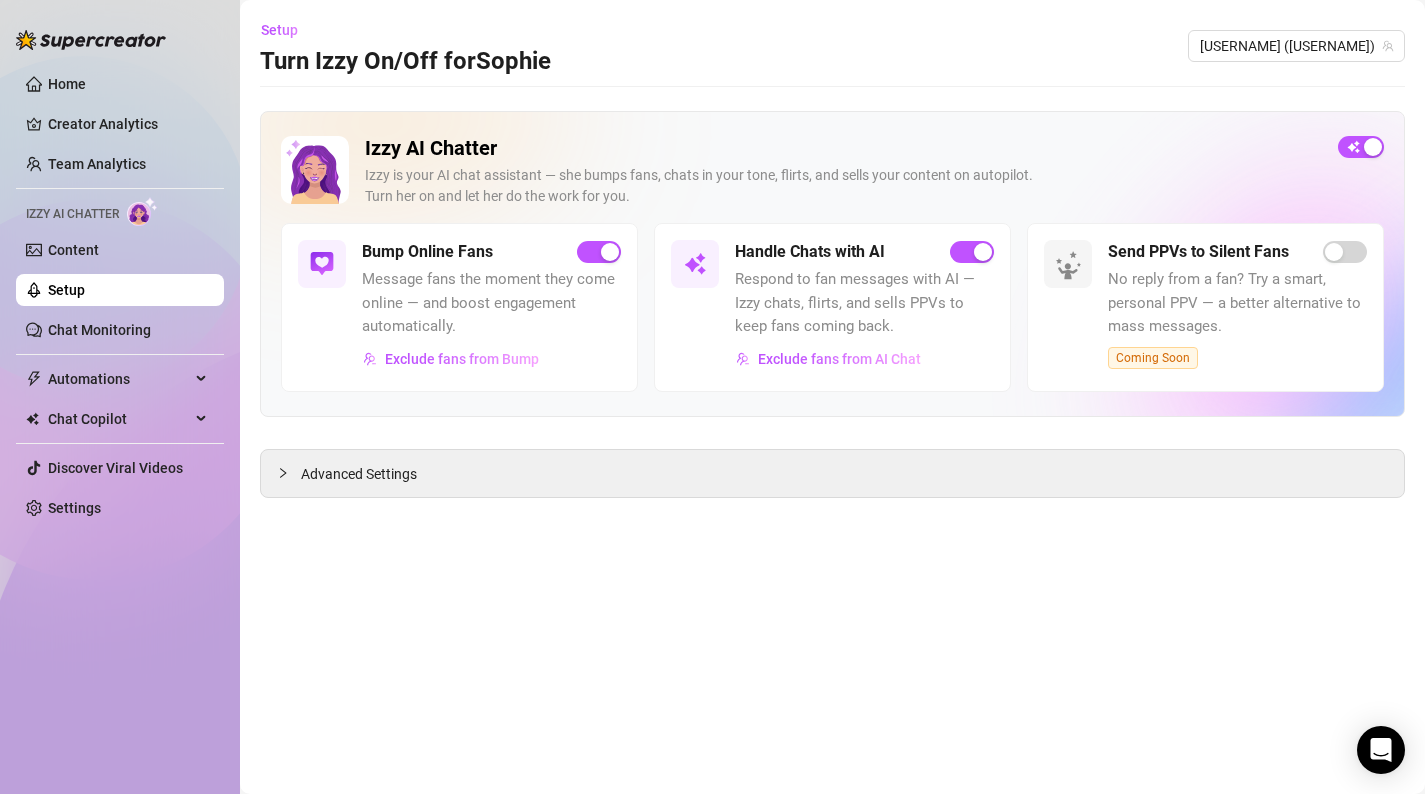 scroll, scrollTop: 0, scrollLeft: 0, axis: both 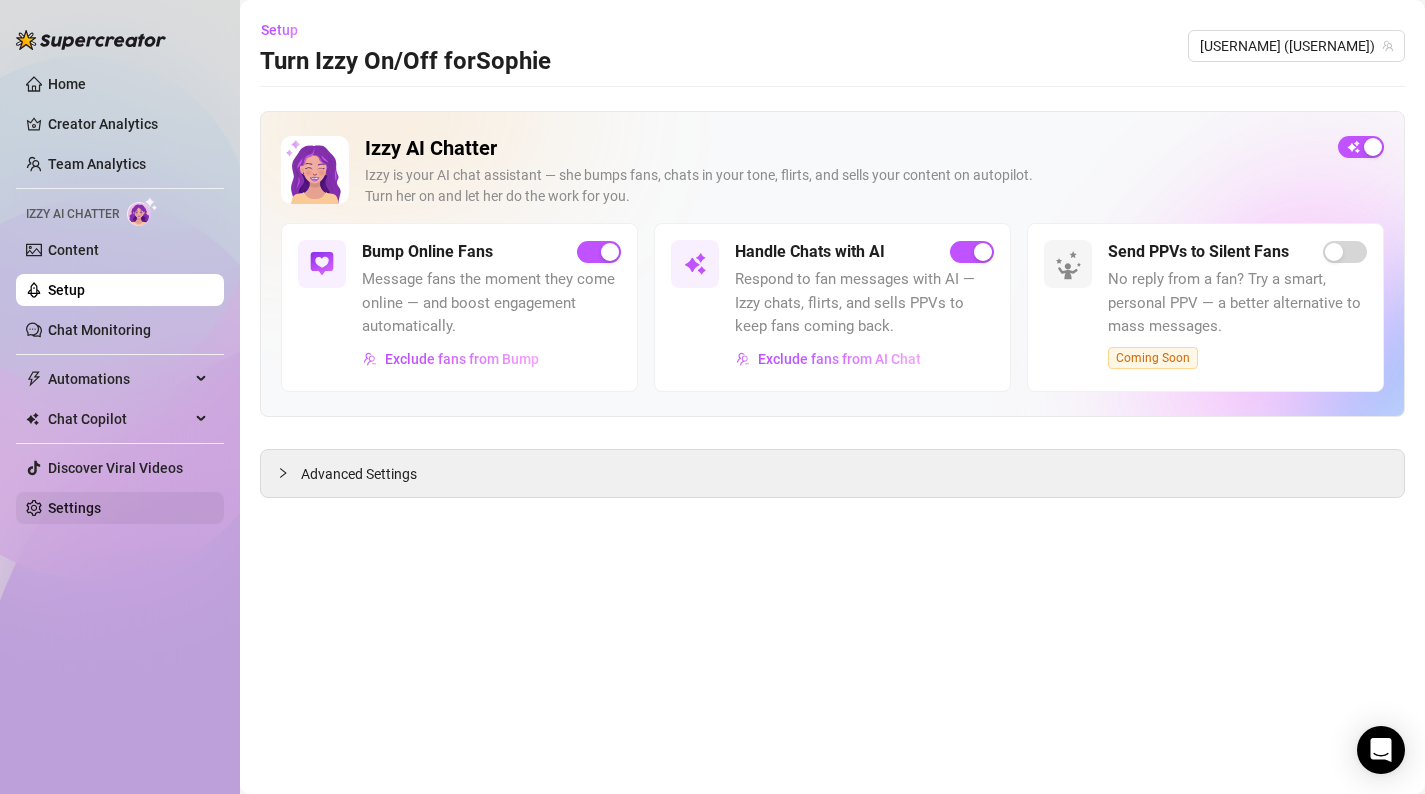 click on "Settings" at bounding box center [74, 508] 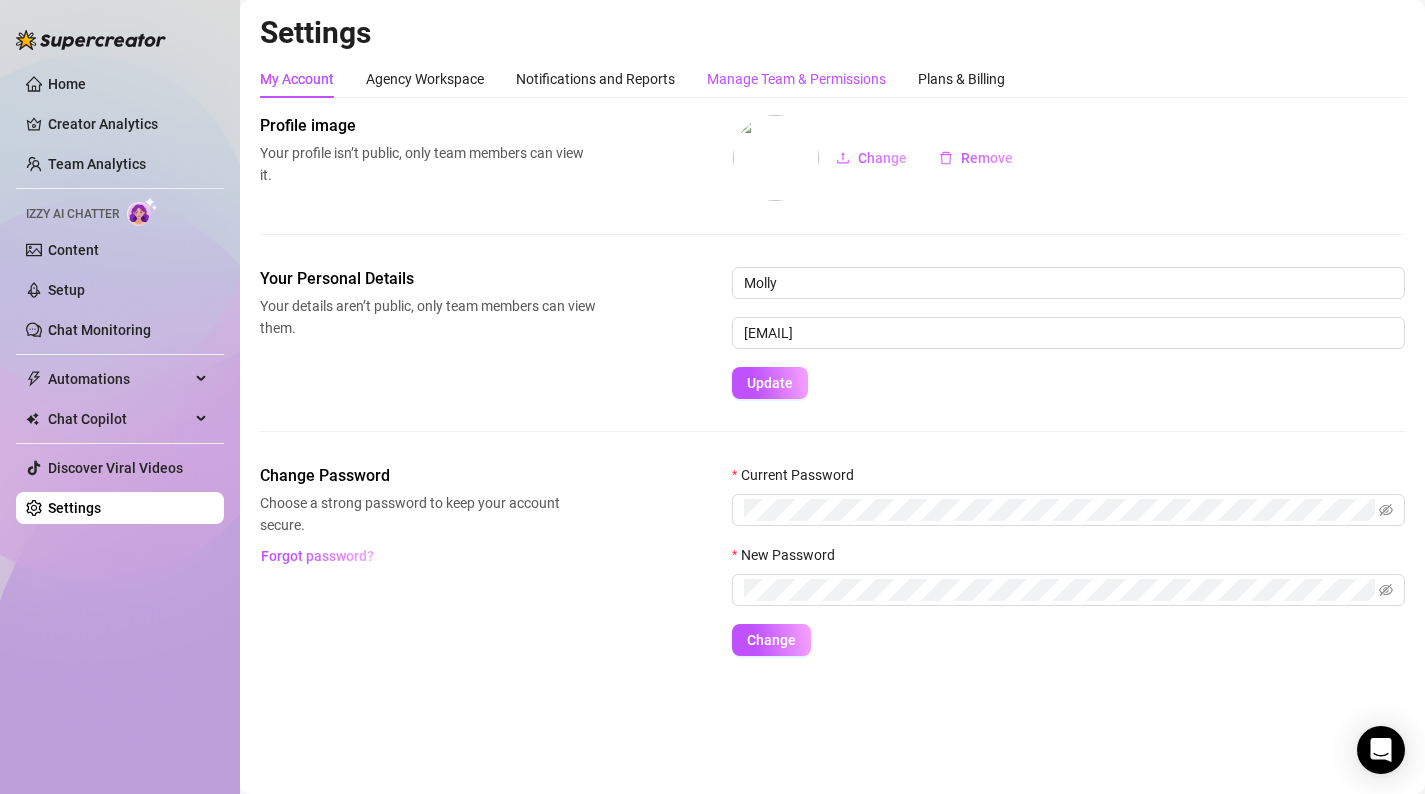 click on "Manage Team & Permissions" at bounding box center (796, 79) 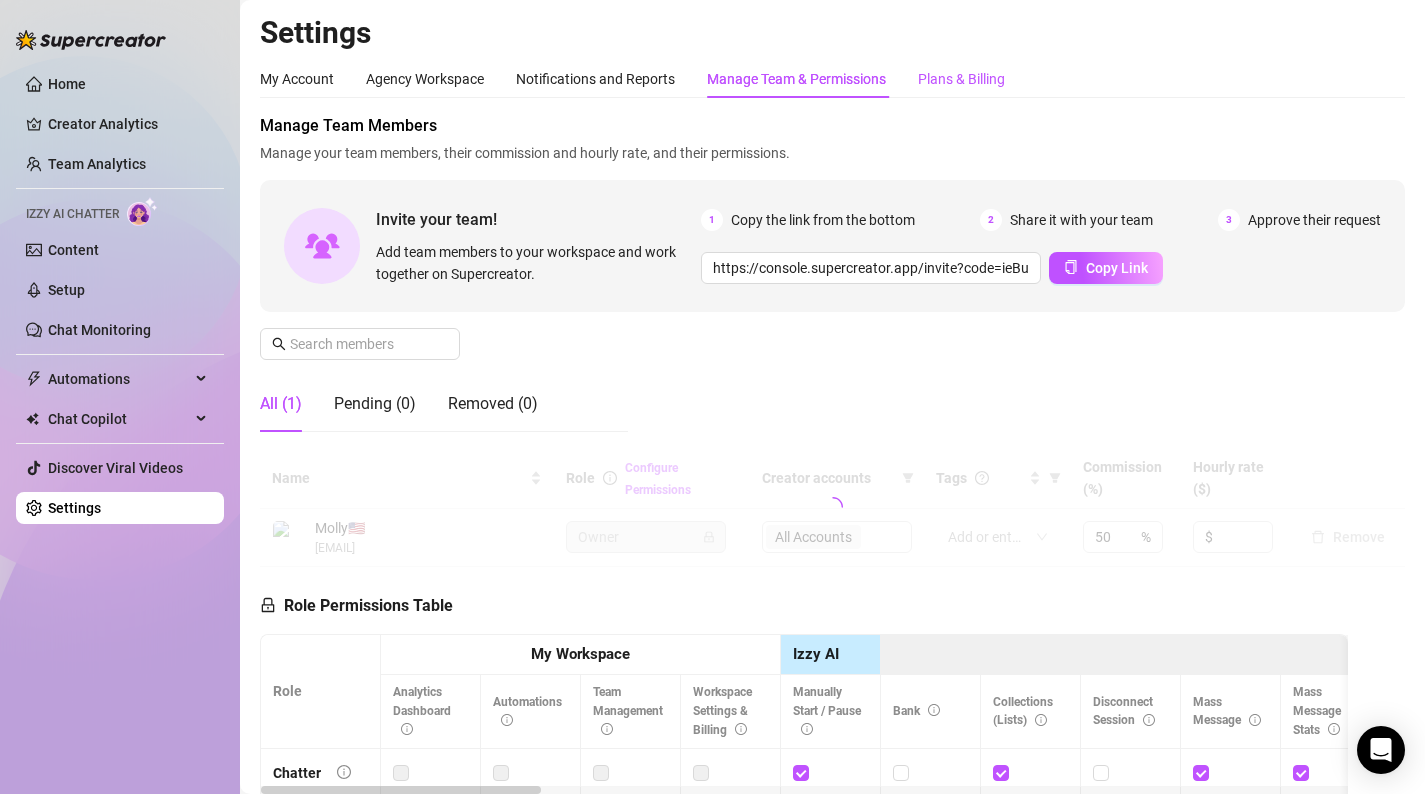 click on "Plans & Billing" at bounding box center [961, 79] 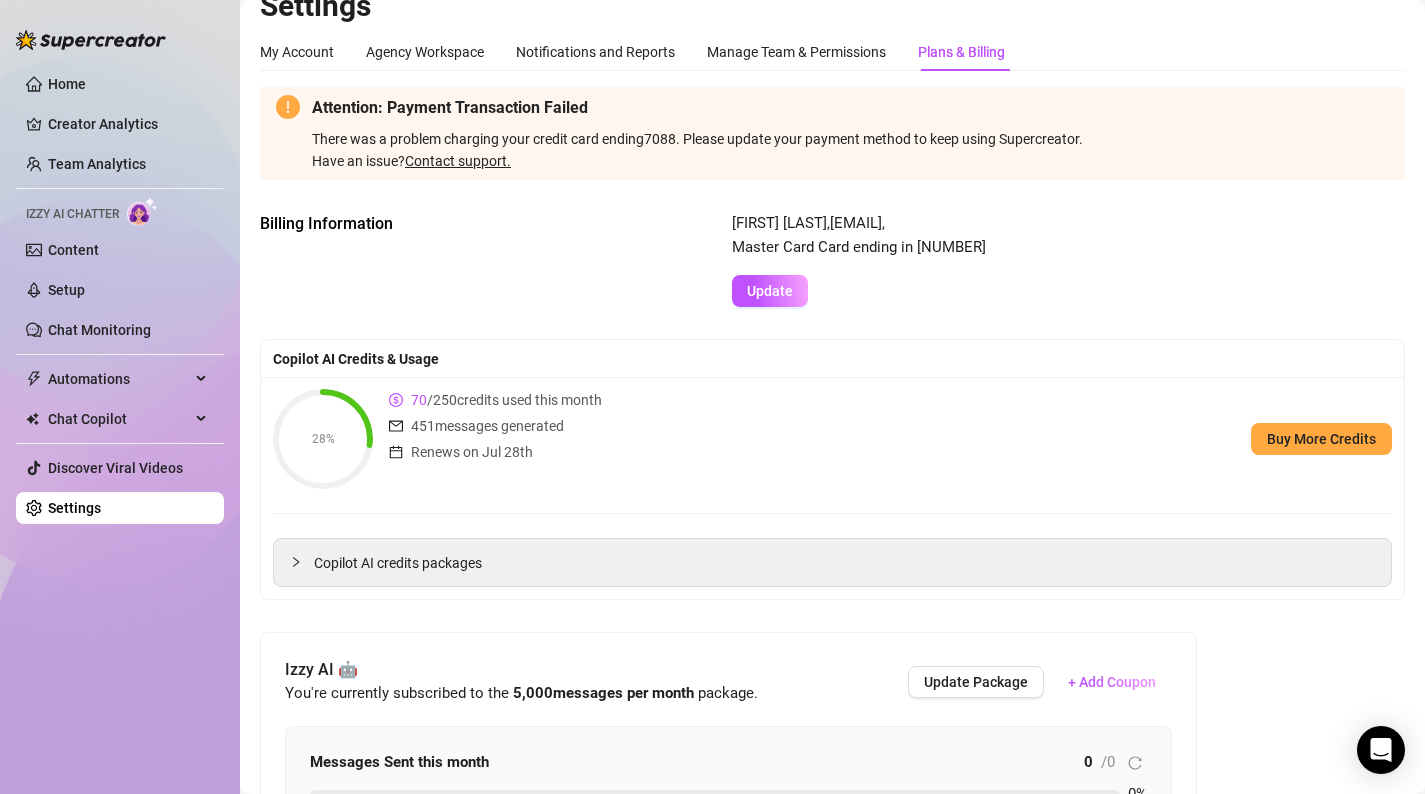 scroll, scrollTop: 0, scrollLeft: 0, axis: both 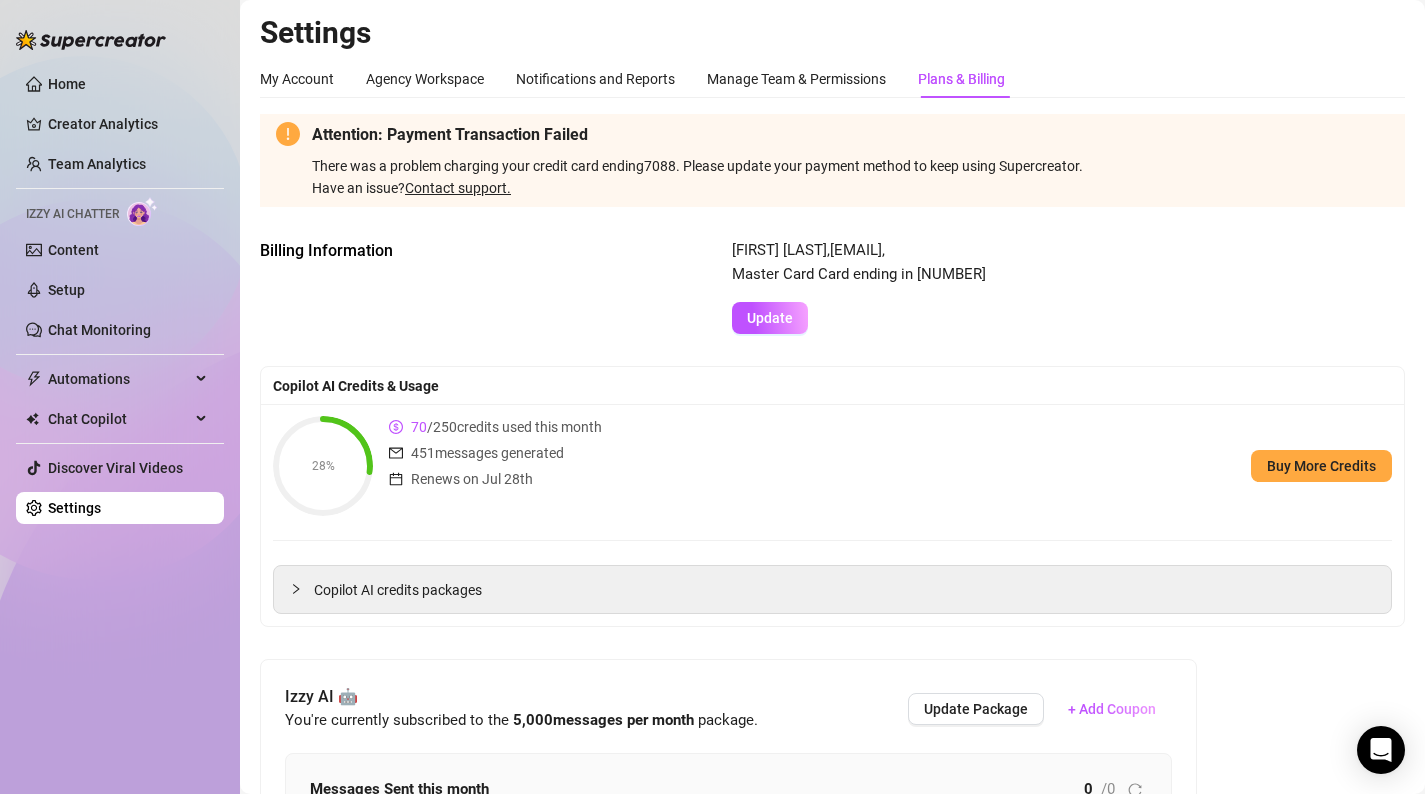 click on "Contact support." at bounding box center [458, 188] 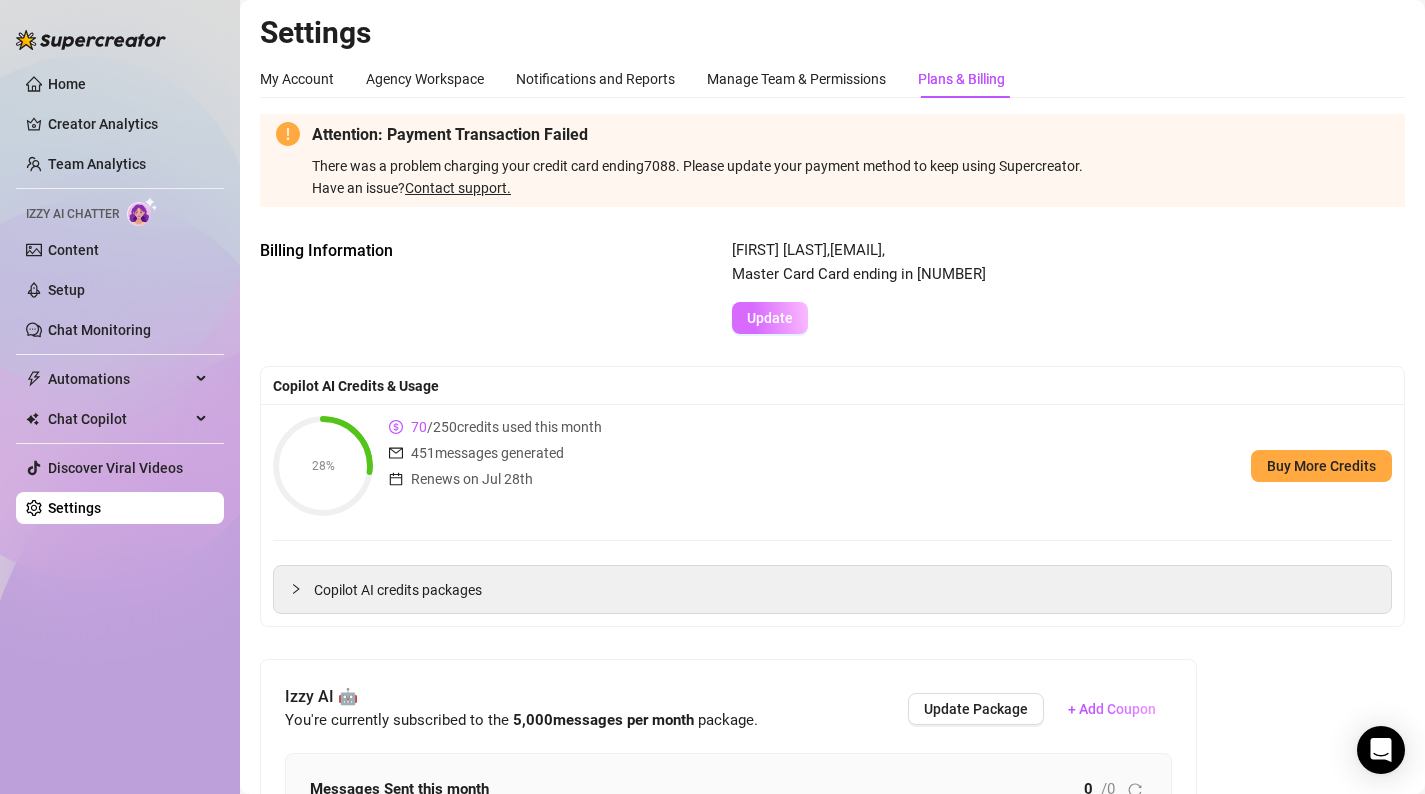 click on "Update" at bounding box center (770, 318) 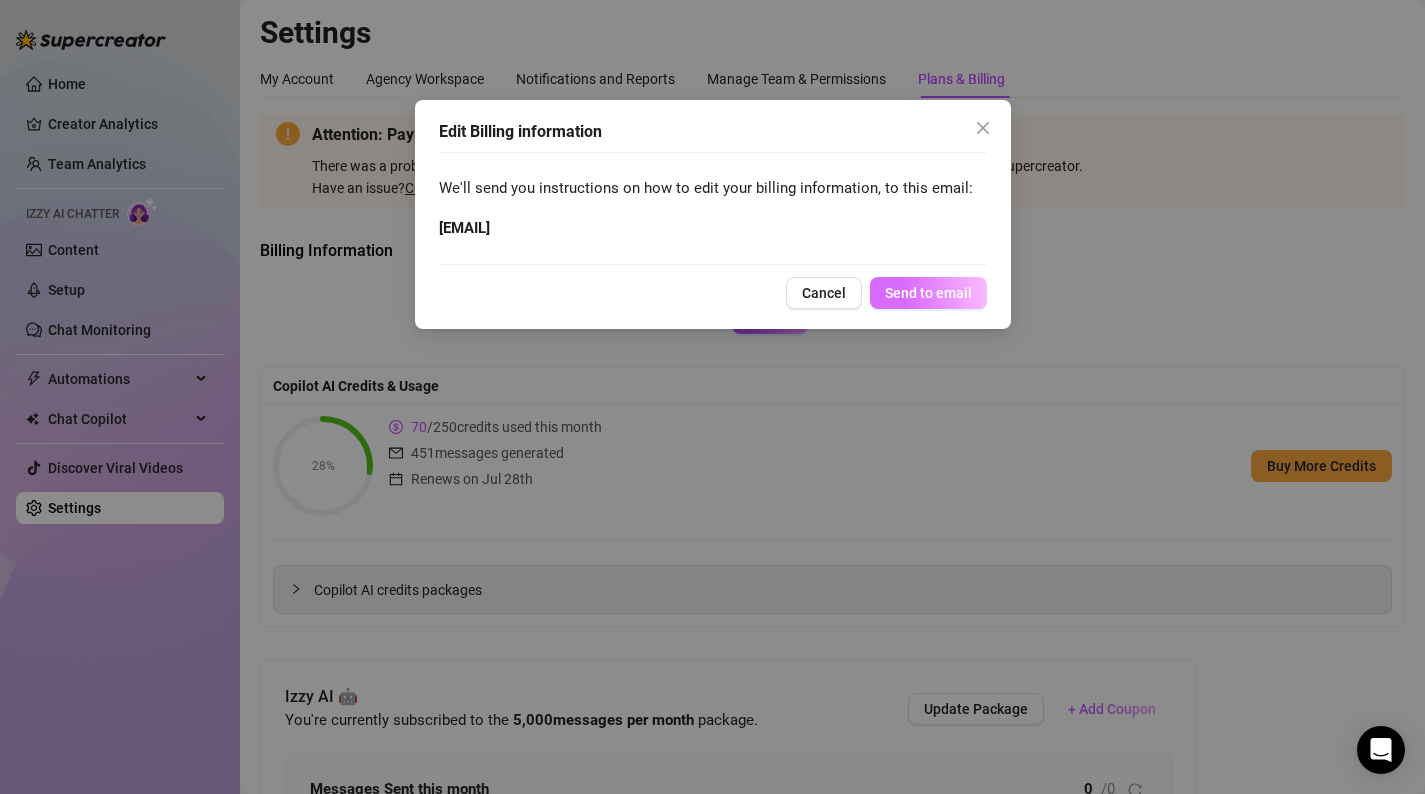 click on "Send to email" at bounding box center [928, 293] 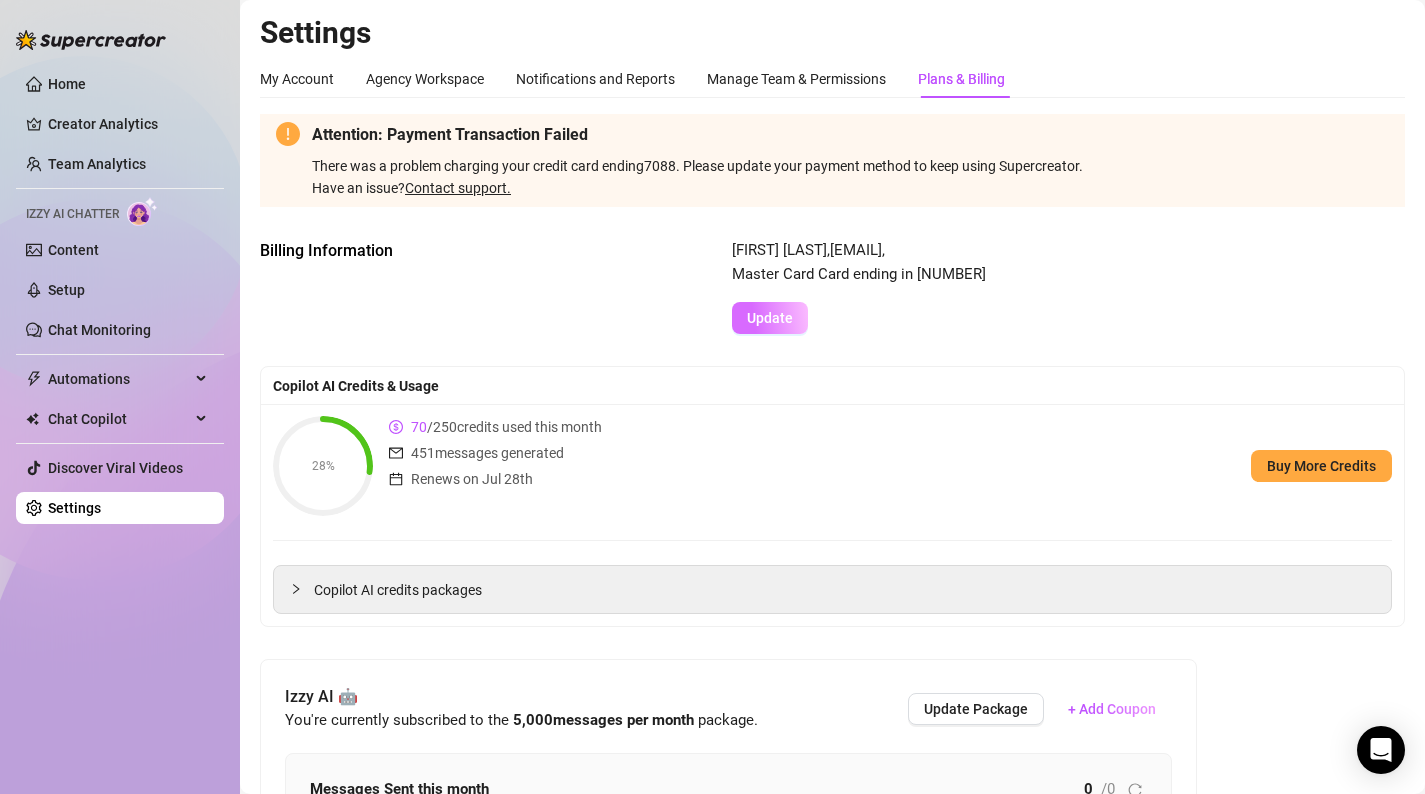 click on "Update" at bounding box center (770, 318) 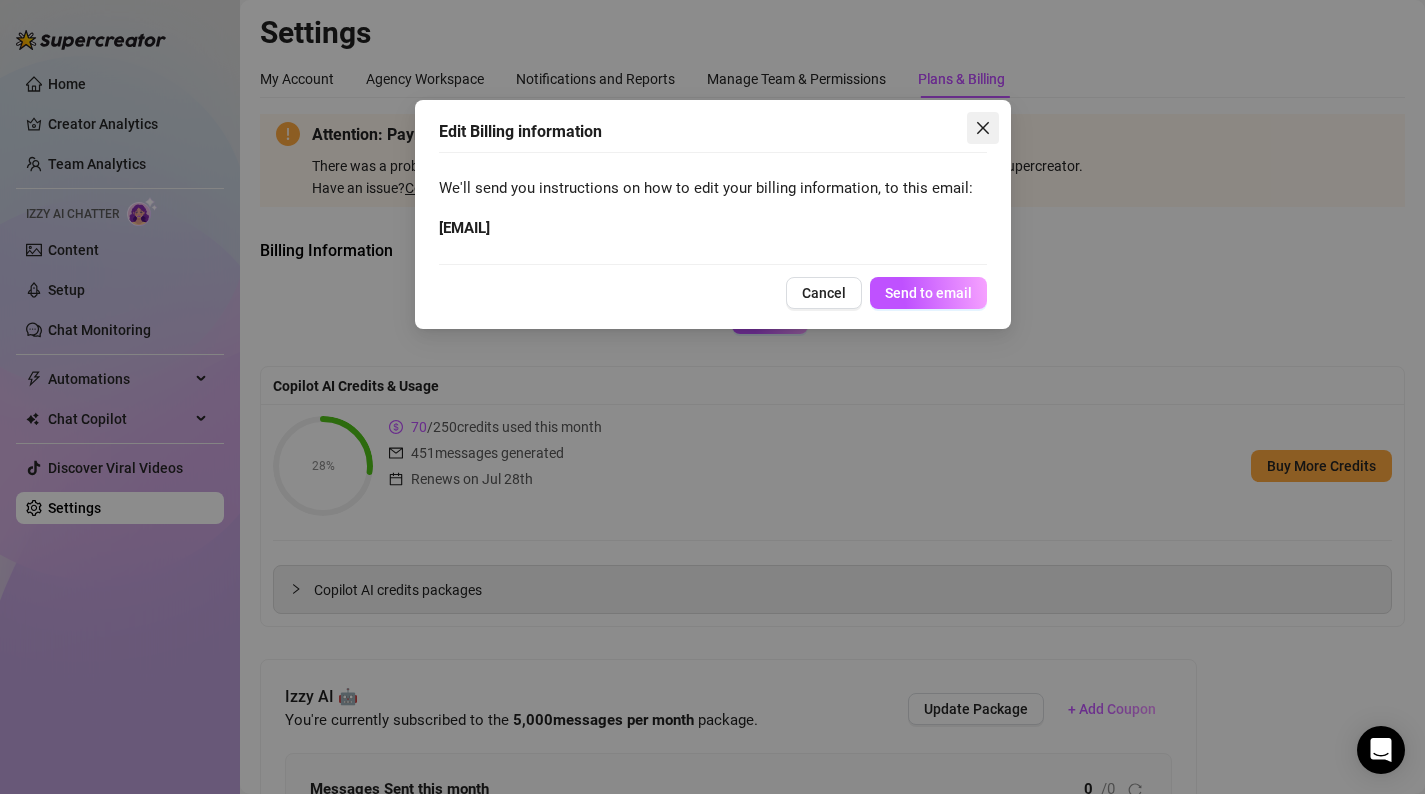 click 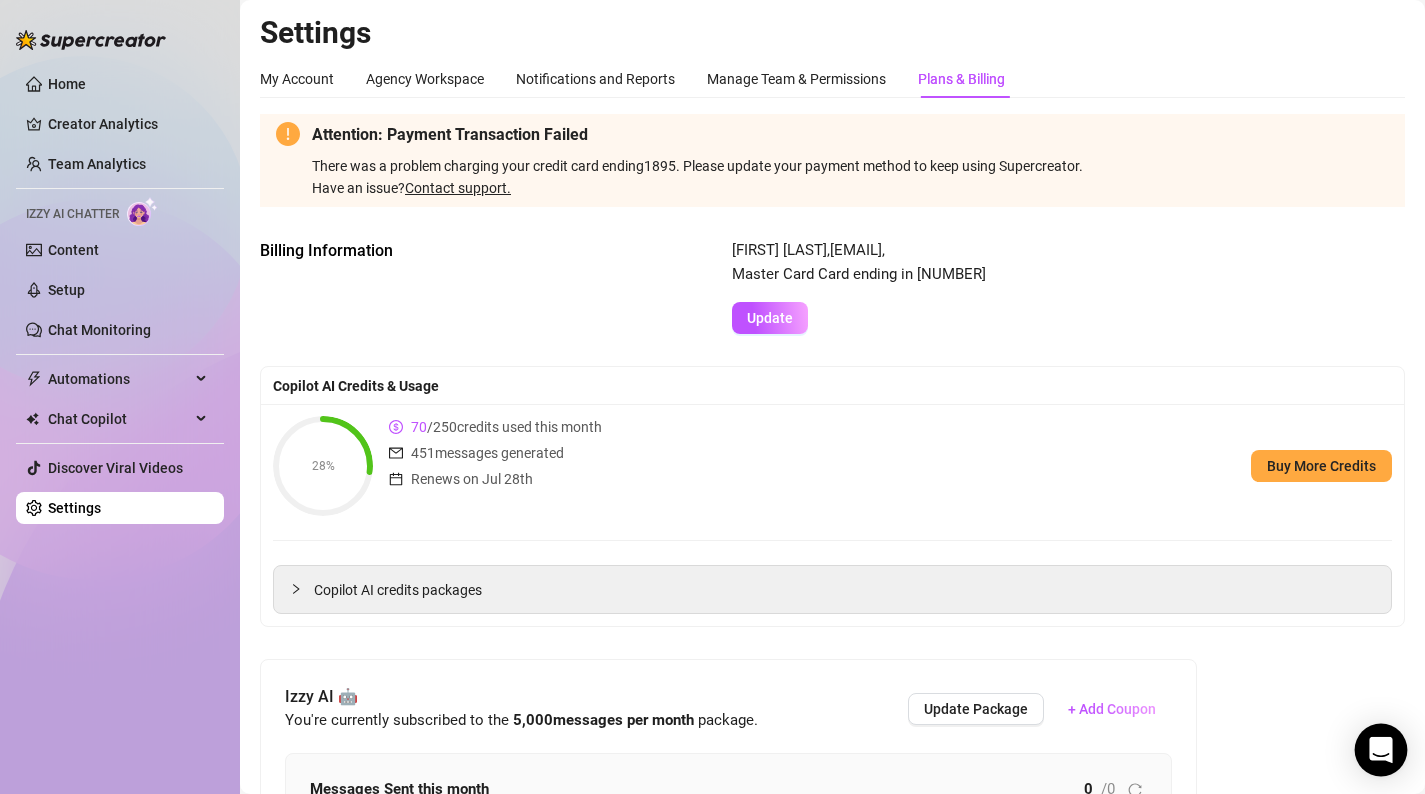 click at bounding box center [1381, 750] 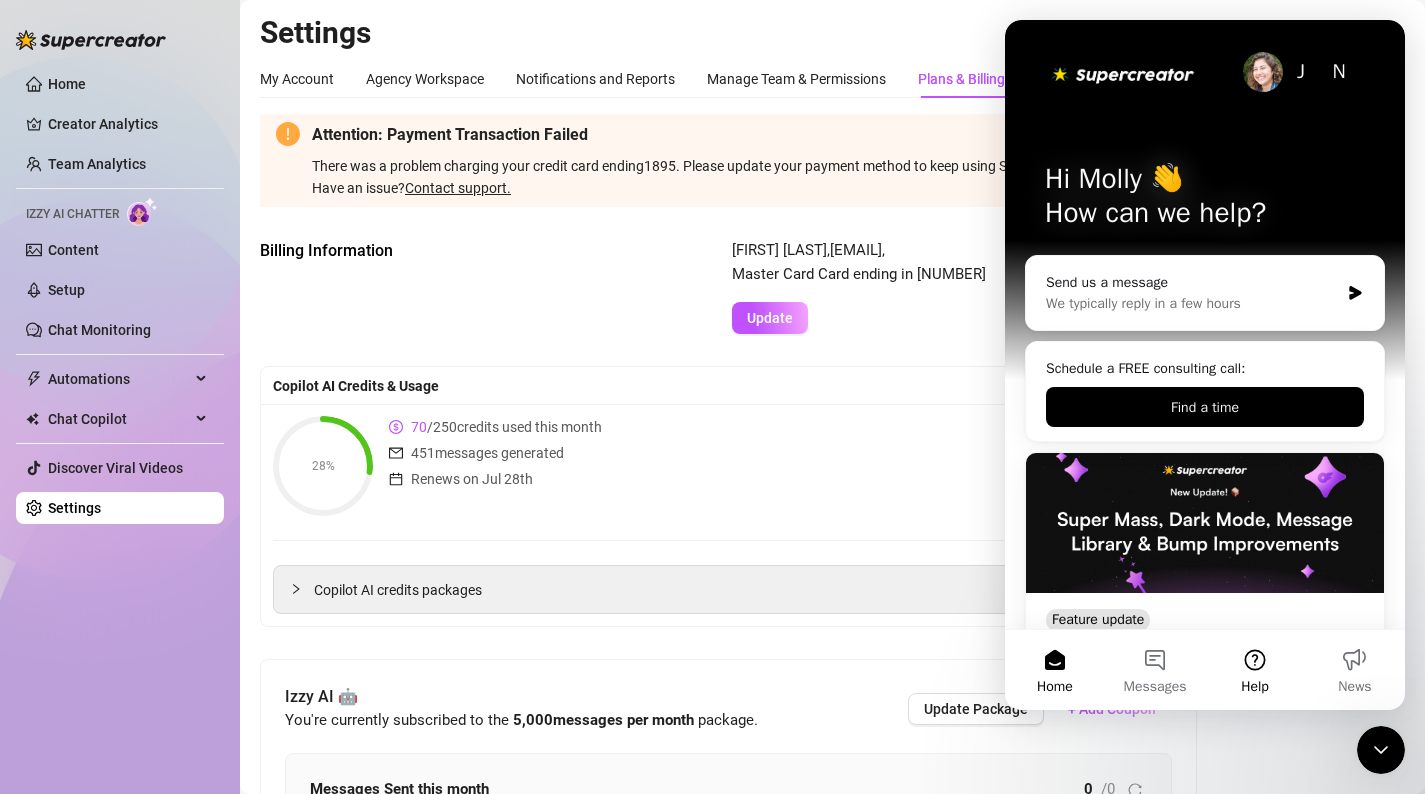 scroll, scrollTop: 0, scrollLeft: 0, axis: both 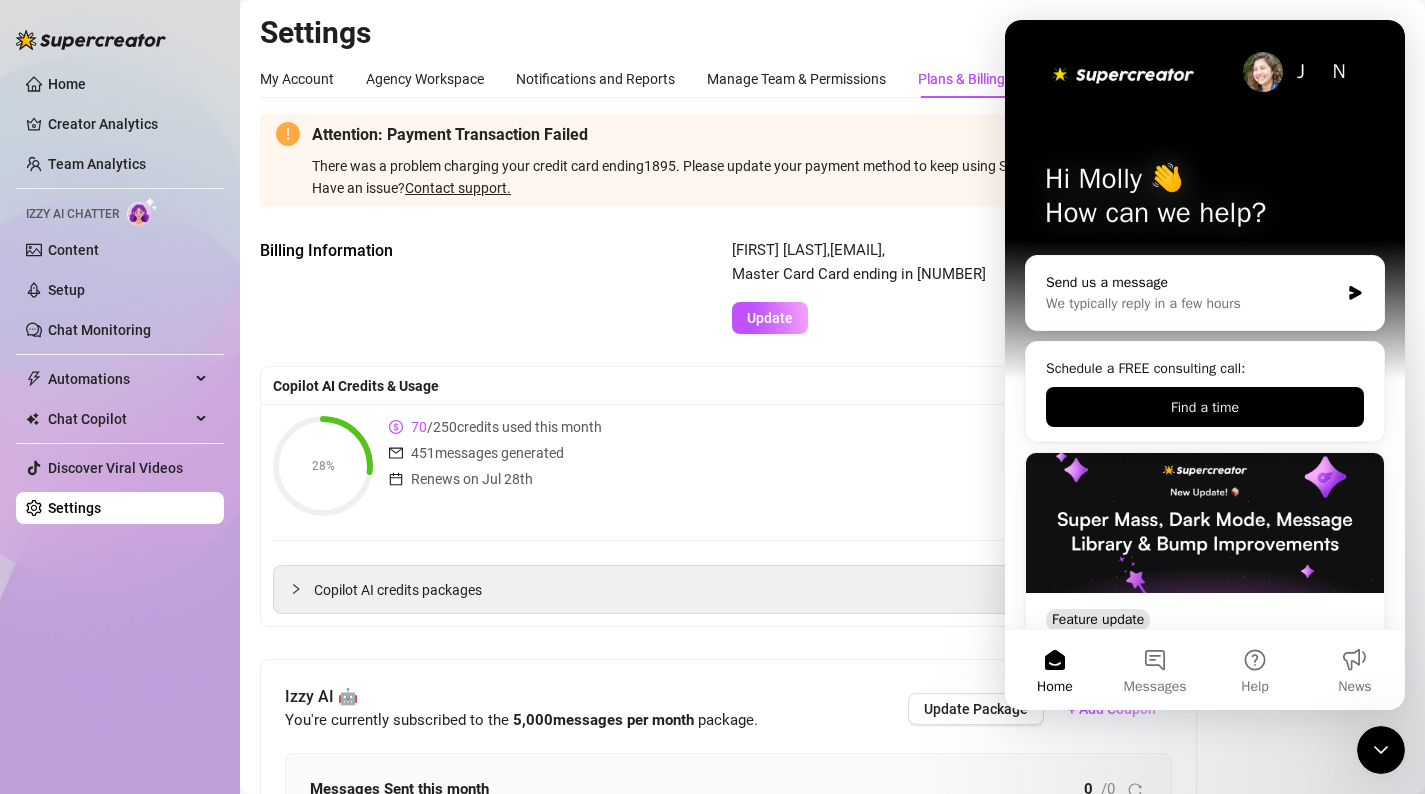 click on "We typically reply in a few hours" at bounding box center (1192, 303) 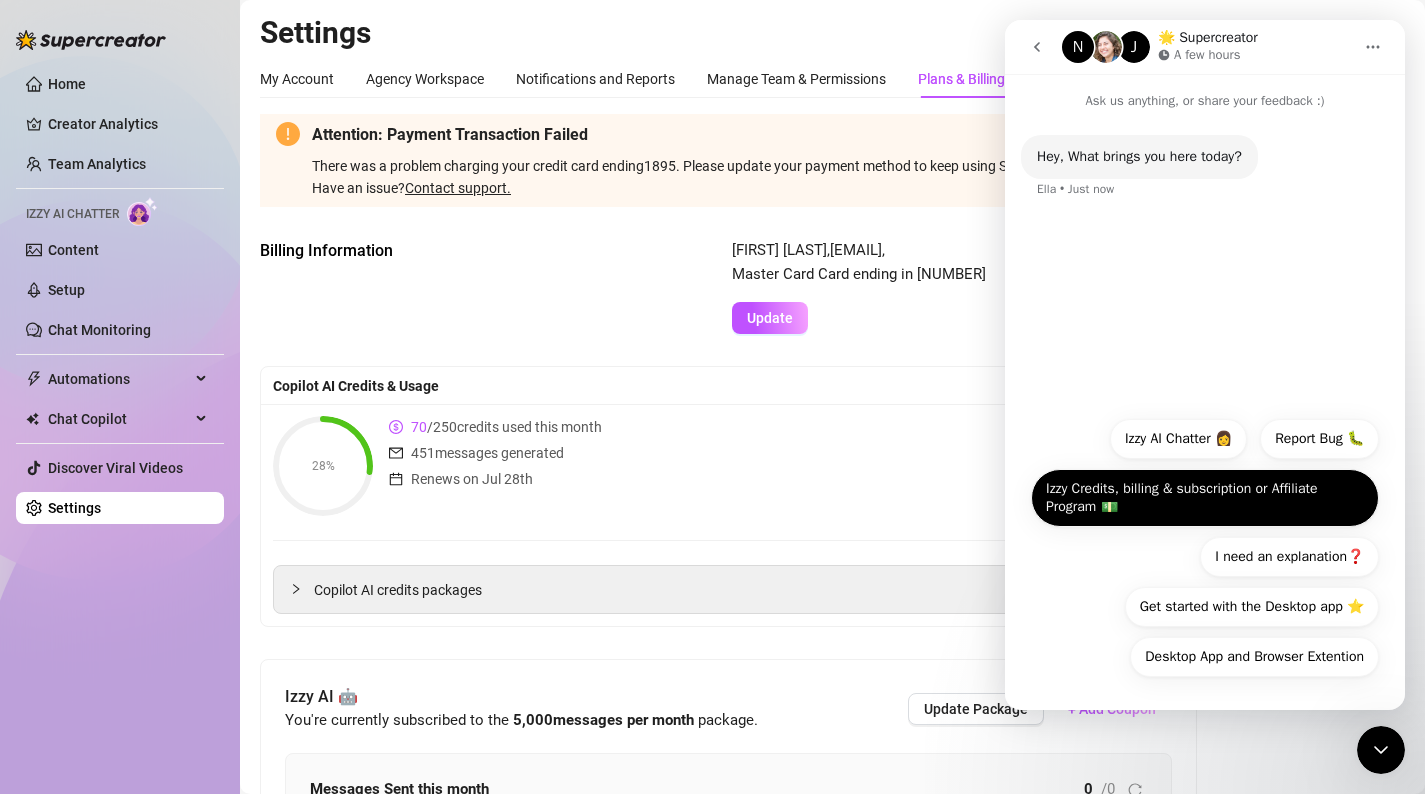 click on "Izzy Credits, billing & subscription or Affiliate Program 💵" at bounding box center [1205, 498] 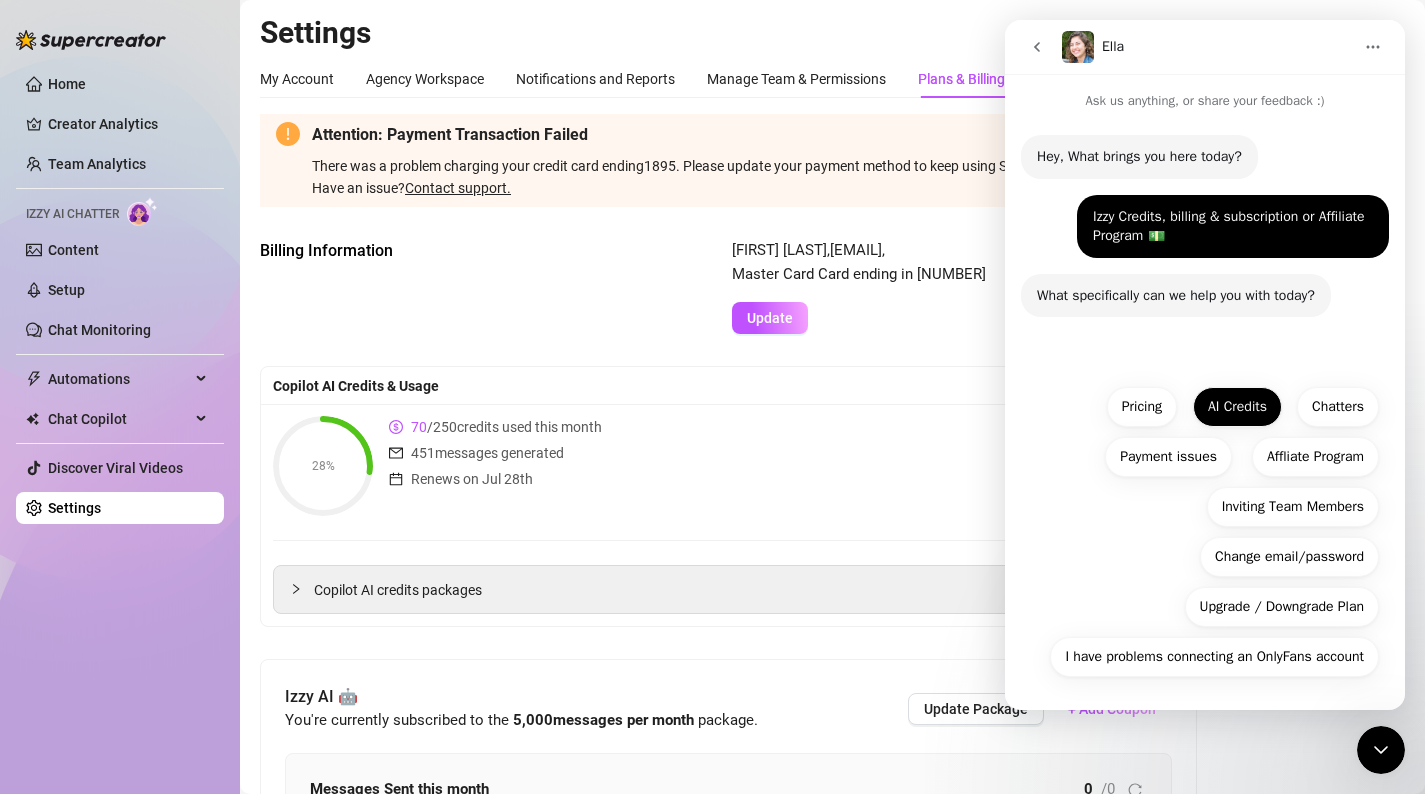 click on "AI Credits" at bounding box center [1237, 407] 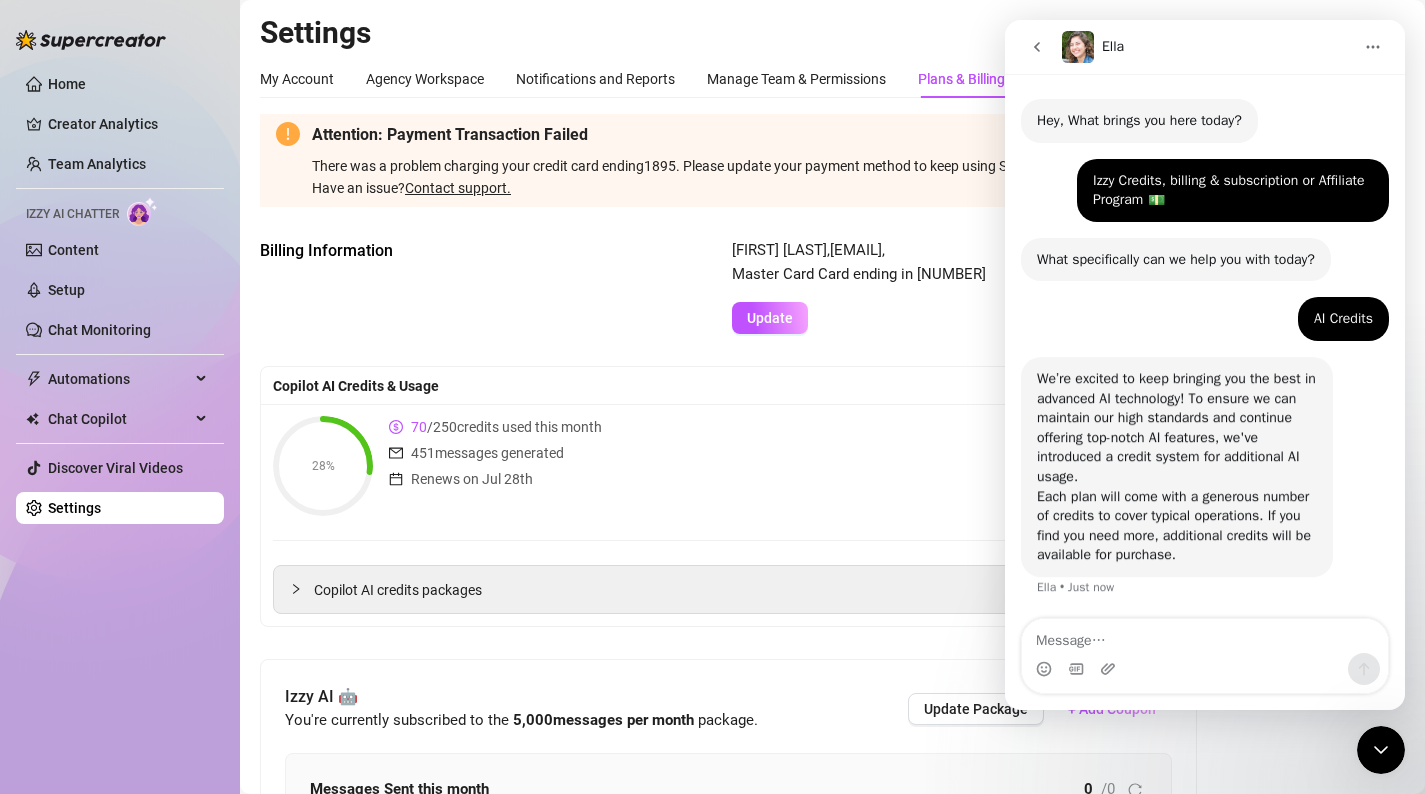 scroll, scrollTop: 75, scrollLeft: 0, axis: vertical 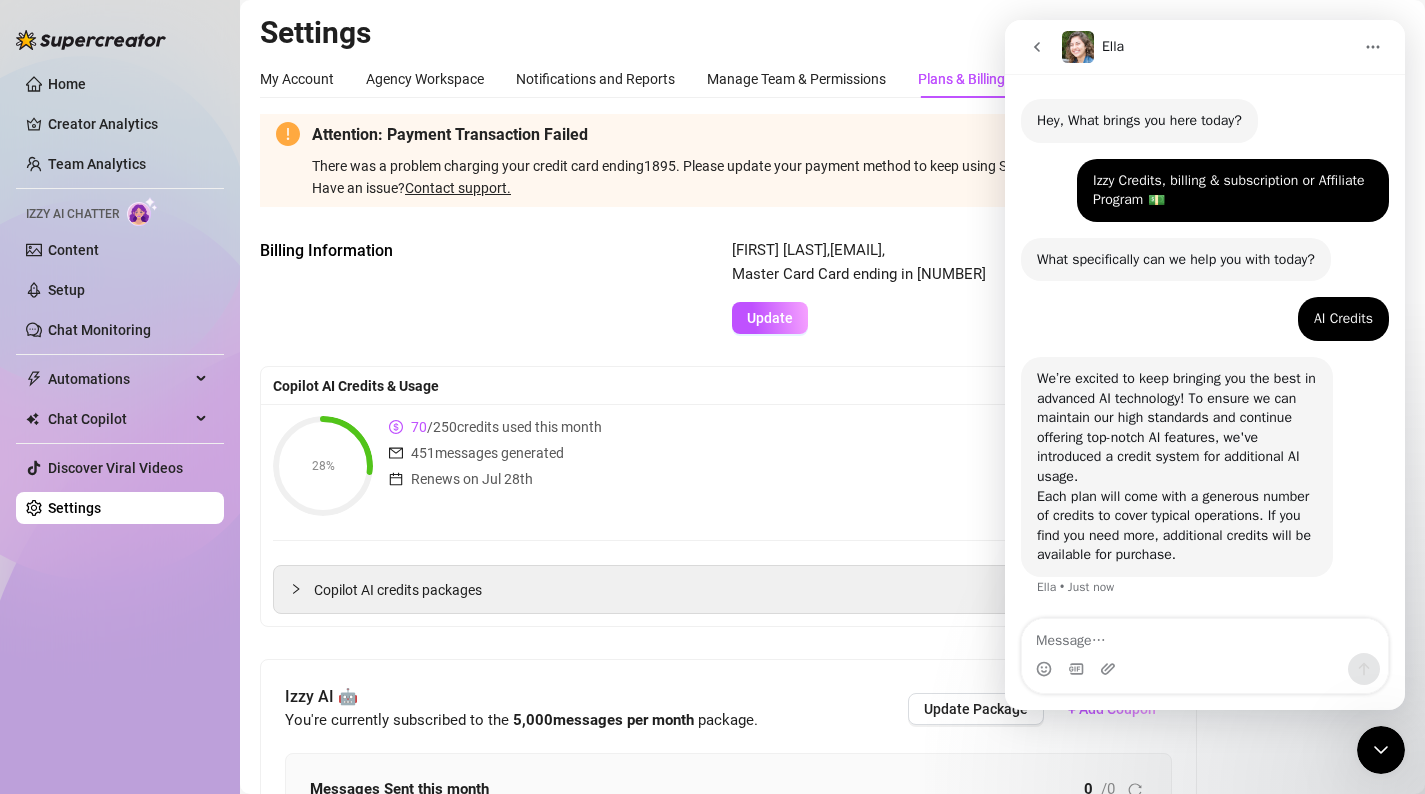 click at bounding box center [1205, 636] 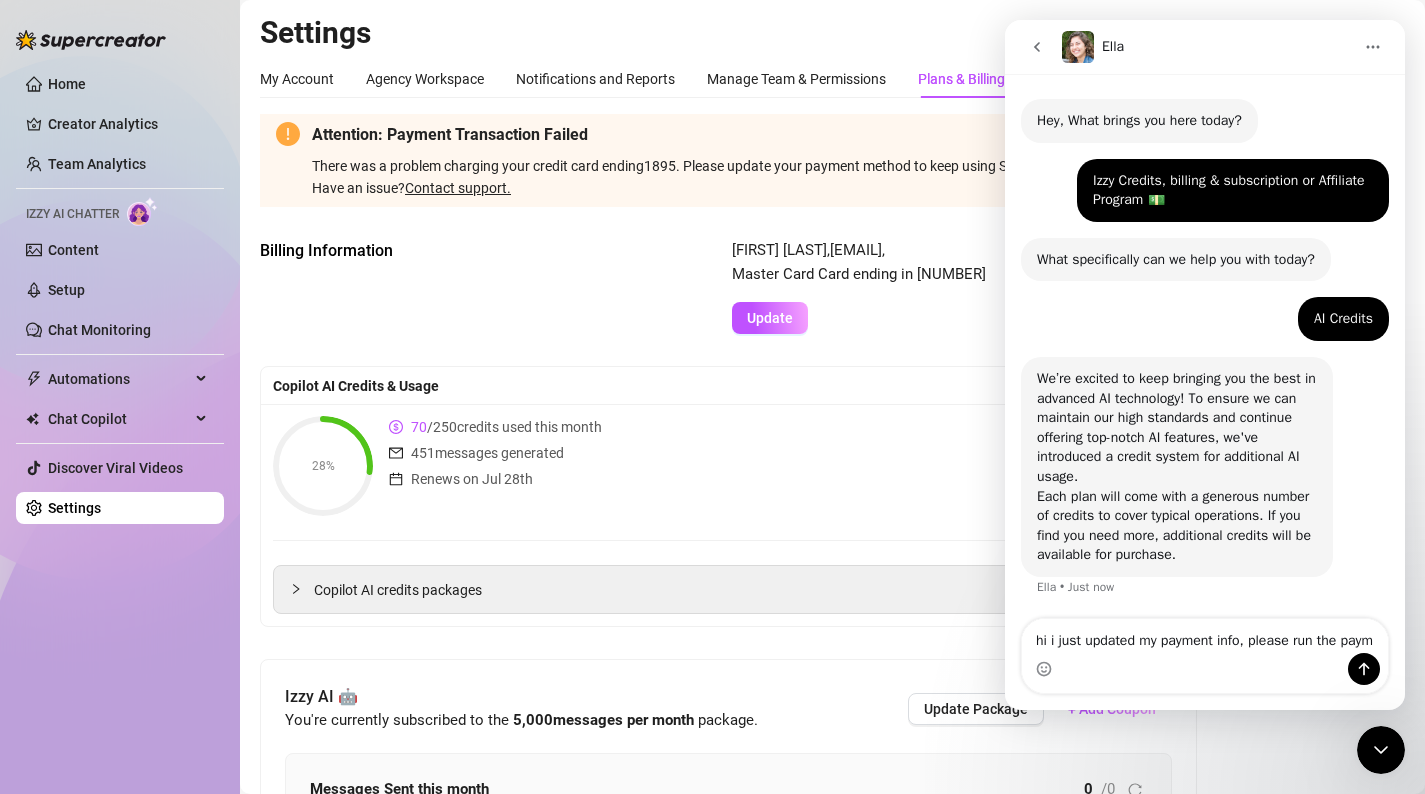 scroll, scrollTop: 95, scrollLeft: 0, axis: vertical 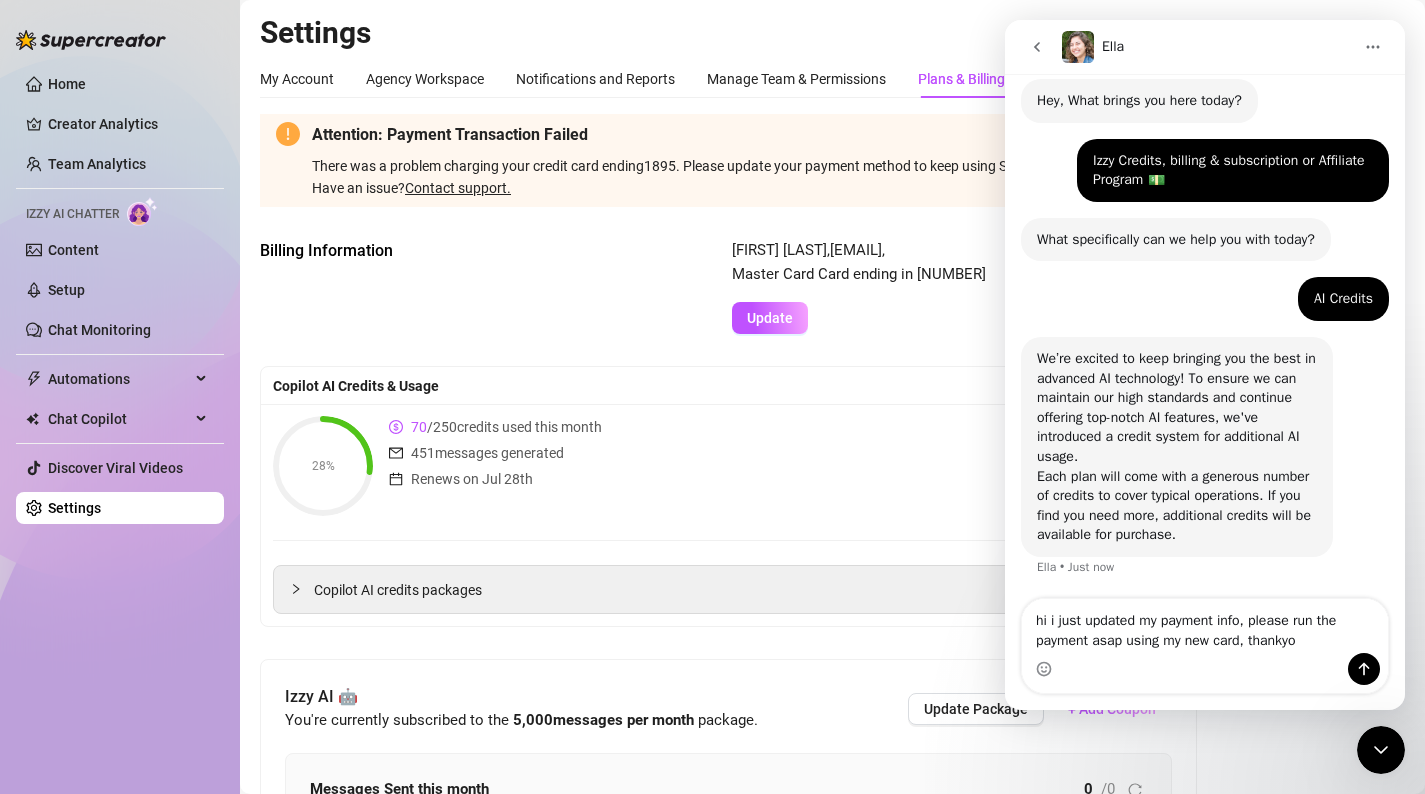 type on "hi i just updated my payment info, please run the payment asap using my new card, thankyou" 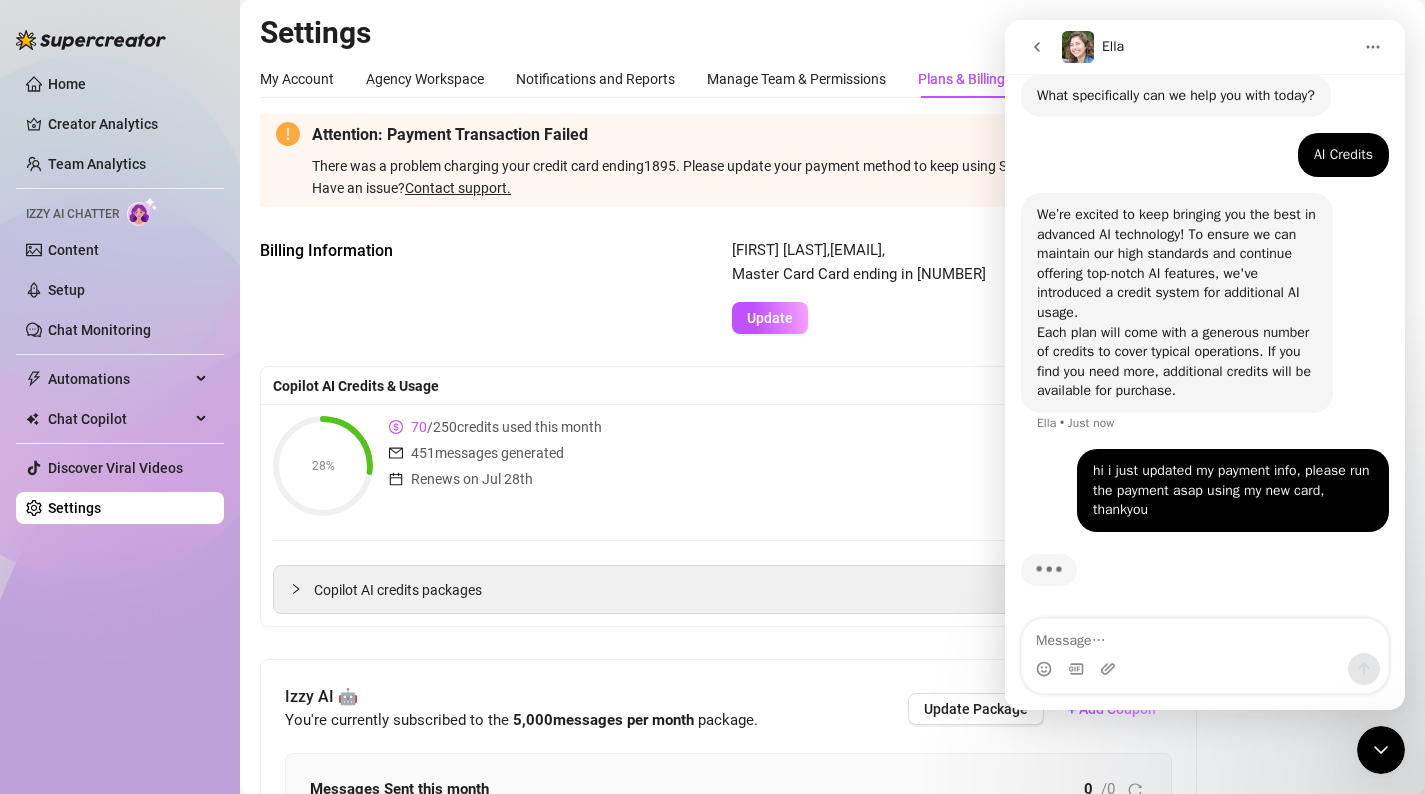 scroll, scrollTop: 239, scrollLeft: 0, axis: vertical 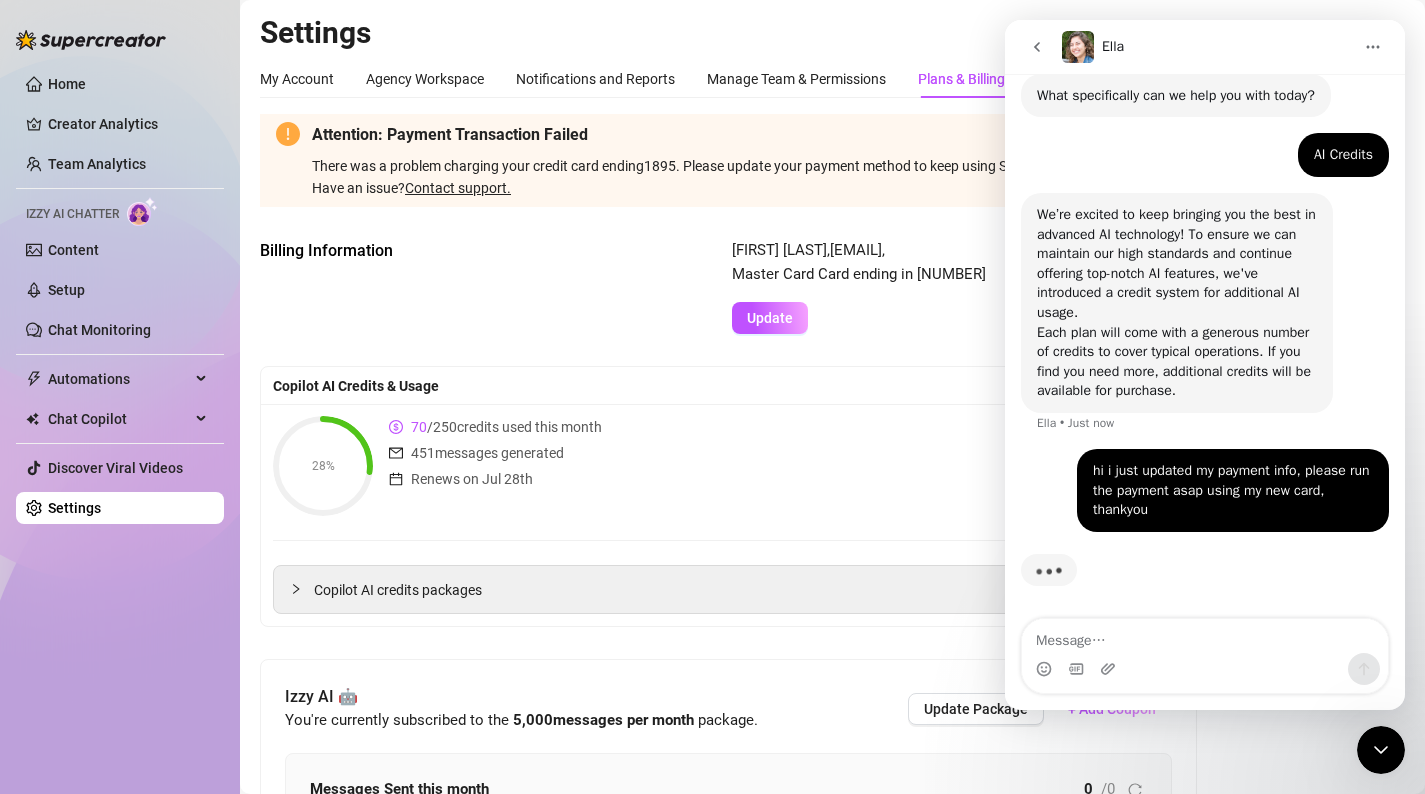 click on "Attention: Payment Transaction Failed There was a problem charging your credit card ending  [NUMBER] . Please update your payment method to keep using Supercreator.   Have an issue?  Contact support. Billing Information [NAME] ,  [EMAIL] , Master Card Card ending in [NUMBER] Update Copilot AI Credits & Usage 28% 70 / 250  credits used this month 451  messages generated Renews on   [DATE] Buy More Credits Copilot AI credits packages Izzy AI 🤖 You're currently subscribed to the   5,000  messages per month   package. Update Package + Add Coupon Messages Sent this month 0 /  0 0 % 0  messages sent Renews on  [DATE] Available Credits Current package:  5,000  messages per month Manage Plans & Accounts See plans & pricing Add Account [USERNAME] Basic Pro Remove Invoices Issue Date Status Basic plan Pro plan Invoice August 3rd, 2025 Unpaid 0 0 View Invoice August 3rd, 2025 Unpaid 0 0 View Invoice August 1st, 2025 Unpaid 0 0 View Invoice July 30th, 2025 Unpaid 0 0 View Invoice July 28th, 2025 Unpaid 0 0" at bounding box center [832, 1003] 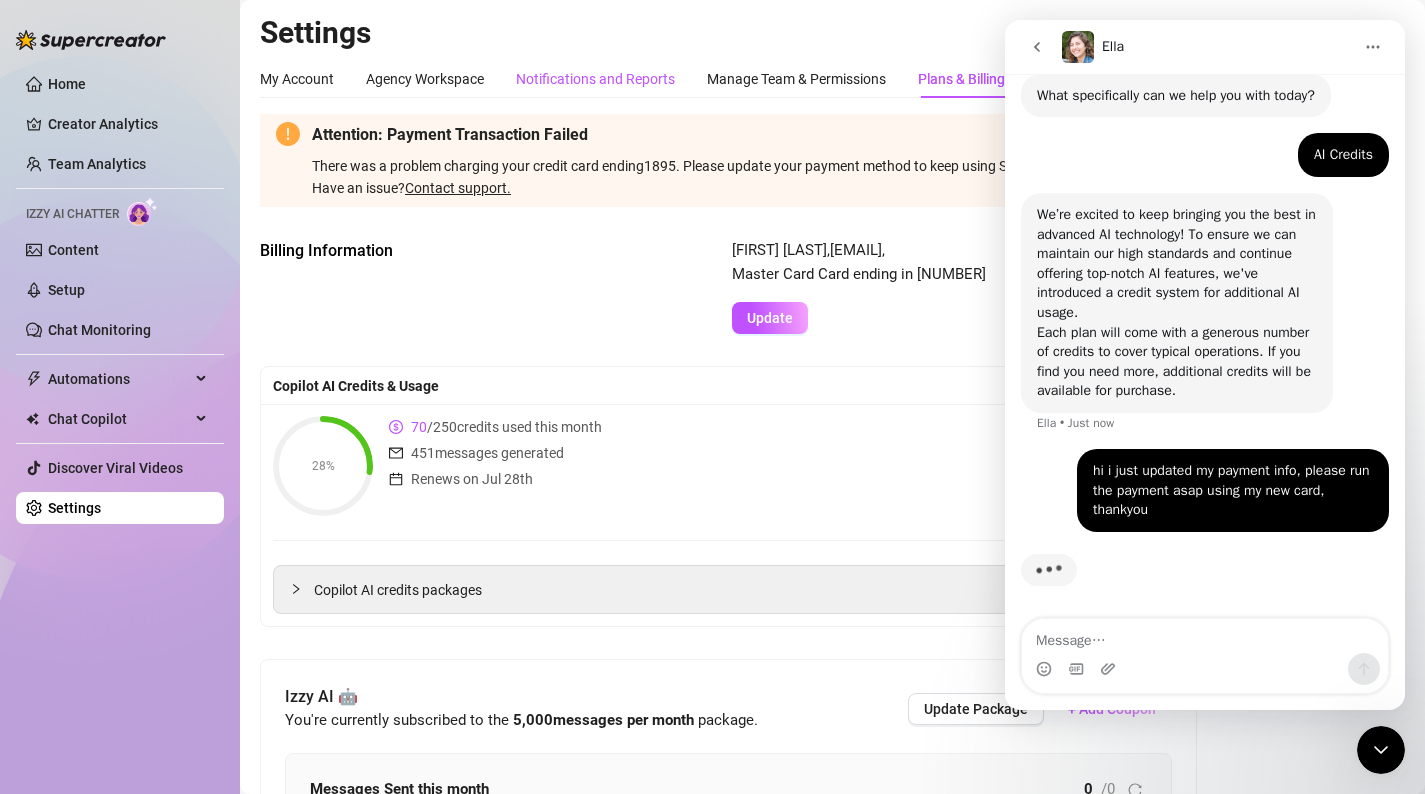 click on "Notifications and Reports" at bounding box center (595, 79) 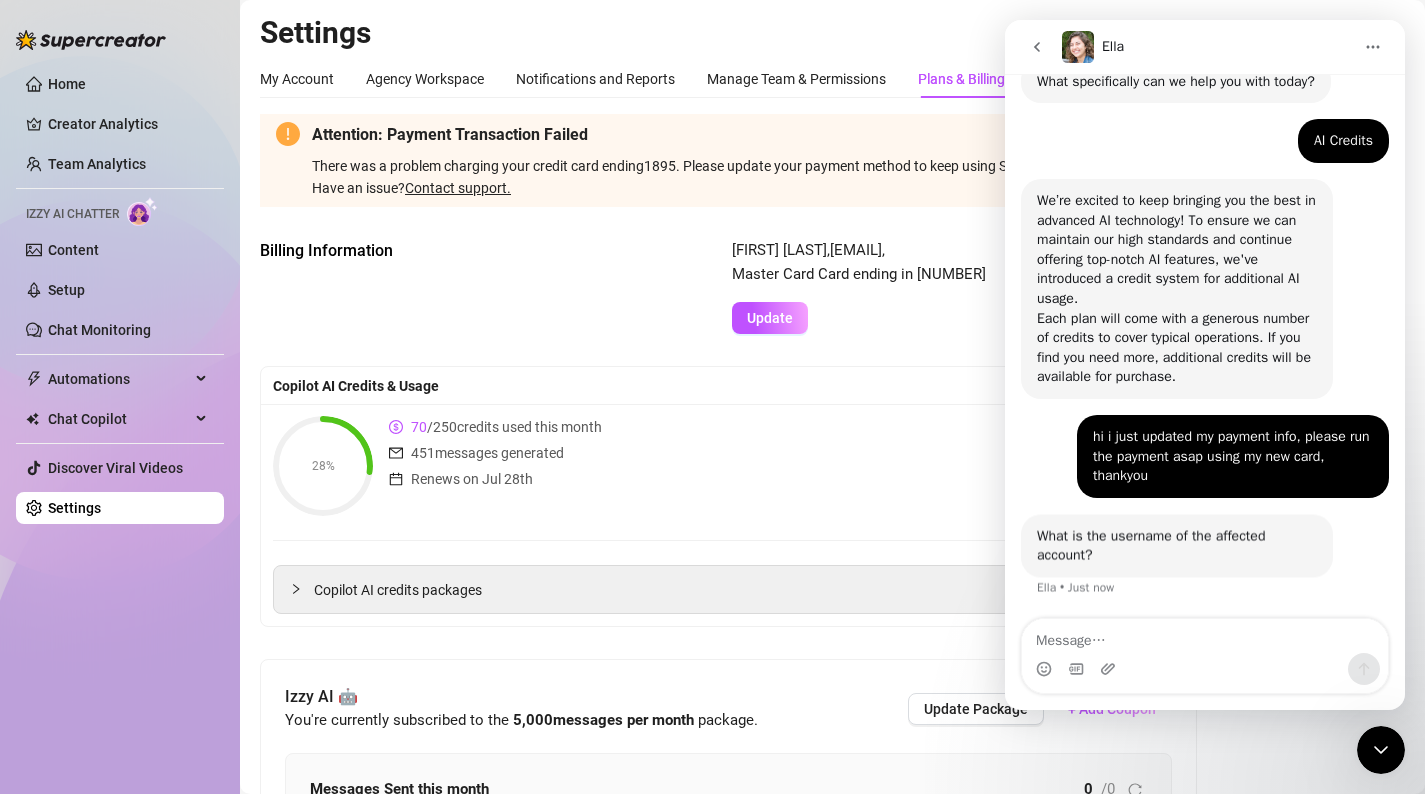 scroll, scrollTop: 253, scrollLeft: 0, axis: vertical 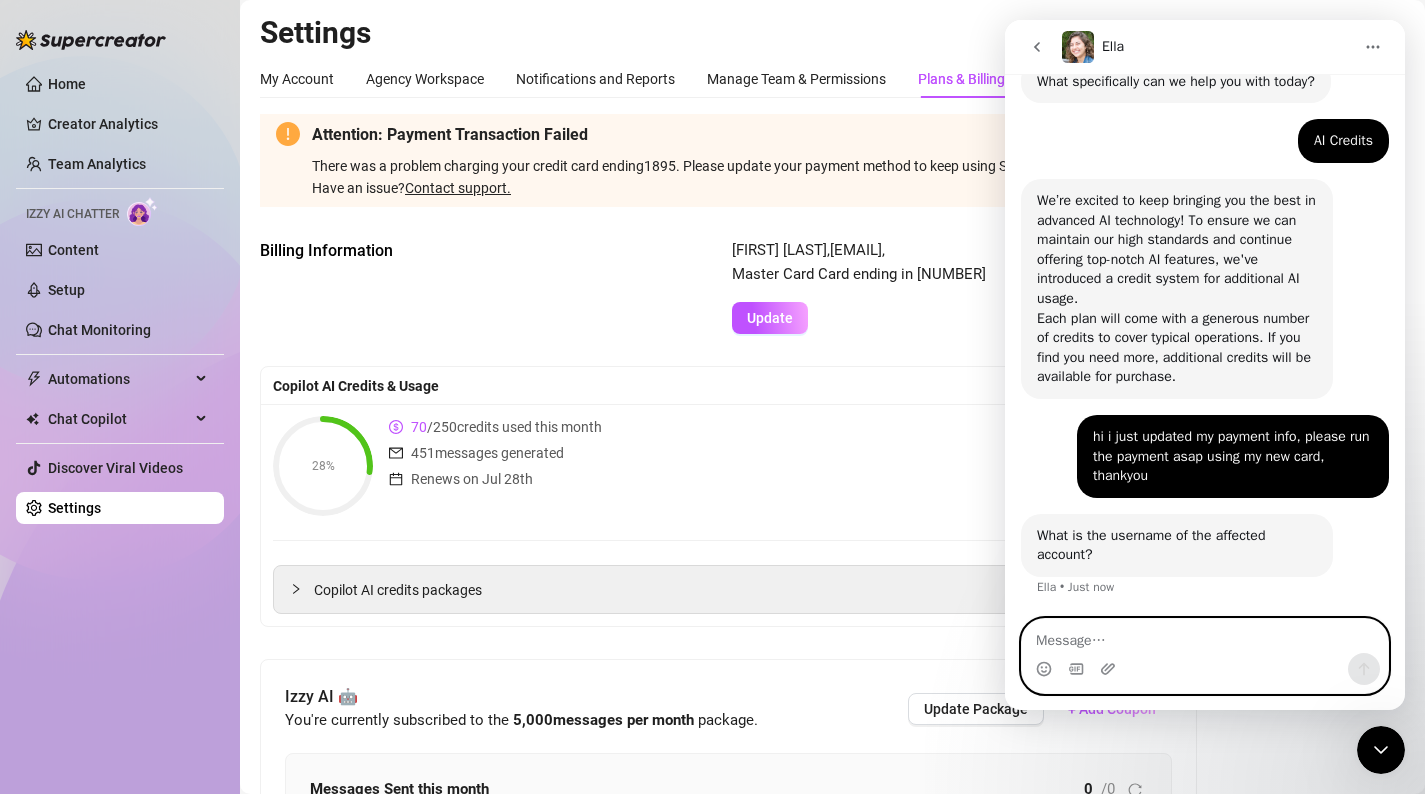 click at bounding box center (1205, 636) 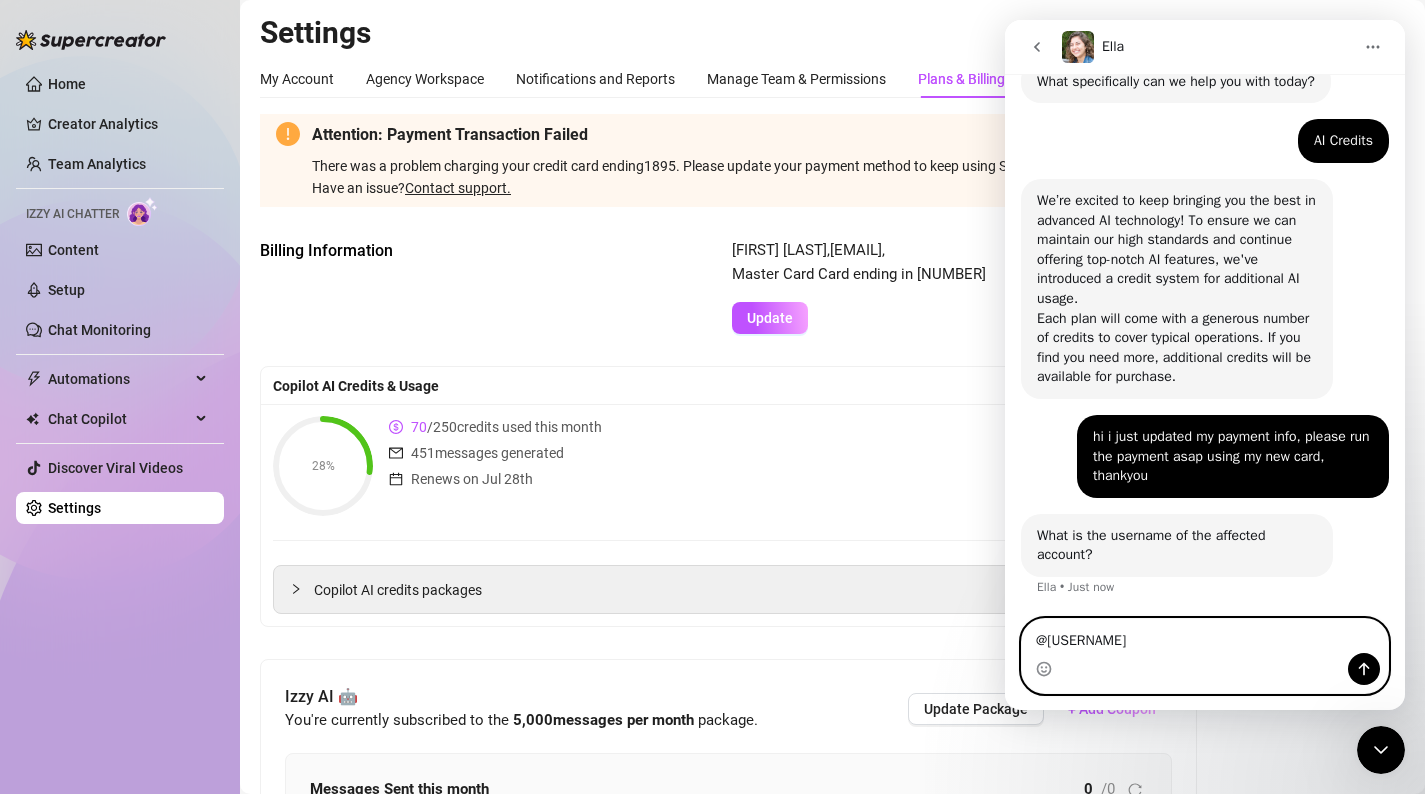 type on "@sophiewrenn" 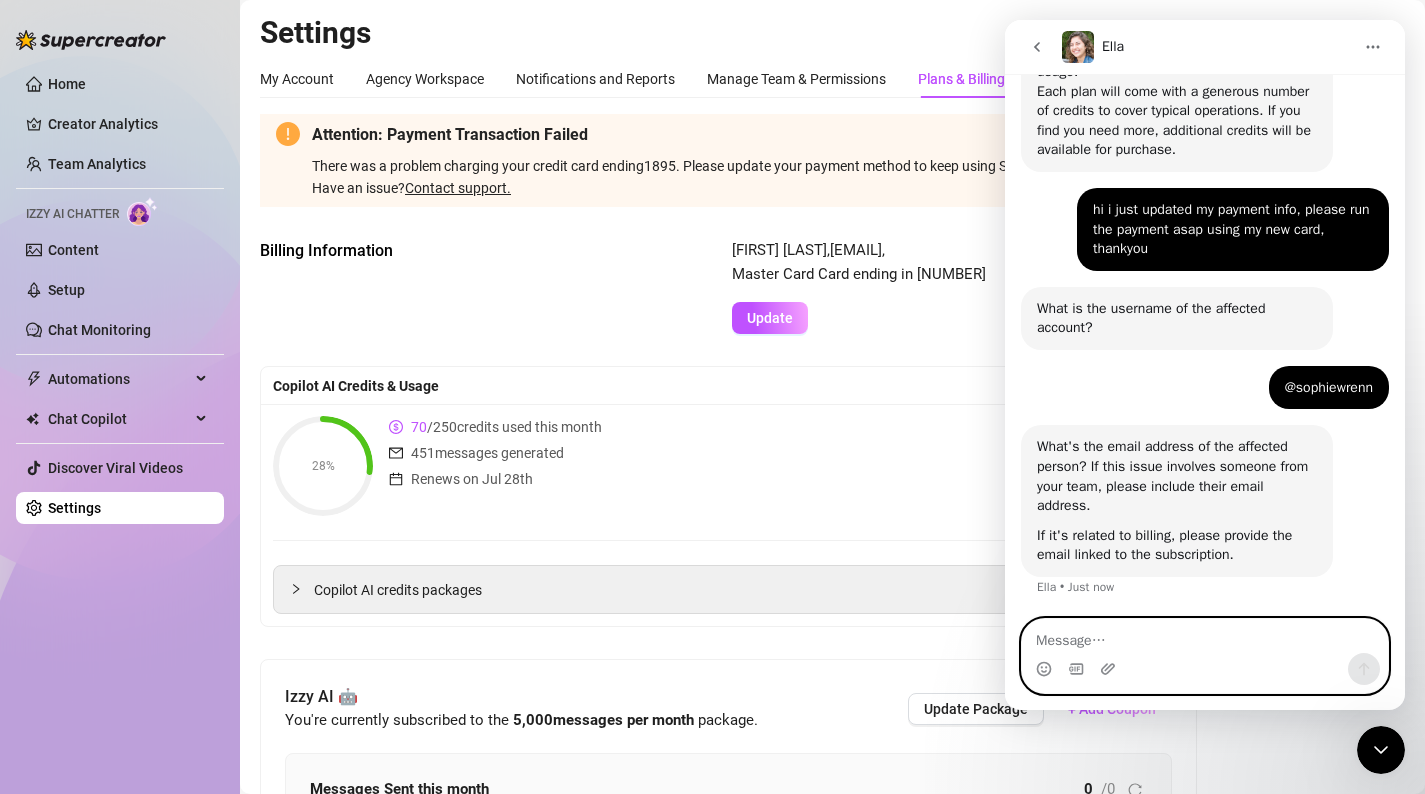 scroll, scrollTop: 480, scrollLeft: 0, axis: vertical 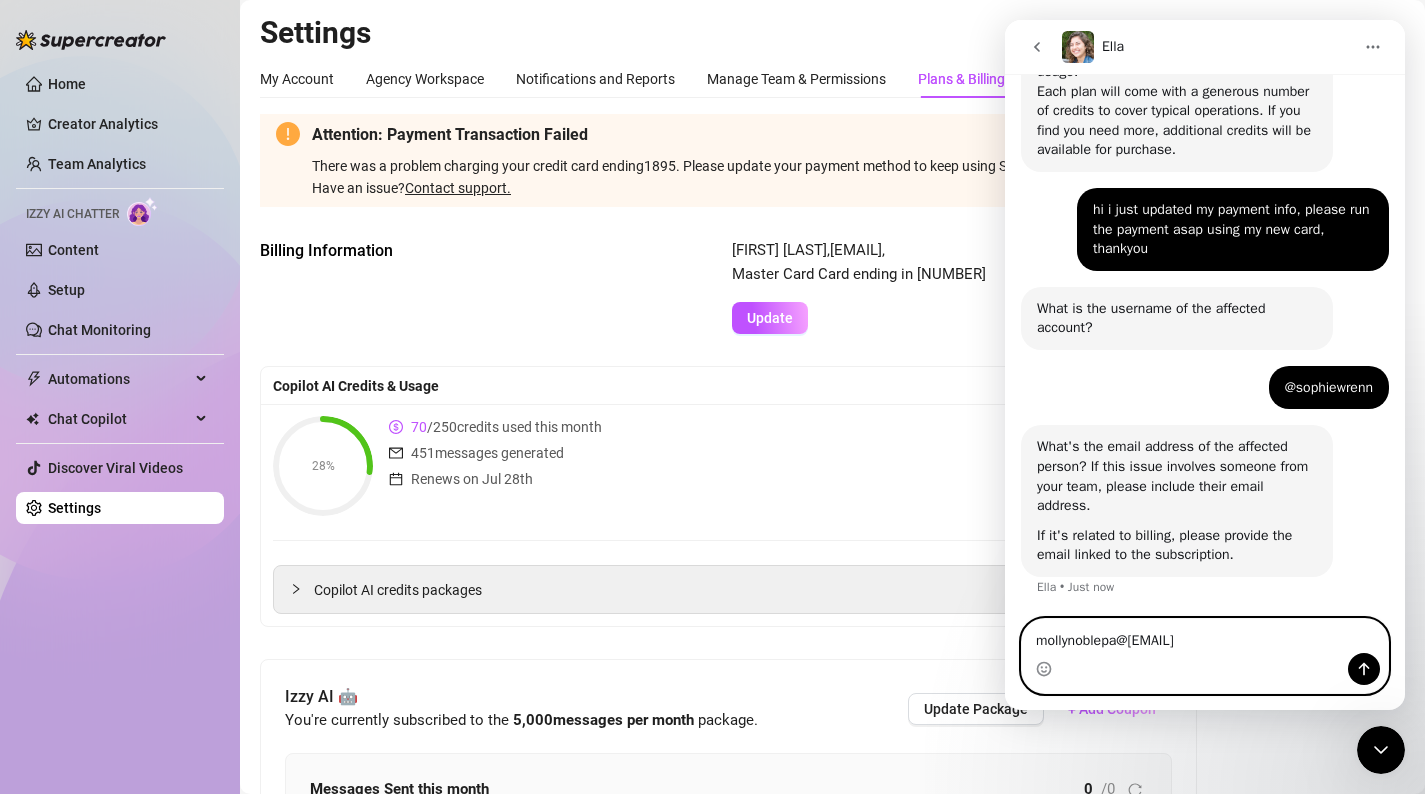 type on "[EMAIL]" 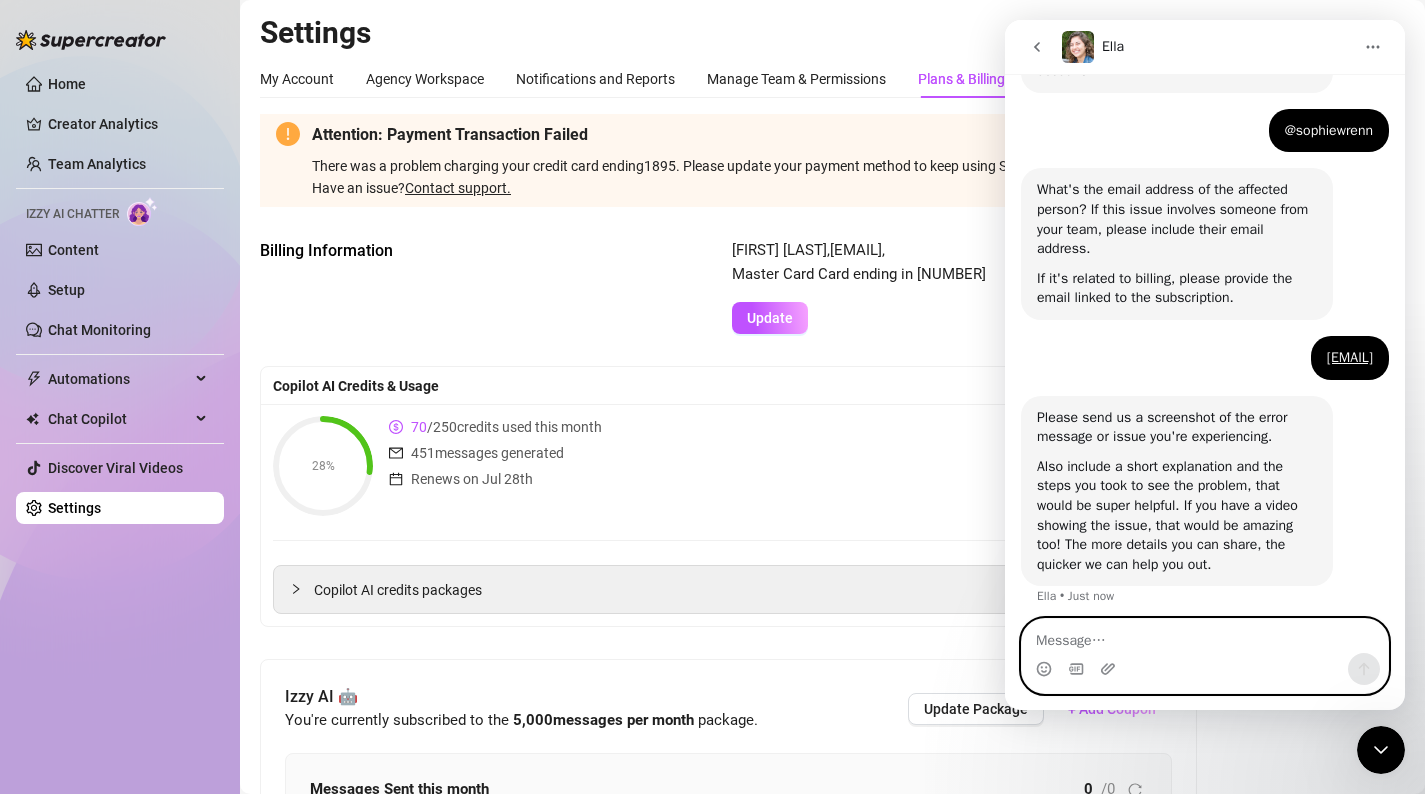 scroll, scrollTop: 746, scrollLeft: 0, axis: vertical 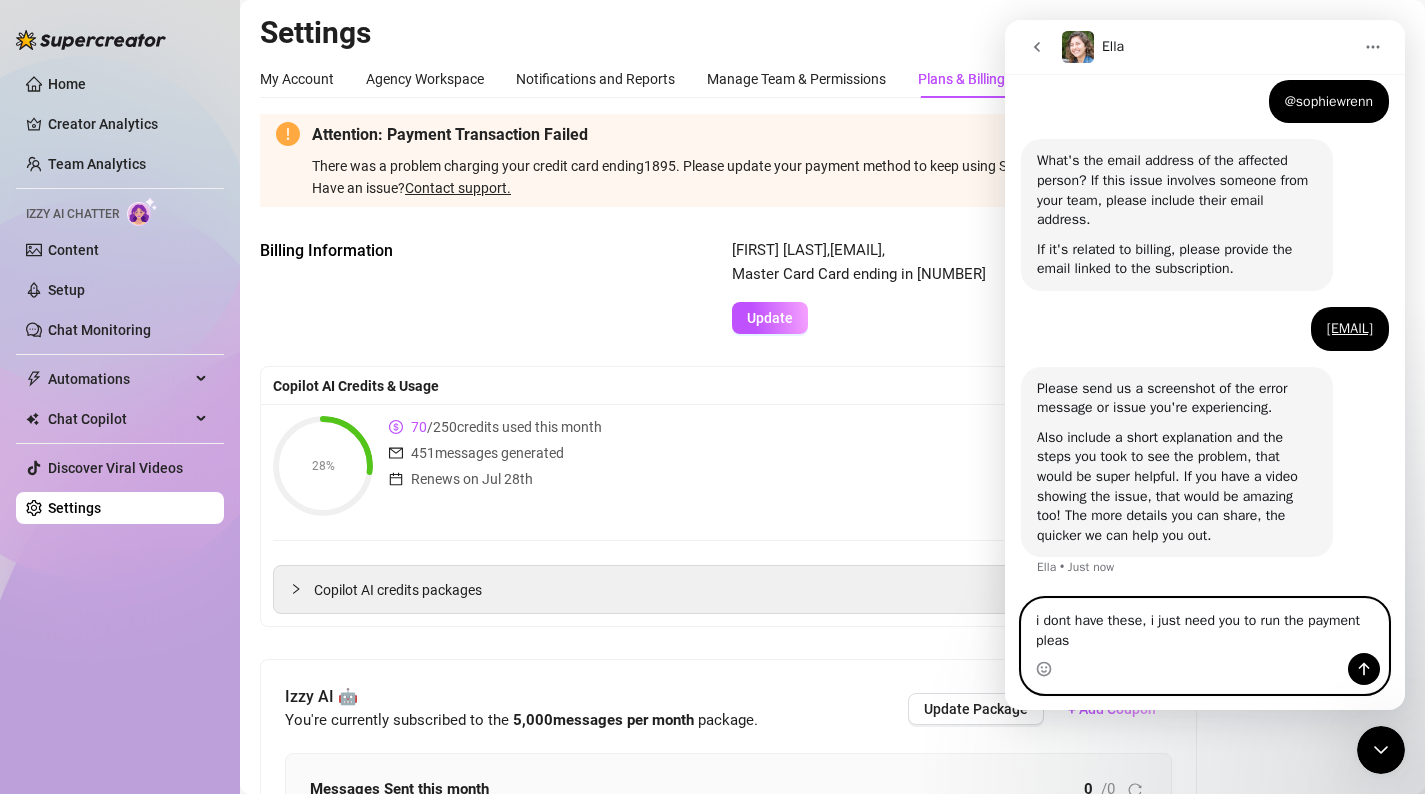 type on "i dont have these, i just need you to run the payment please" 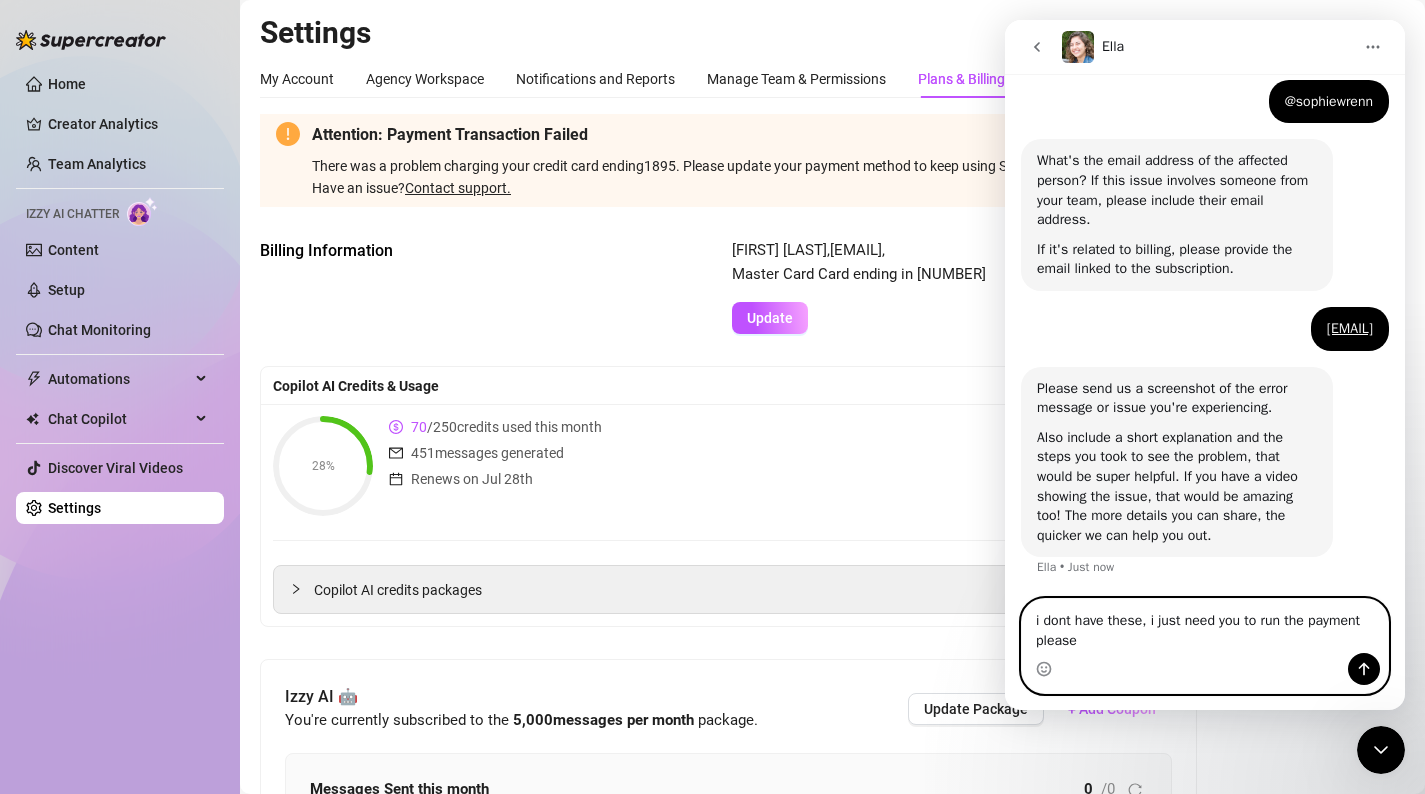 type 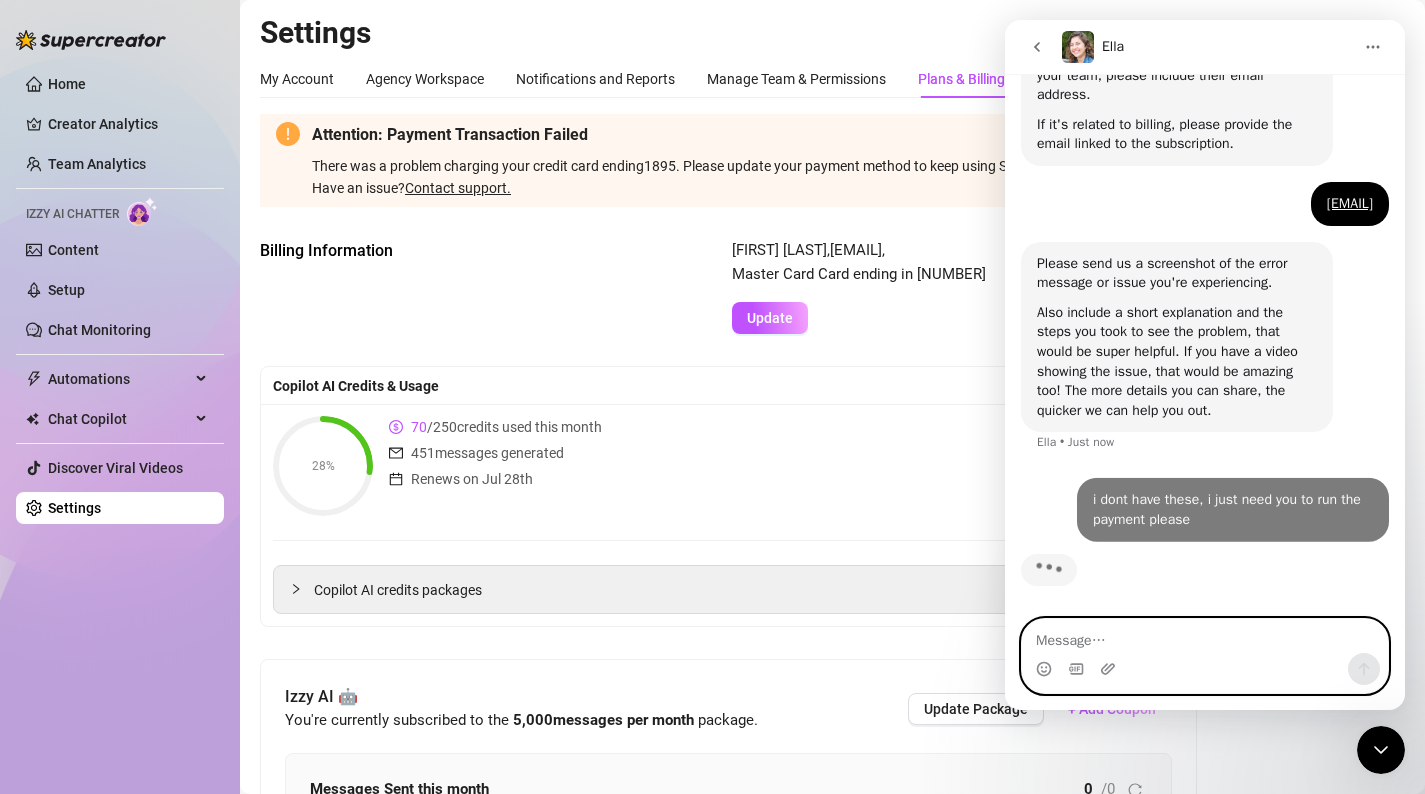 scroll, scrollTop: 891, scrollLeft: 0, axis: vertical 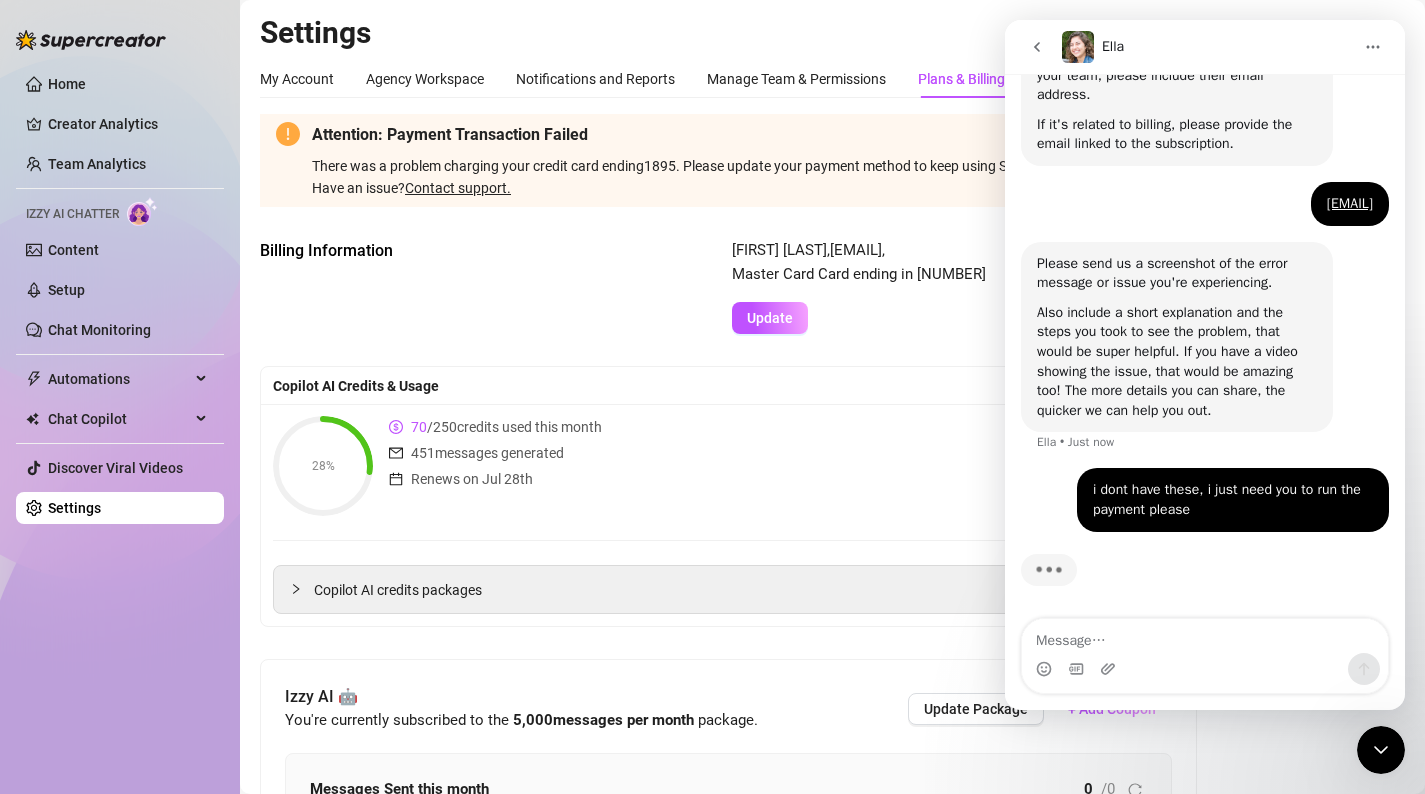 click on "28% 70 / 250  credits used this month 451  messages generated Renews on   [DATE] Buy More Credits" at bounding box center [832, 466] 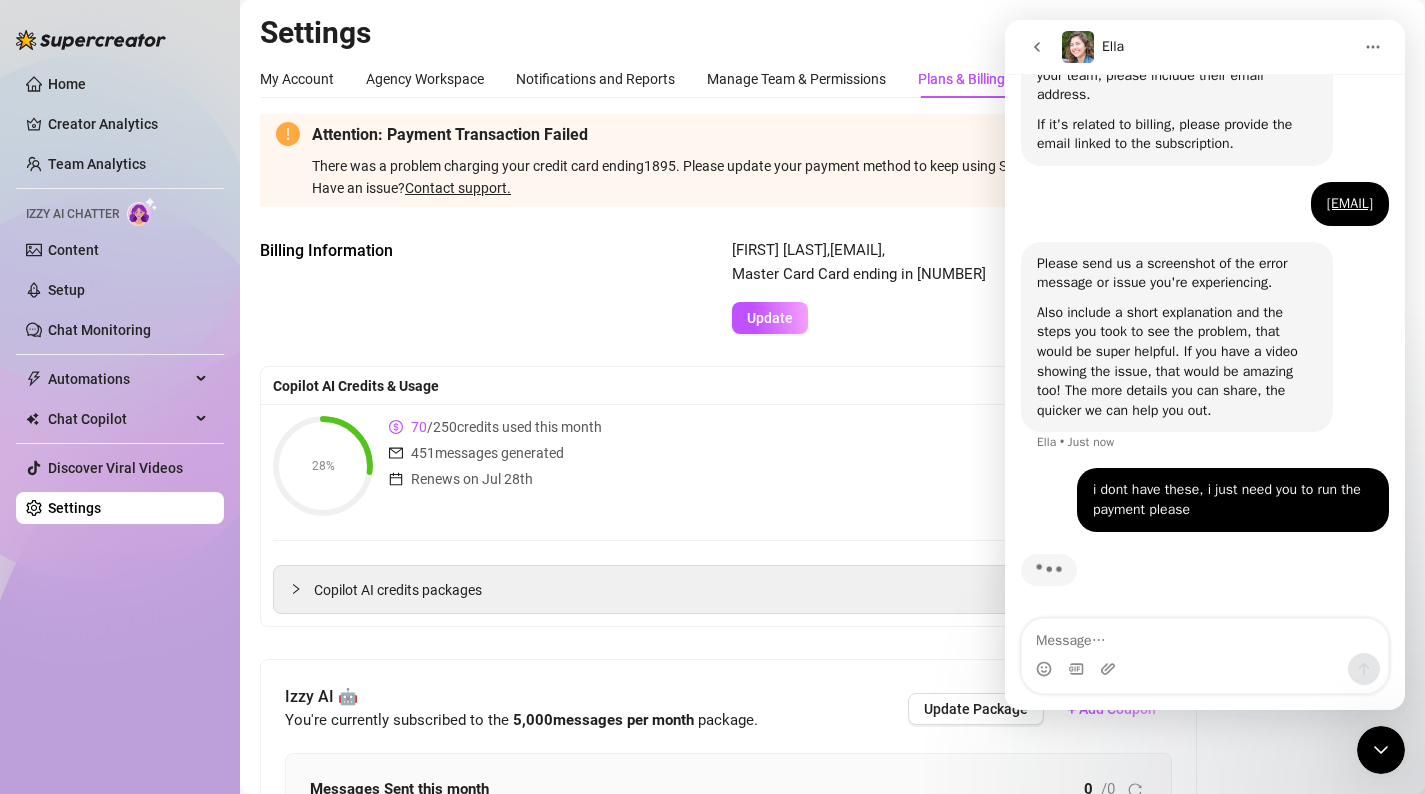 scroll, scrollTop: 826, scrollLeft: 0, axis: vertical 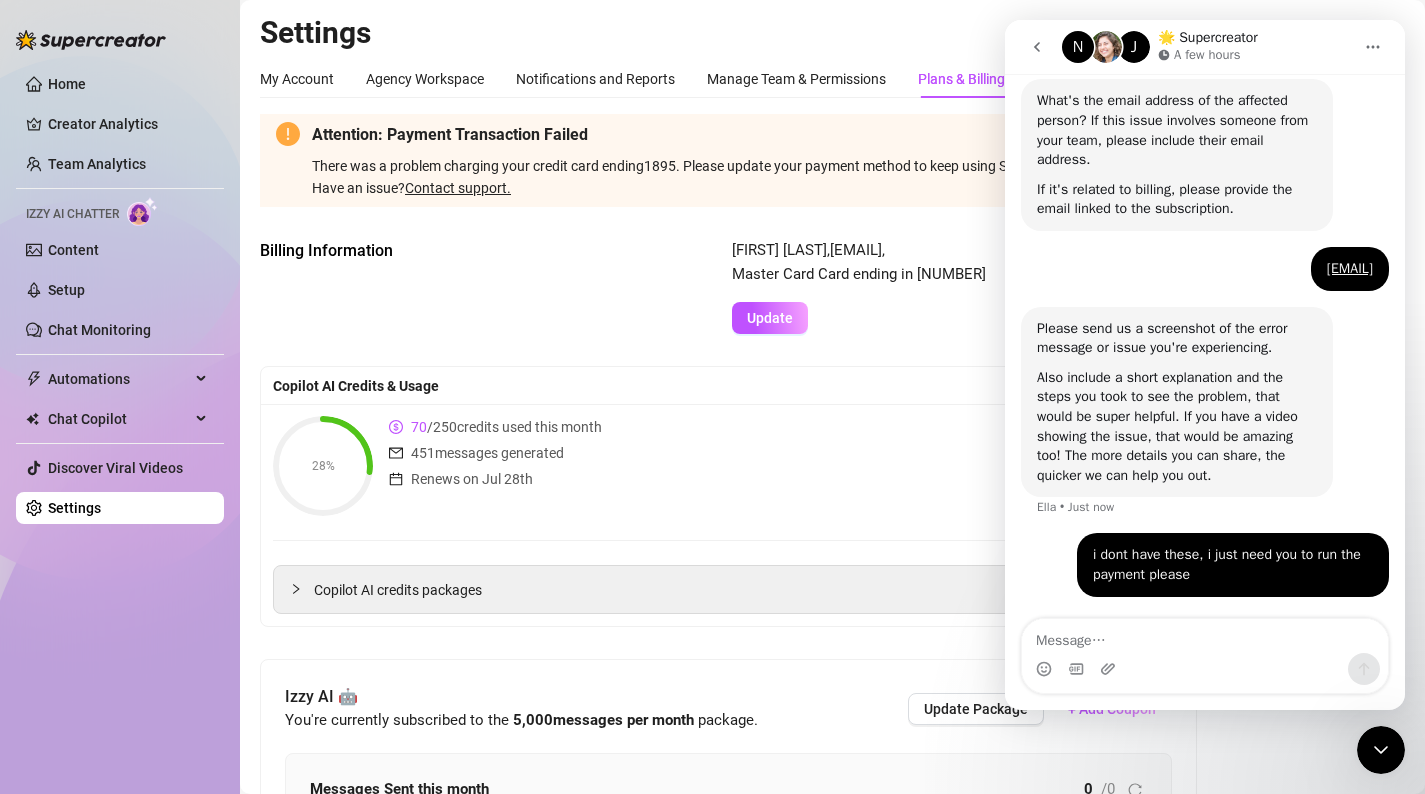 click on "Molly Noble ,  mollynoblepa@[EMAIL] , Master Card Card ending in 1895 Update" at bounding box center [1068, 286] 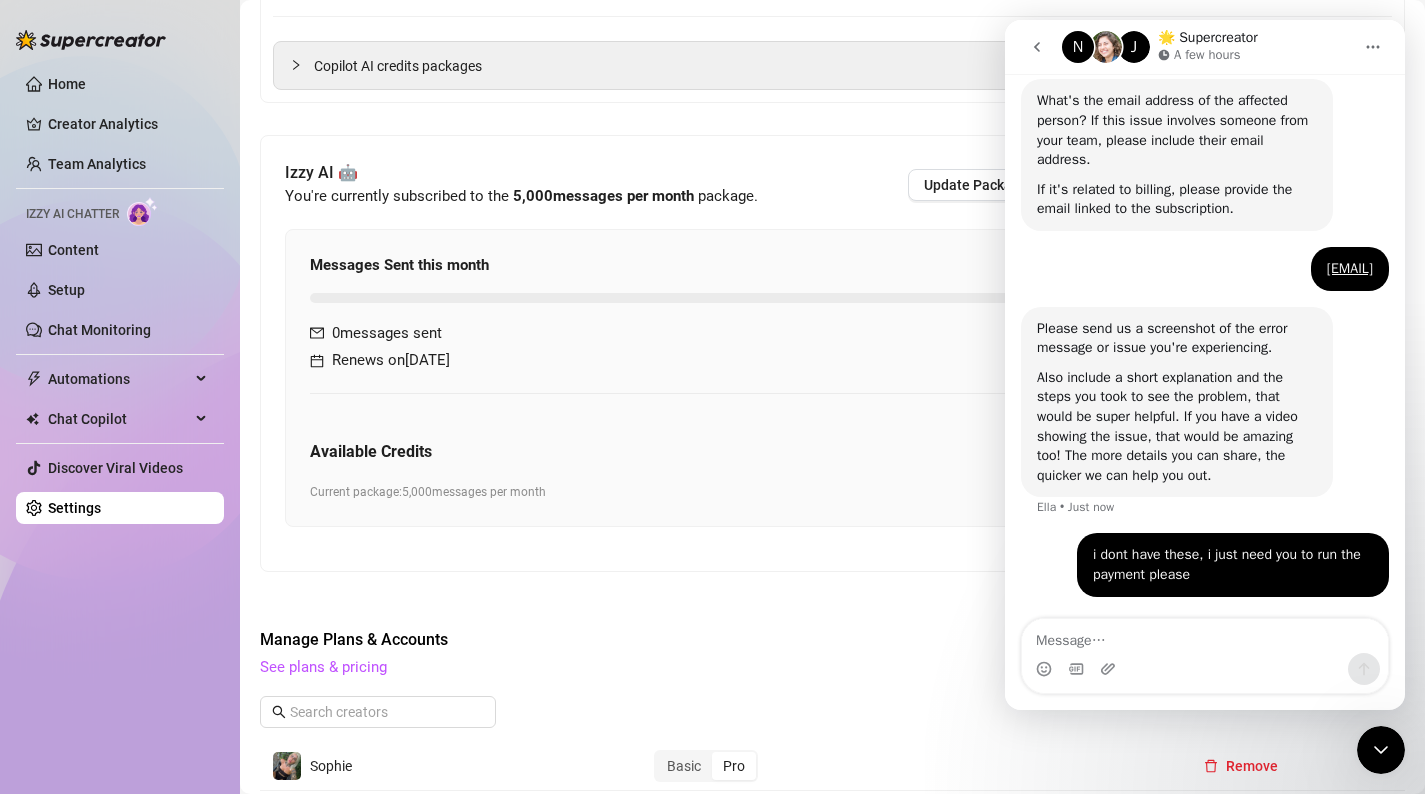 scroll, scrollTop: 0, scrollLeft: 0, axis: both 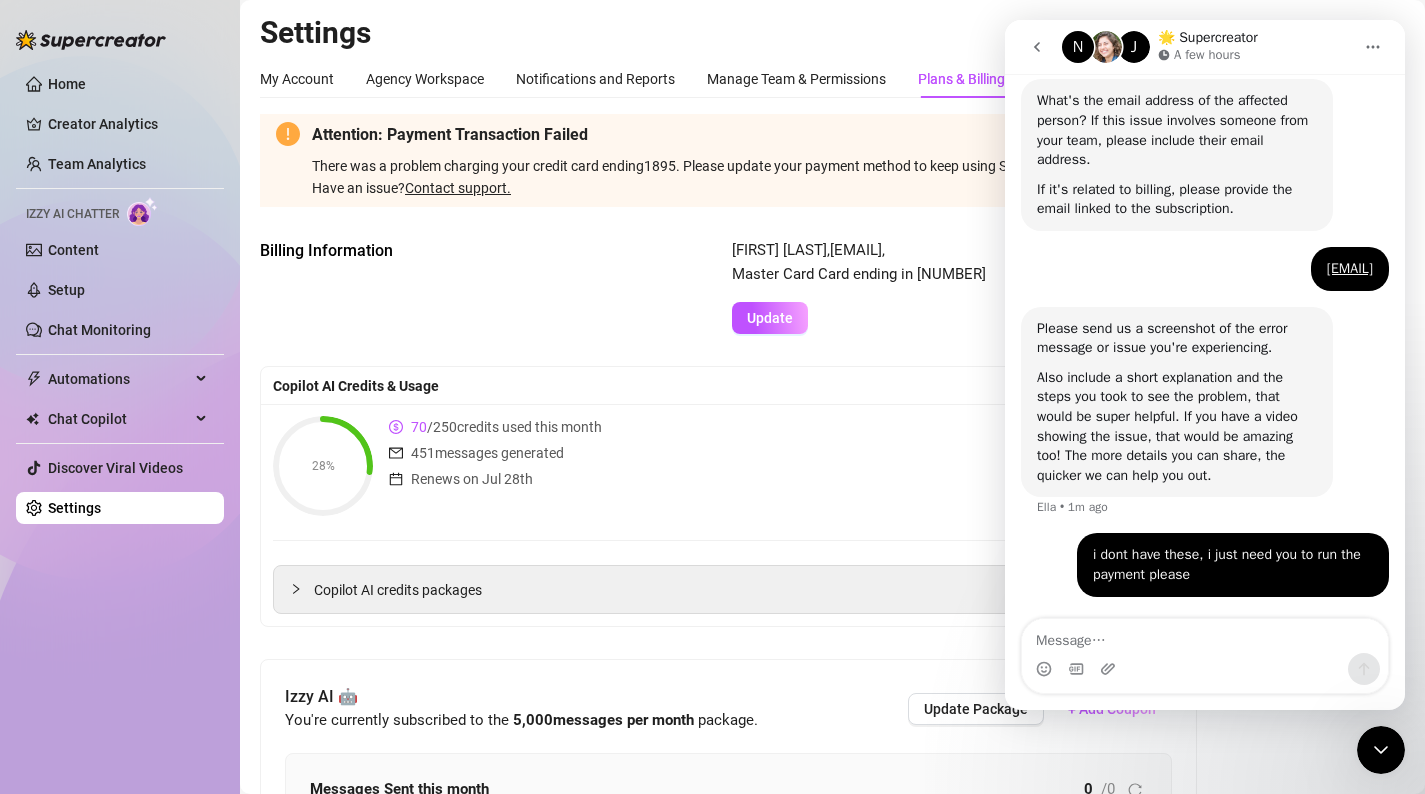 click on "N J 🌟 Supercreator A few hours" at bounding box center [1207, 47] 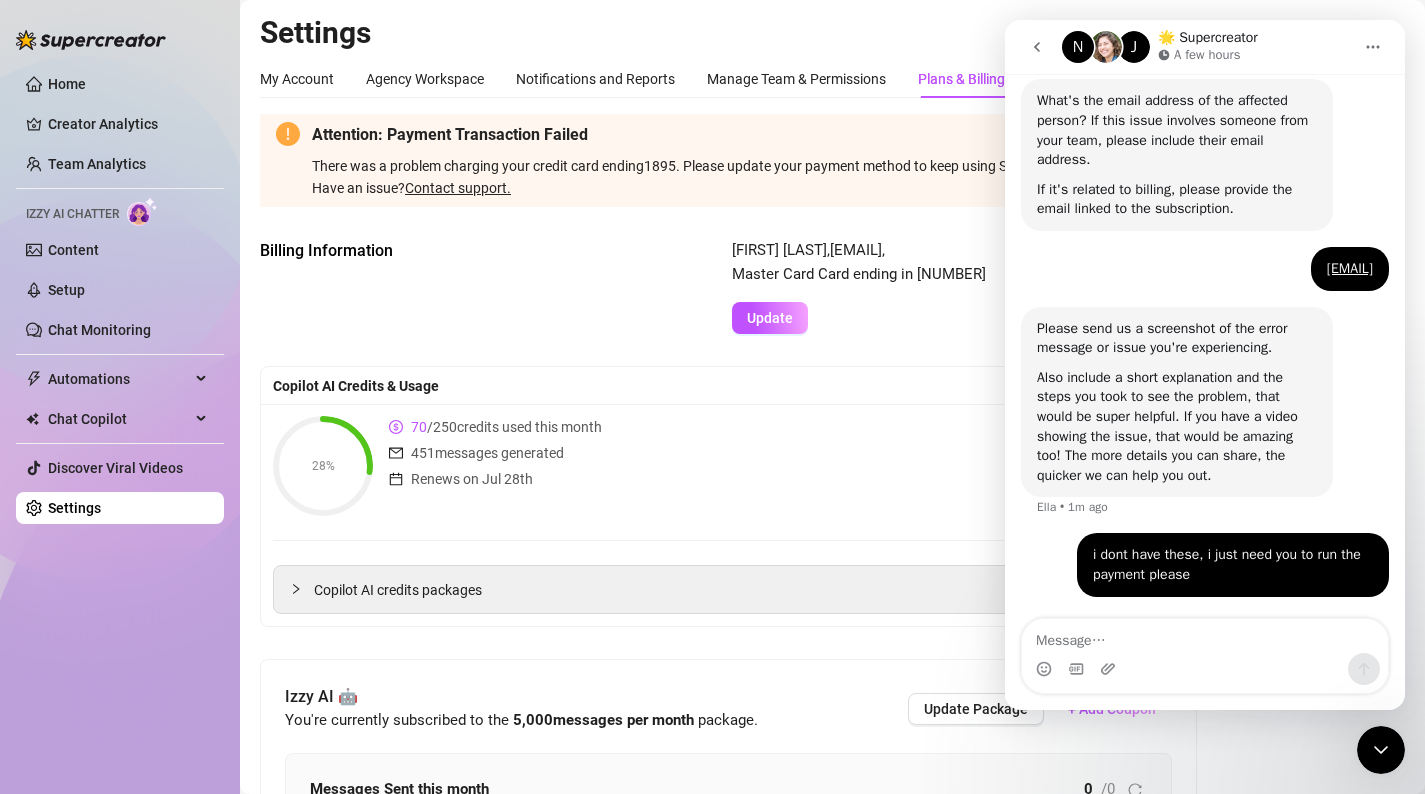 click 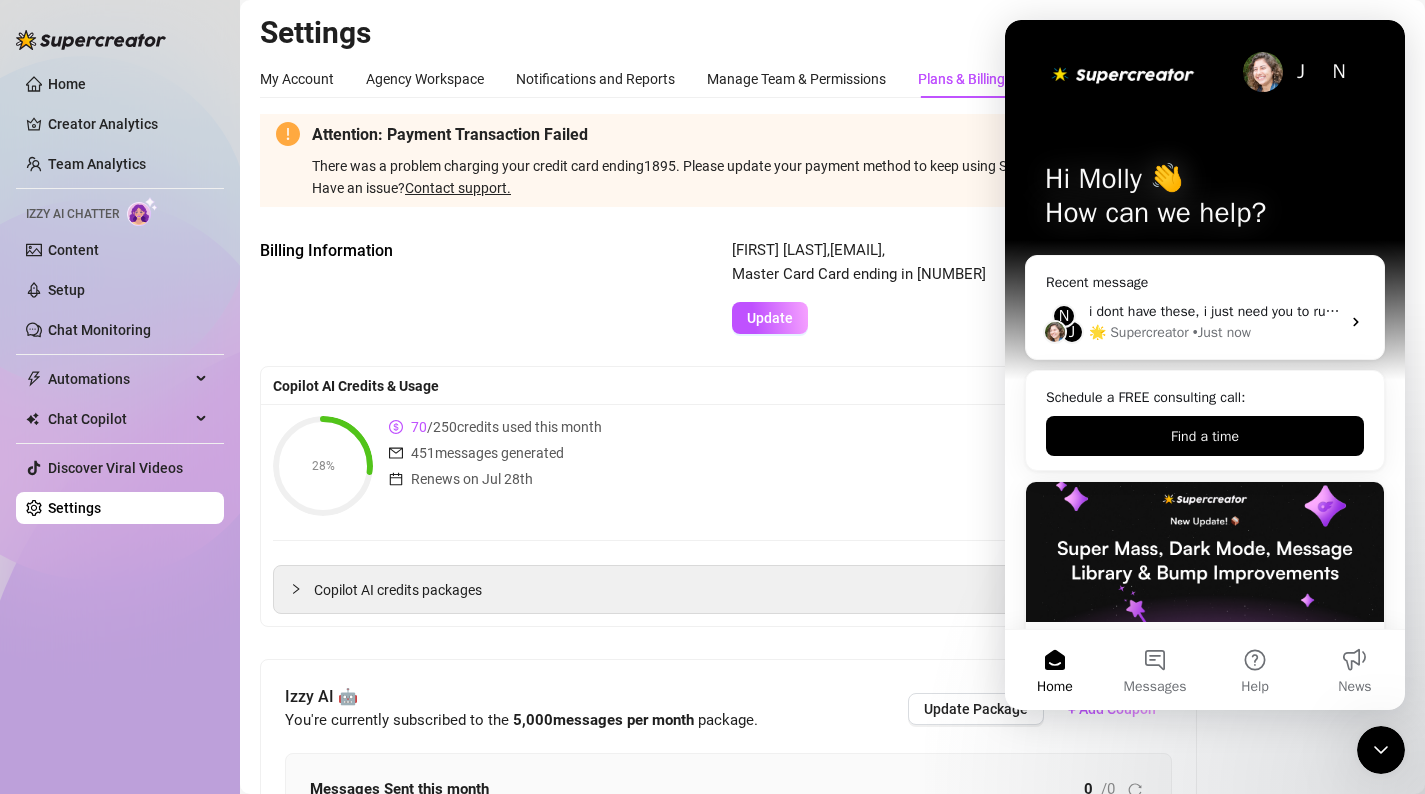 click on "Settings" at bounding box center [832, 33] 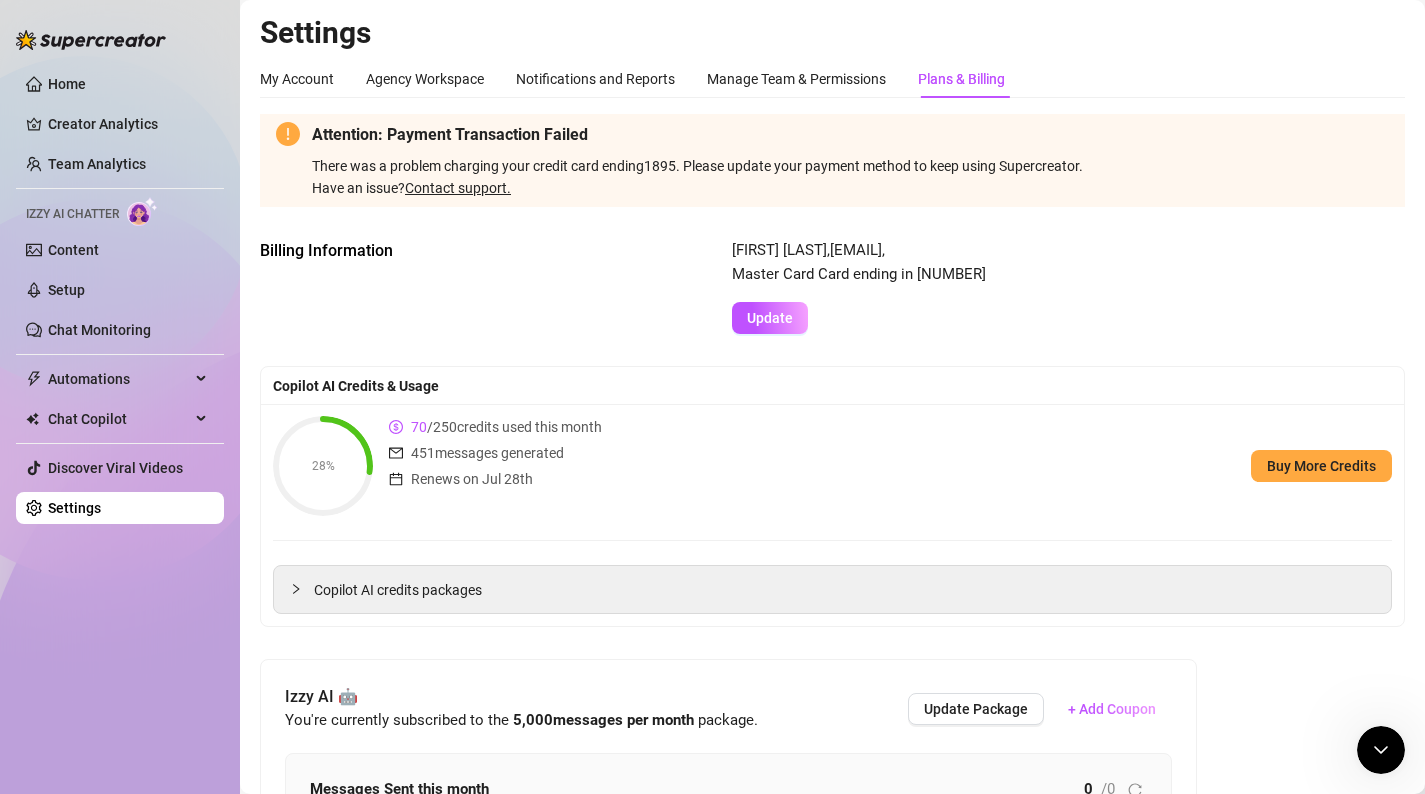 scroll, scrollTop: 0, scrollLeft: 0, axis: both 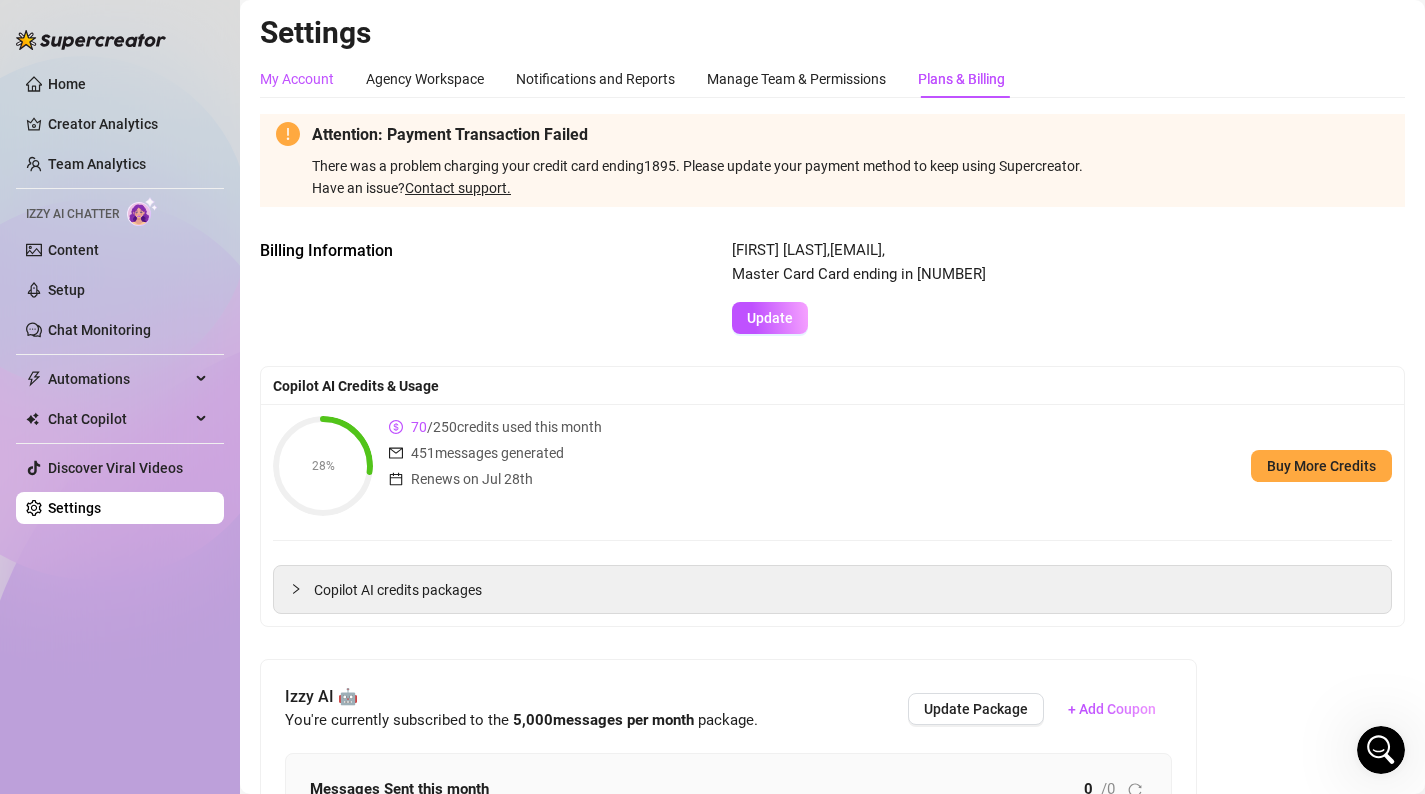 click on "My Account" at bounding box center [297, 79] 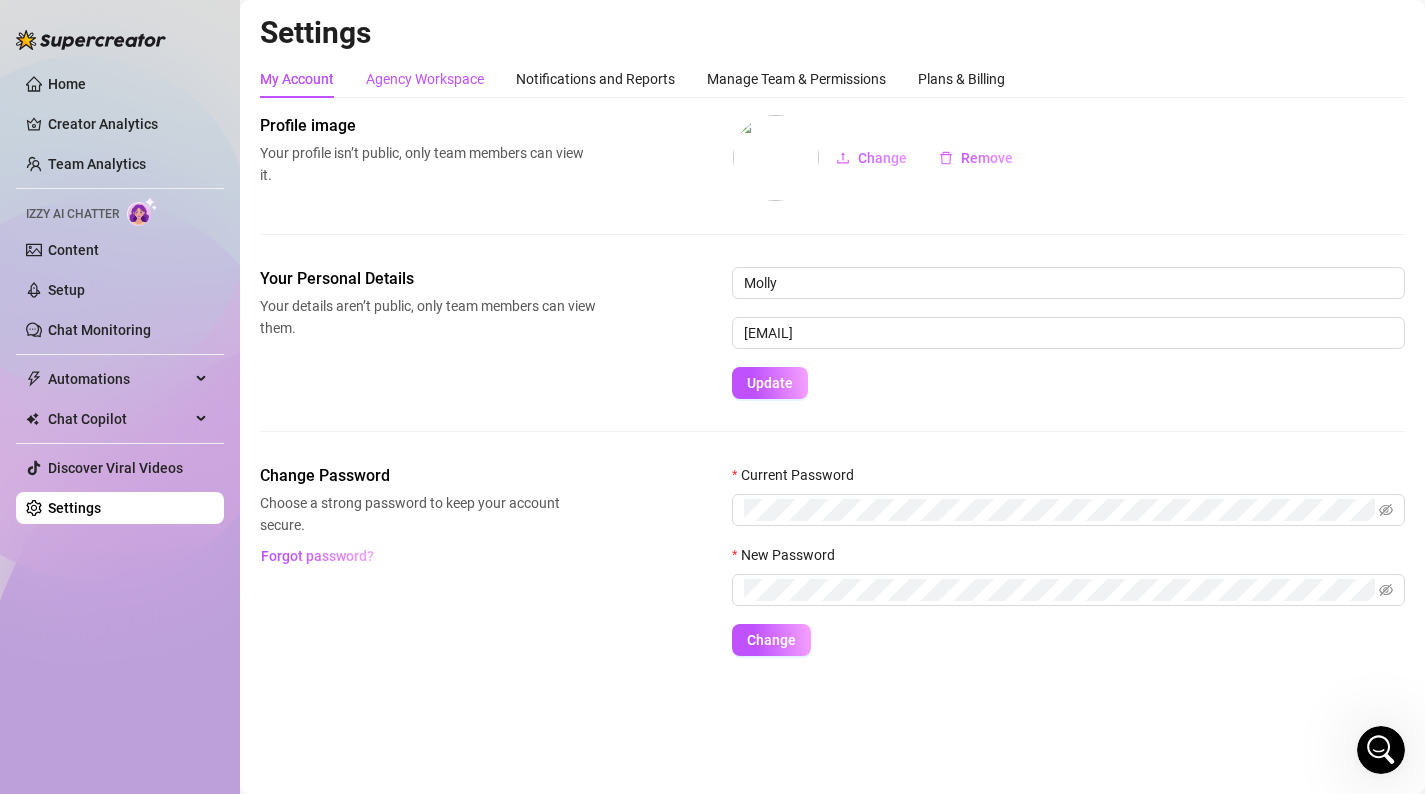 click on "Agency Workspace" at bounding box center [425, 79] 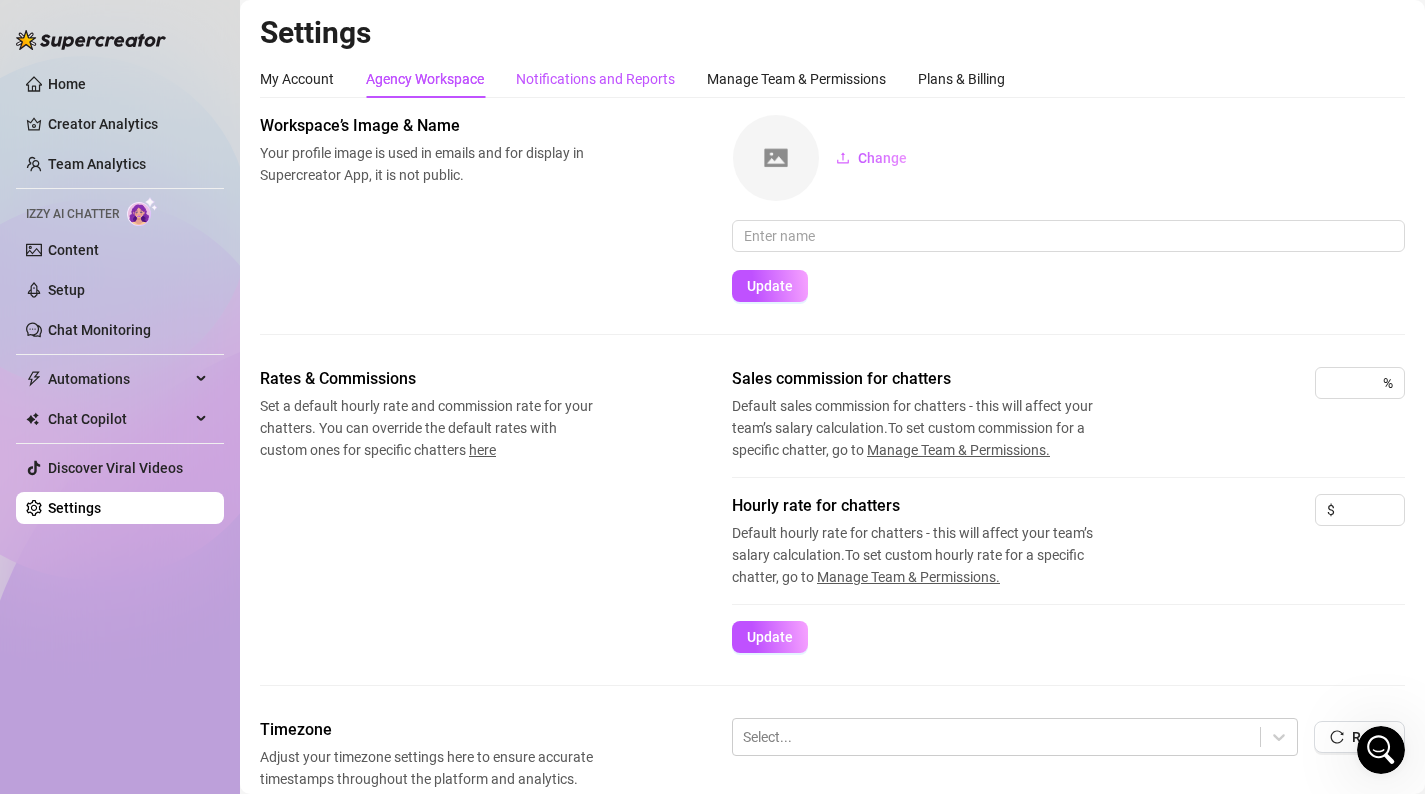 click on "Notifications and Reports" at bounding box center [595, 79] 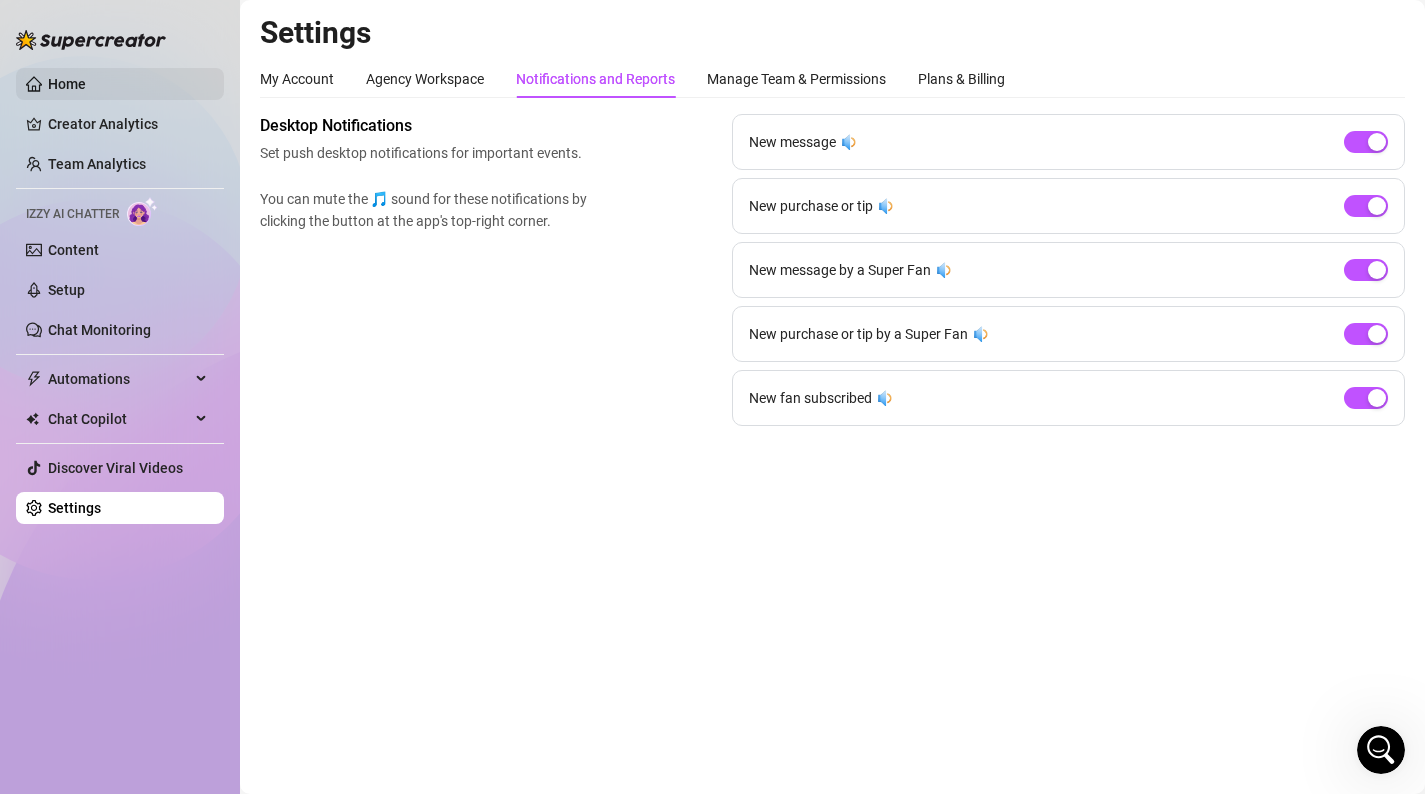 click on "Home" at bounding box center [67, 84] 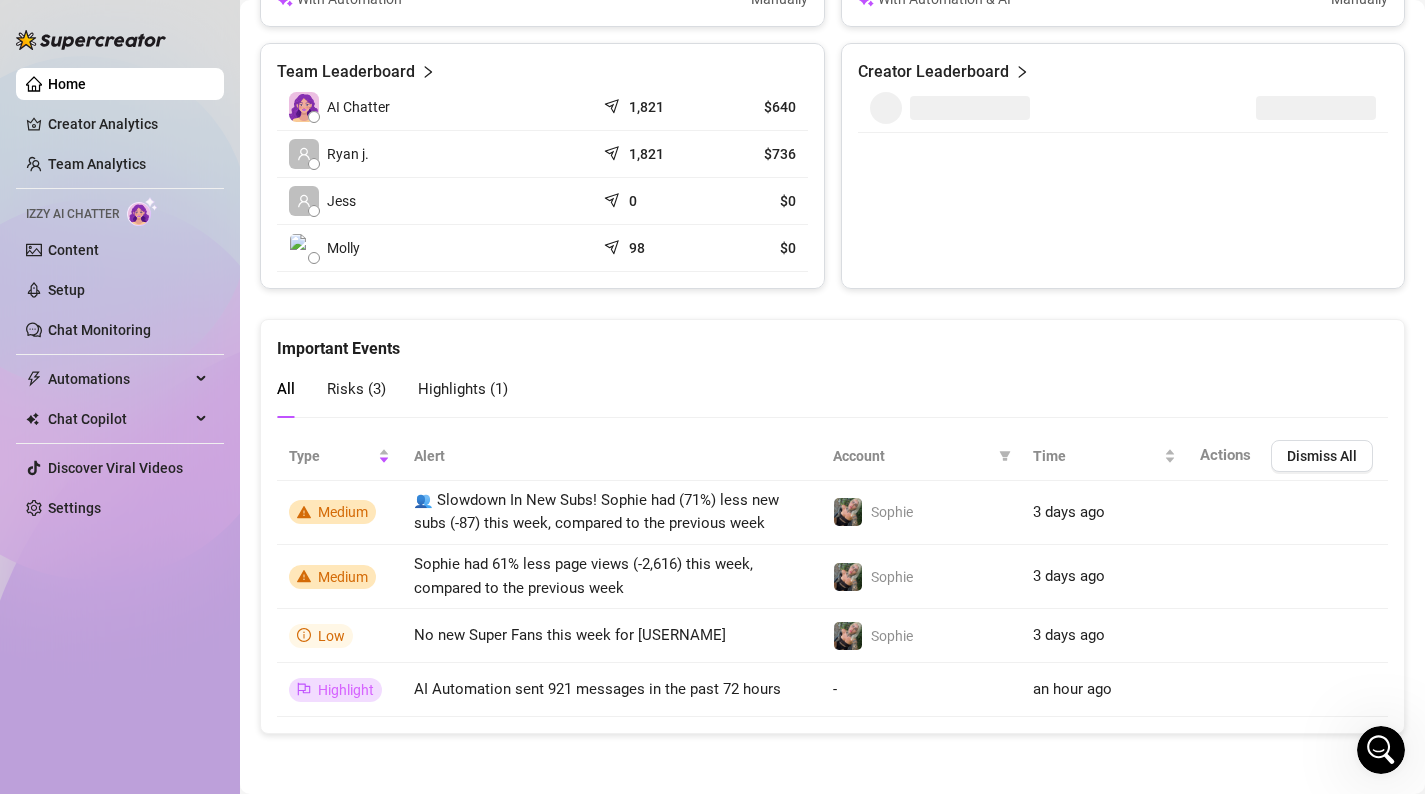 scroll, scrollTop: 955, scrollLeft: 0, axis: vertical 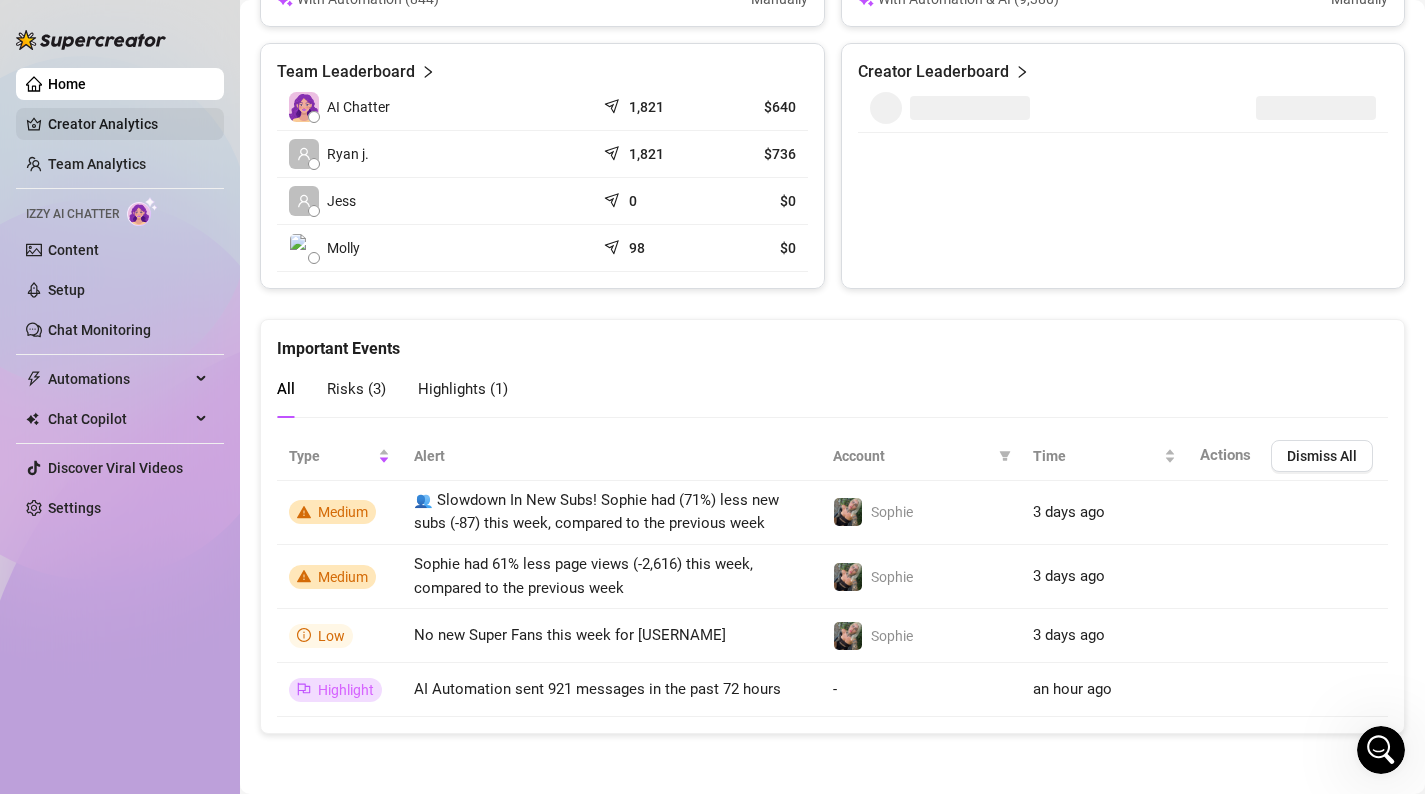 click on "Creator Analytics" at bounding box center [128, 124] 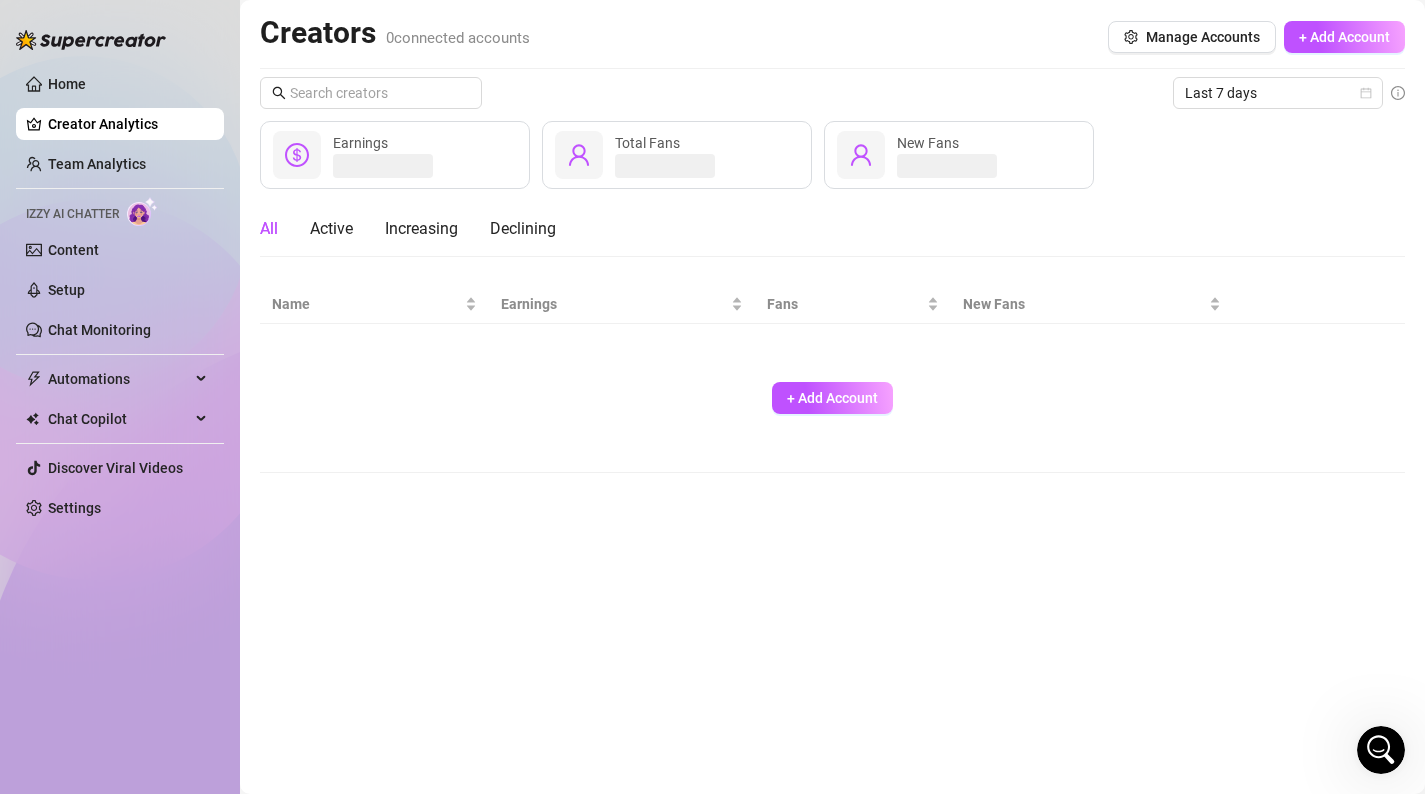 scroll, scrollTop: 0, scrollLeft: 0, axis: both 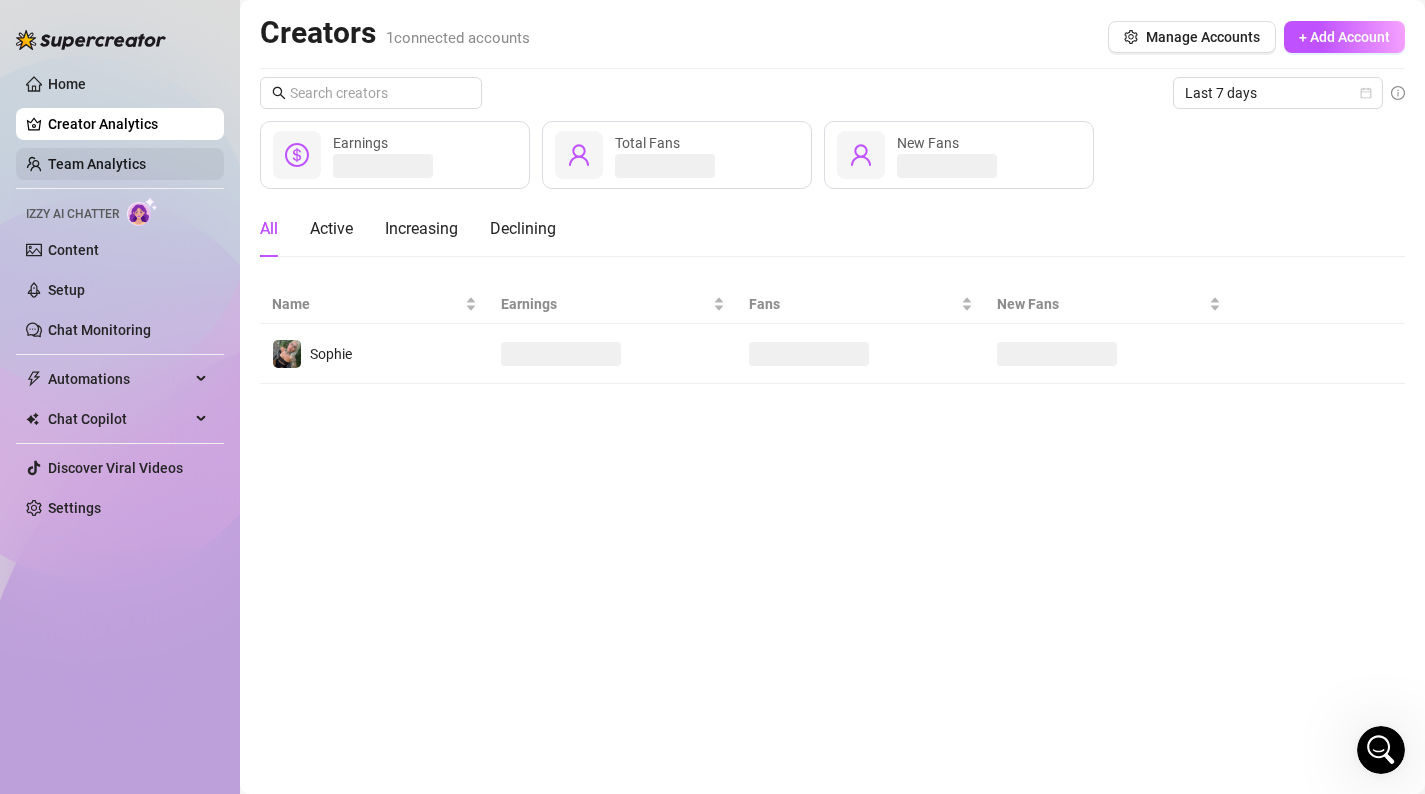 click on "Team Analytics" at bounding box center (97, 164) 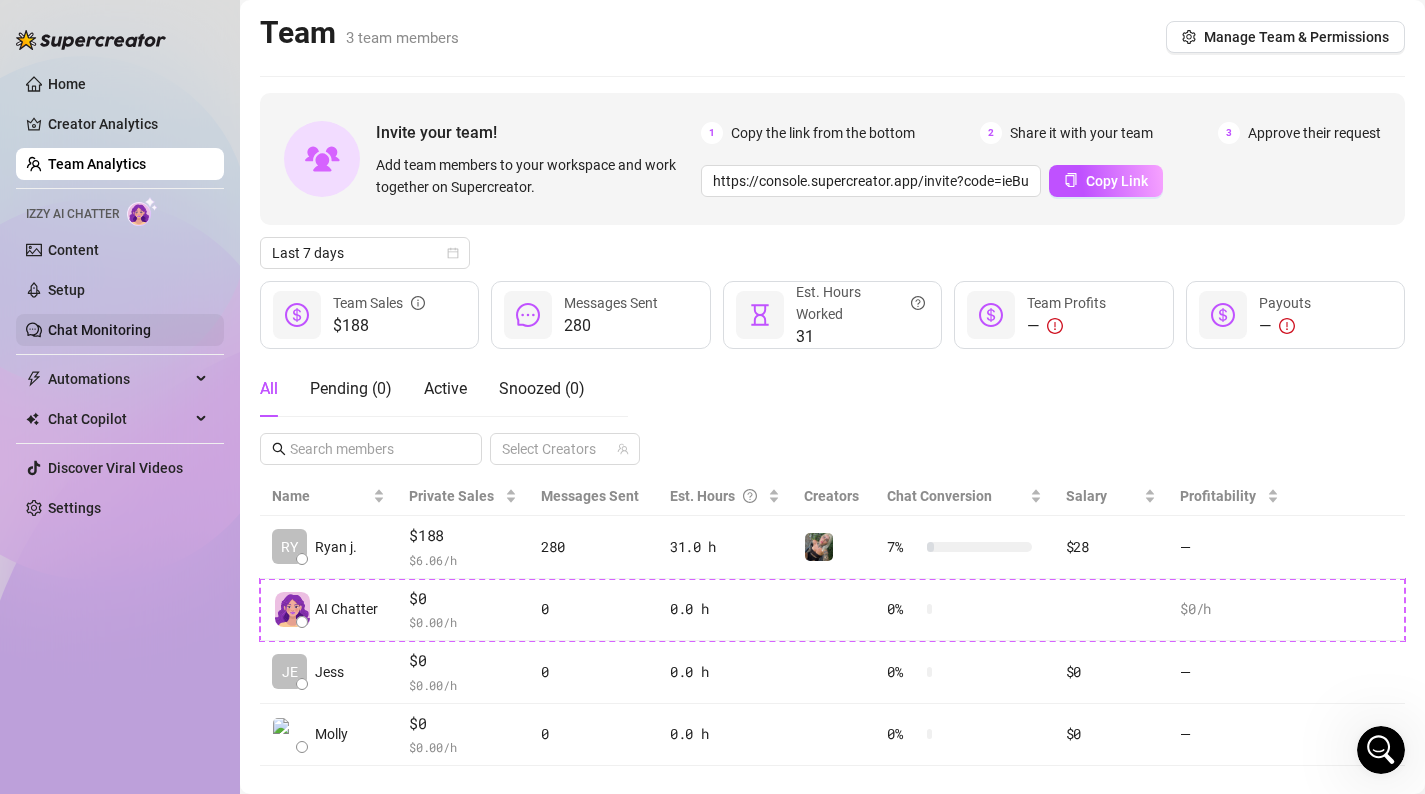 click on "Chat Monitoring" at bounding box center (99, 330) 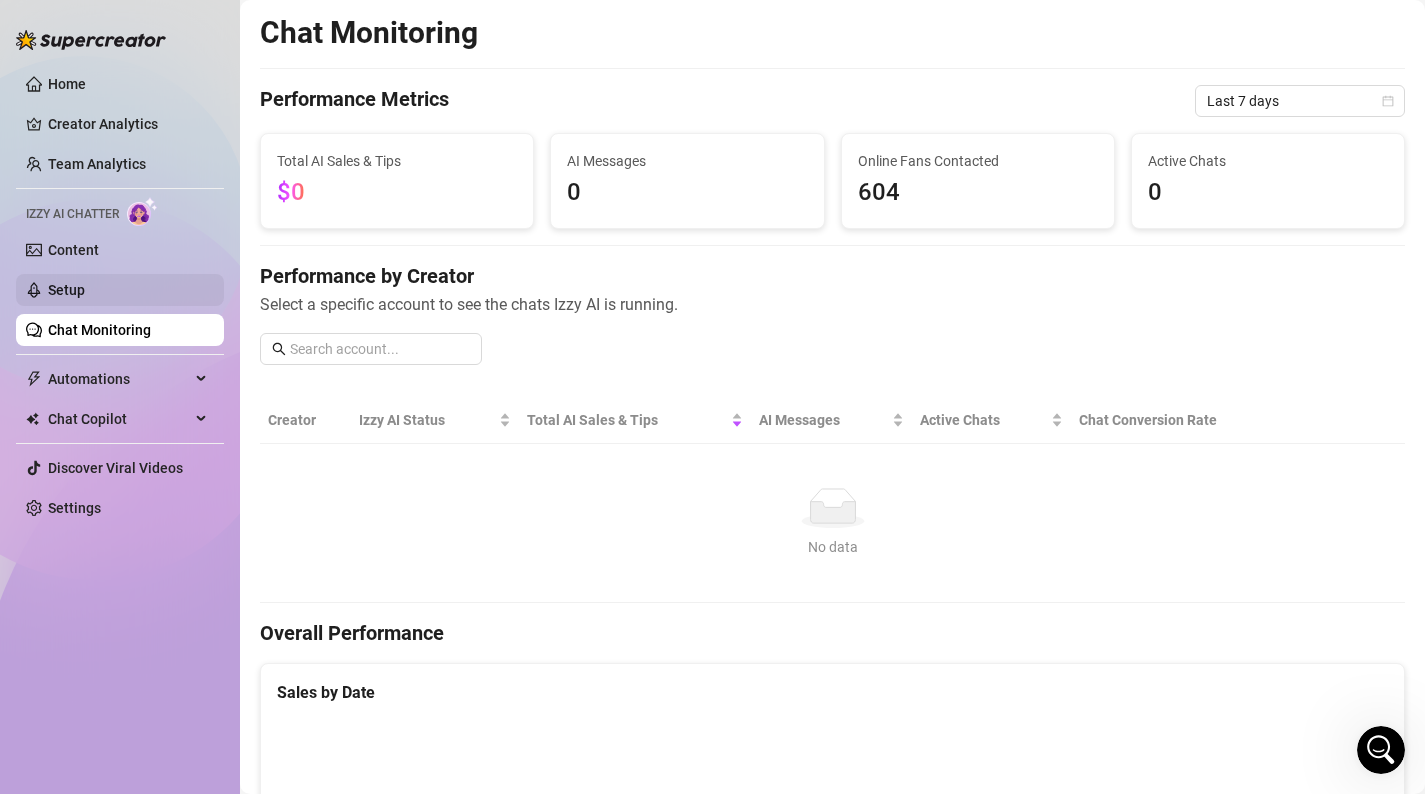 click on "Setup" at bounding box center [66, 290] 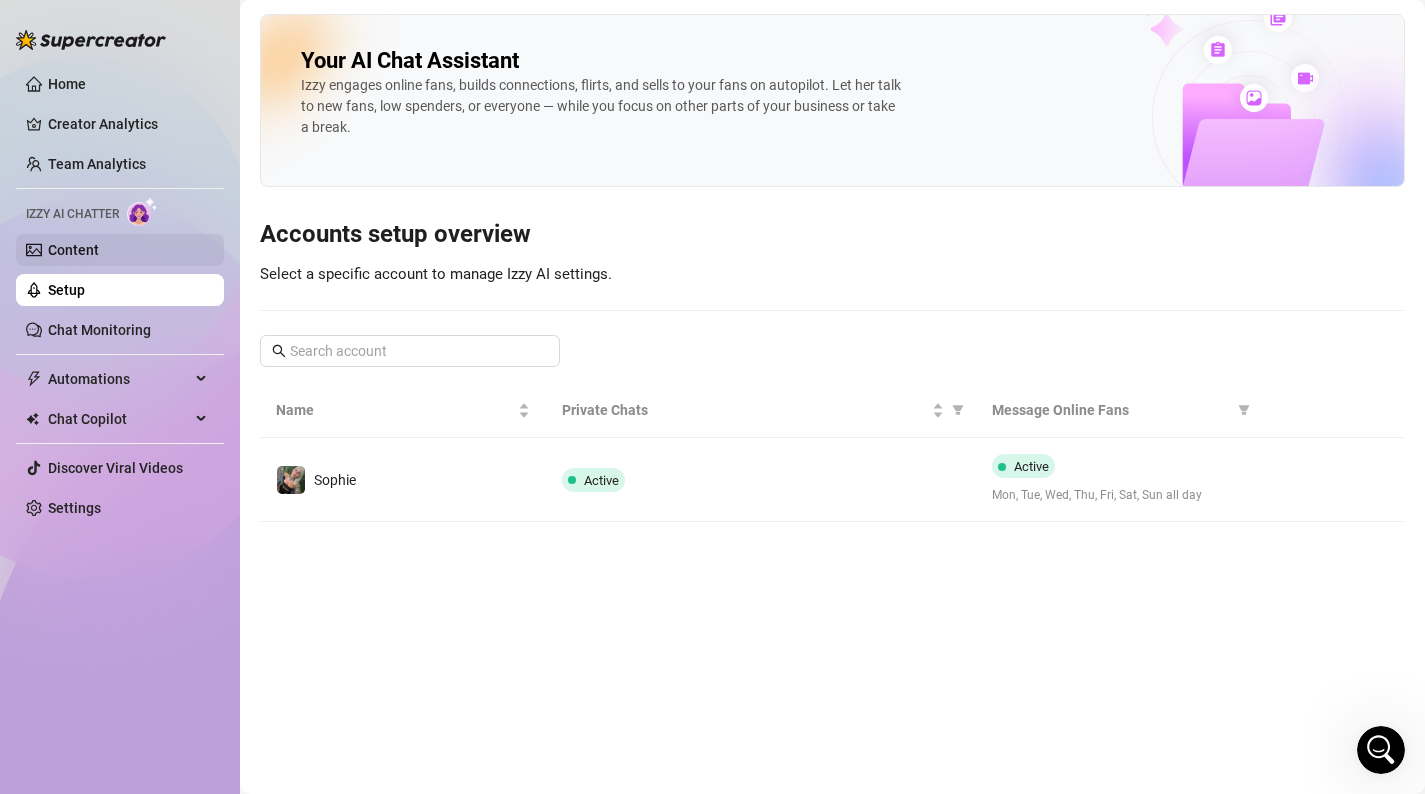 click on "Content" at bounding box center (73, 250) 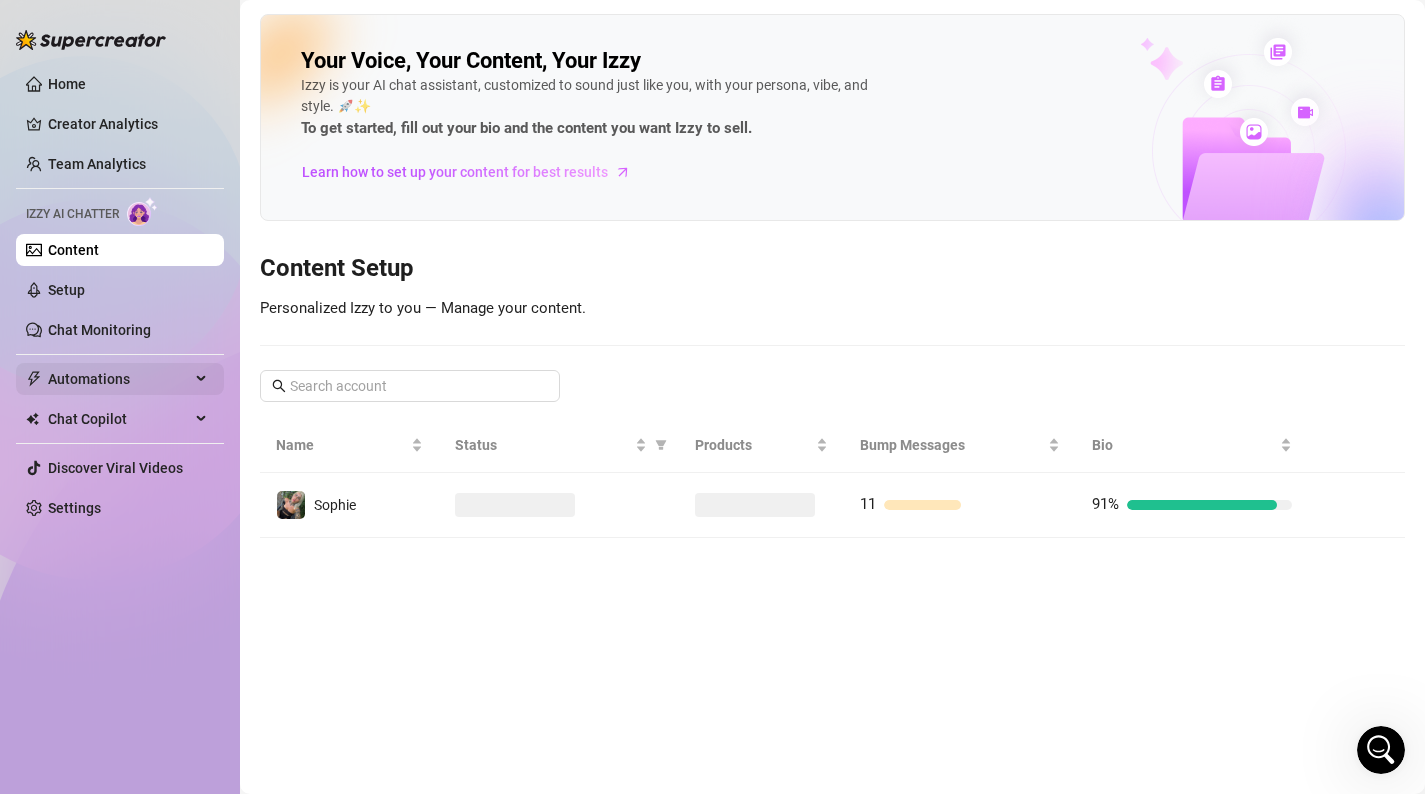 click on "Automations" at bounding box center (119, 379) 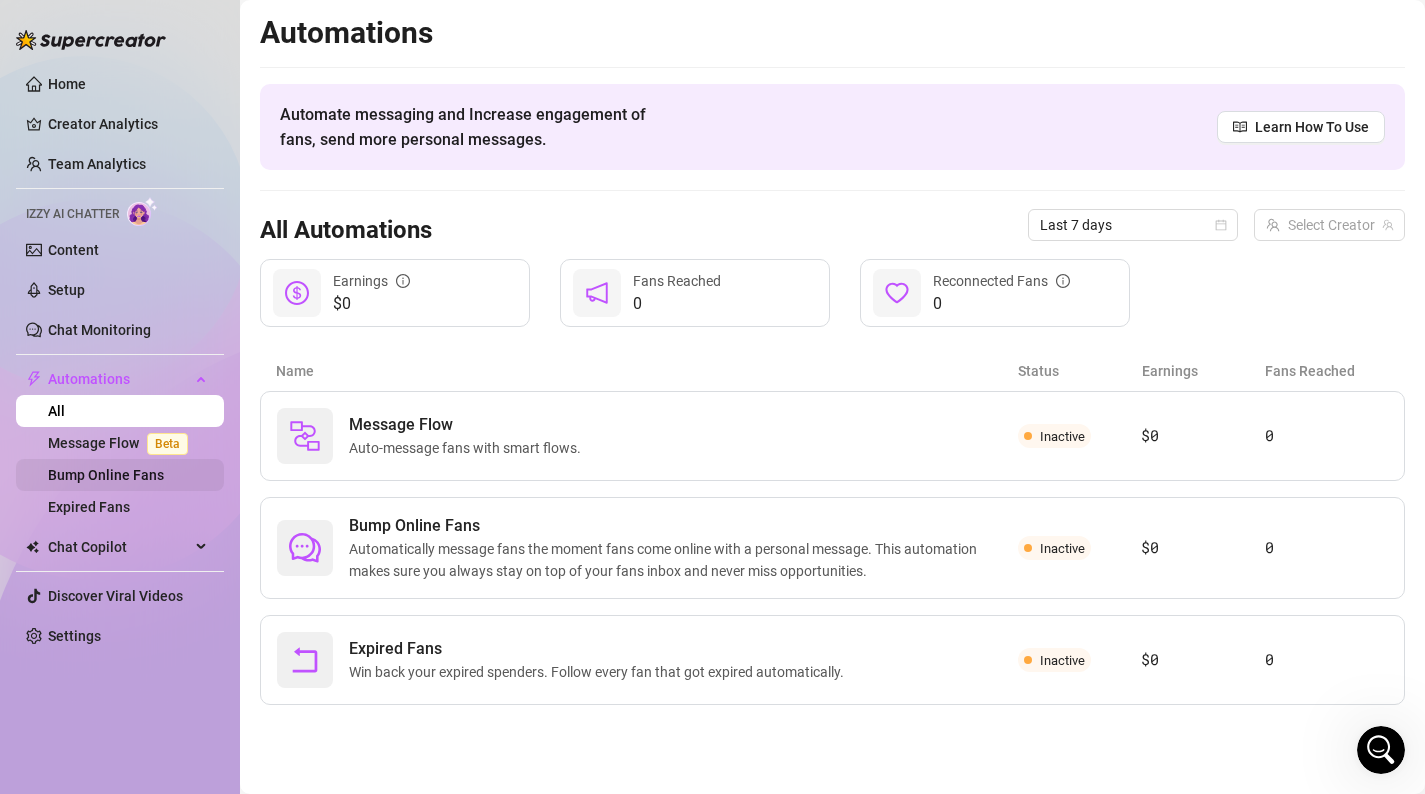click on "Bump Online Fans" at bounding box center (106, 475) 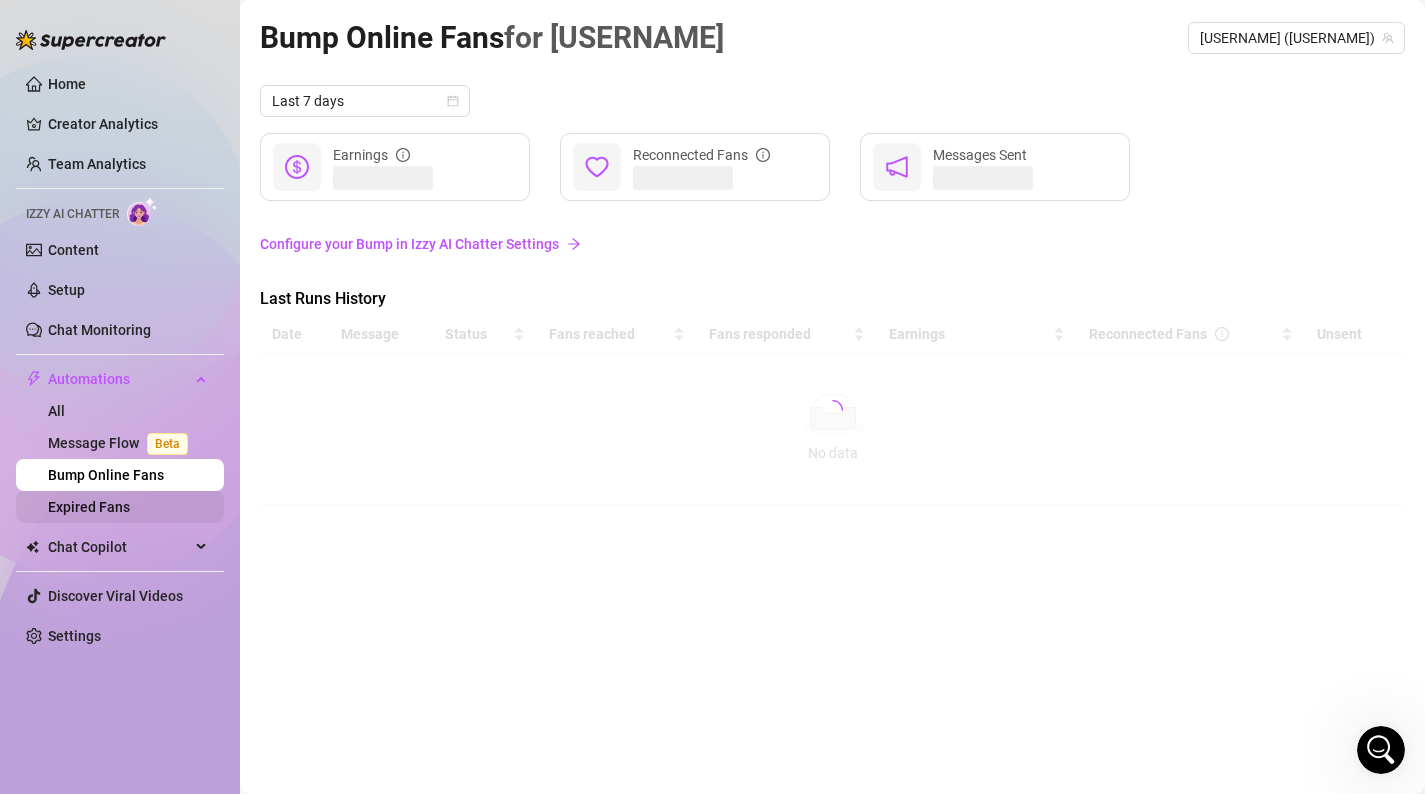 click on "Expired Fans" at bounding box center (89, 507) 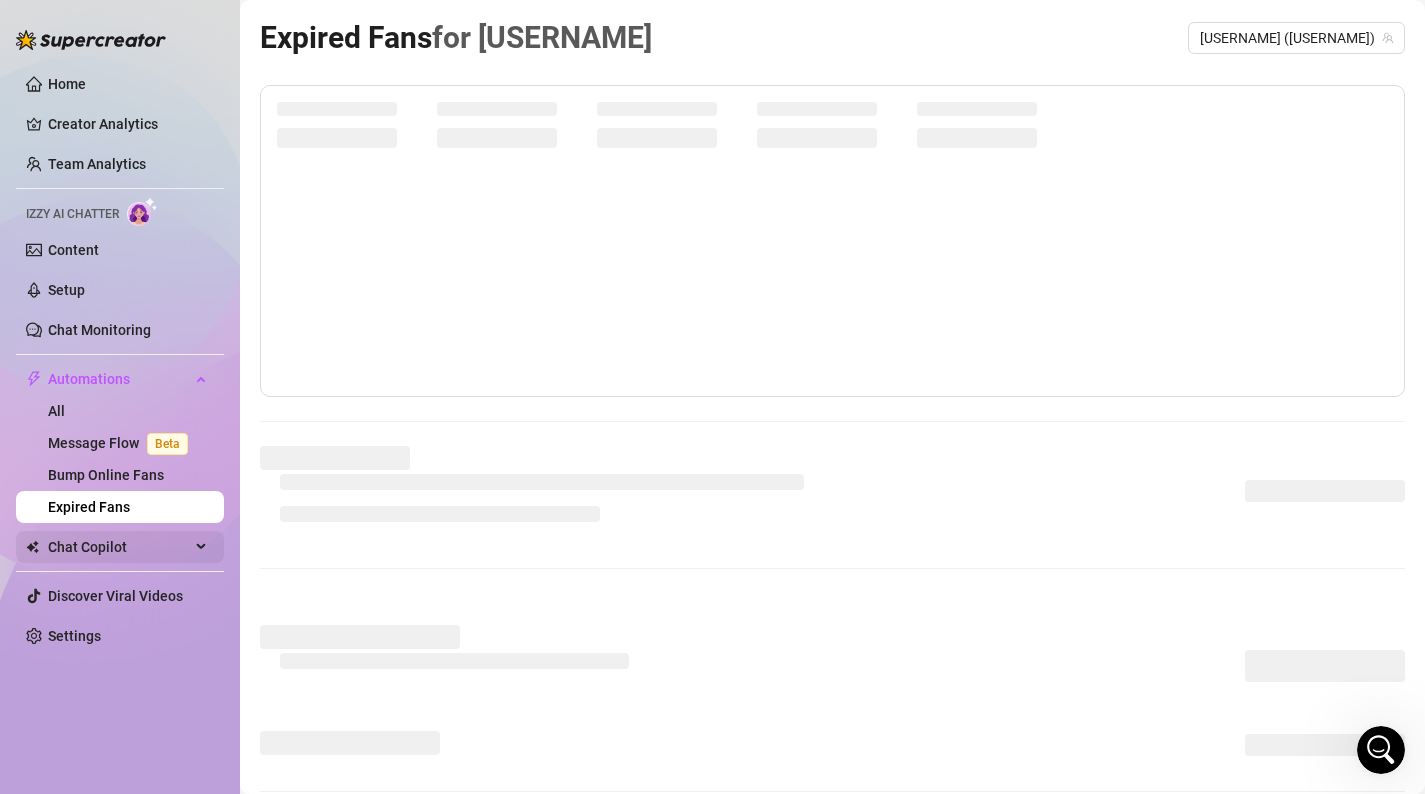 click on "Chat Copilot" at bounding box center [119, 547] 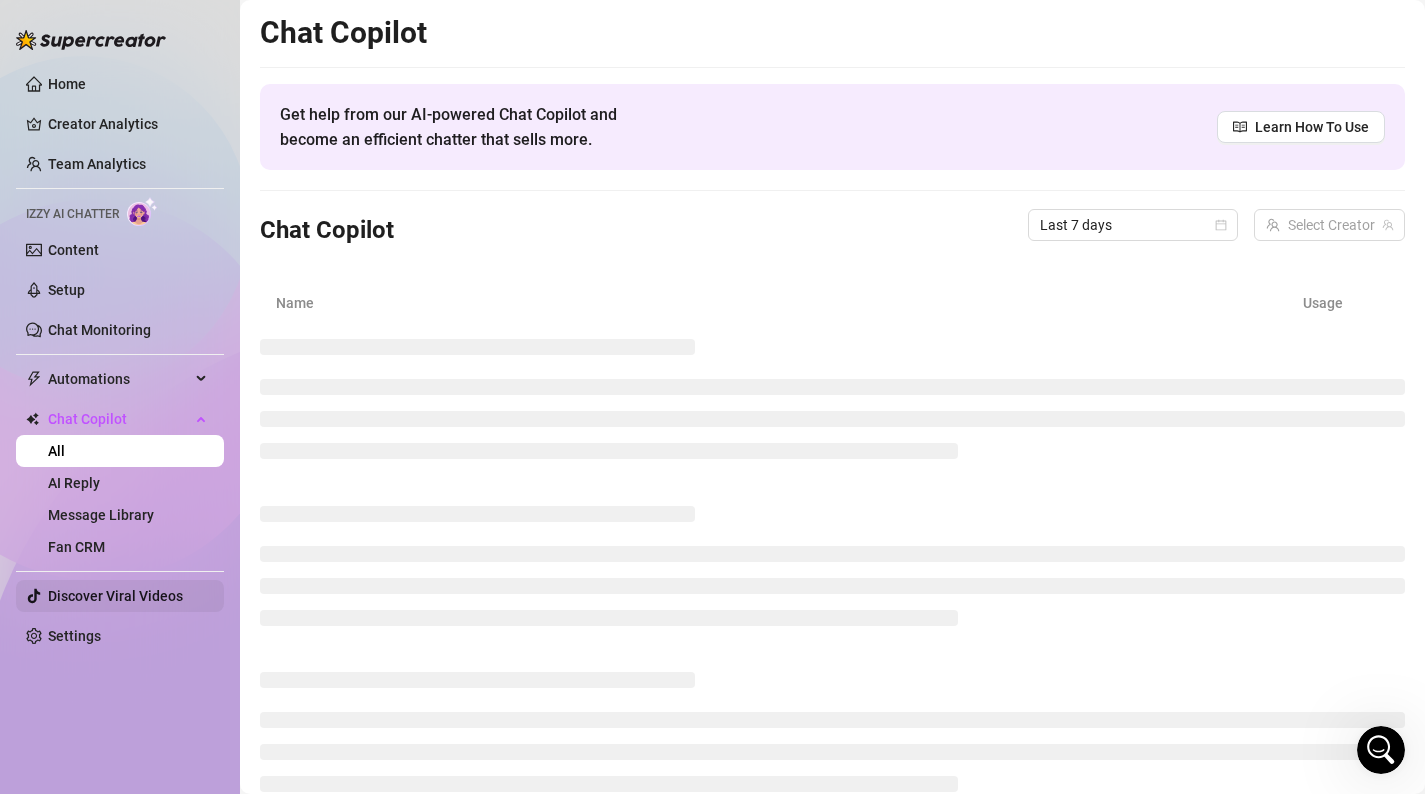 click on "Discover Viral Videos" at bounding box center (115, 596) 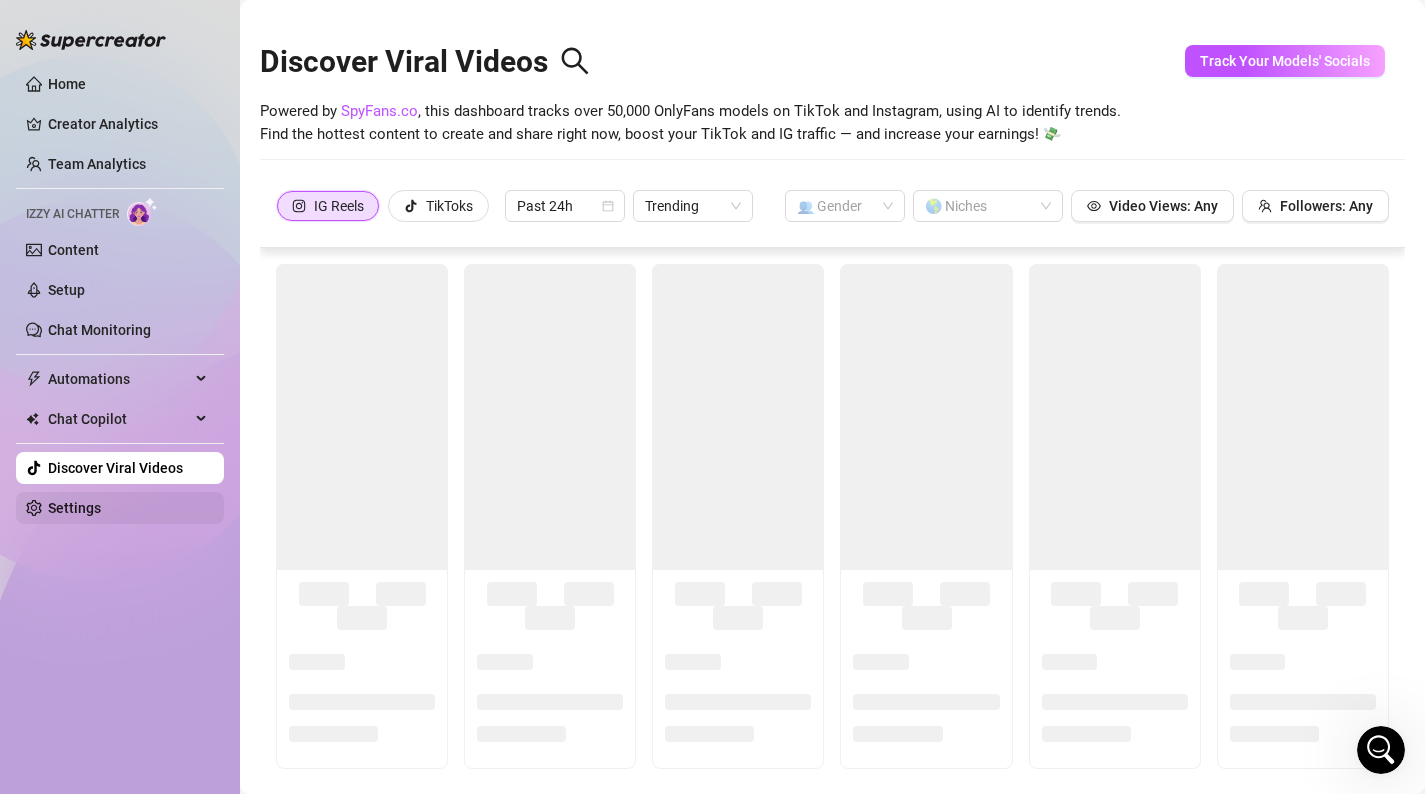 click on "Settings" at bounding box center [74, 508] 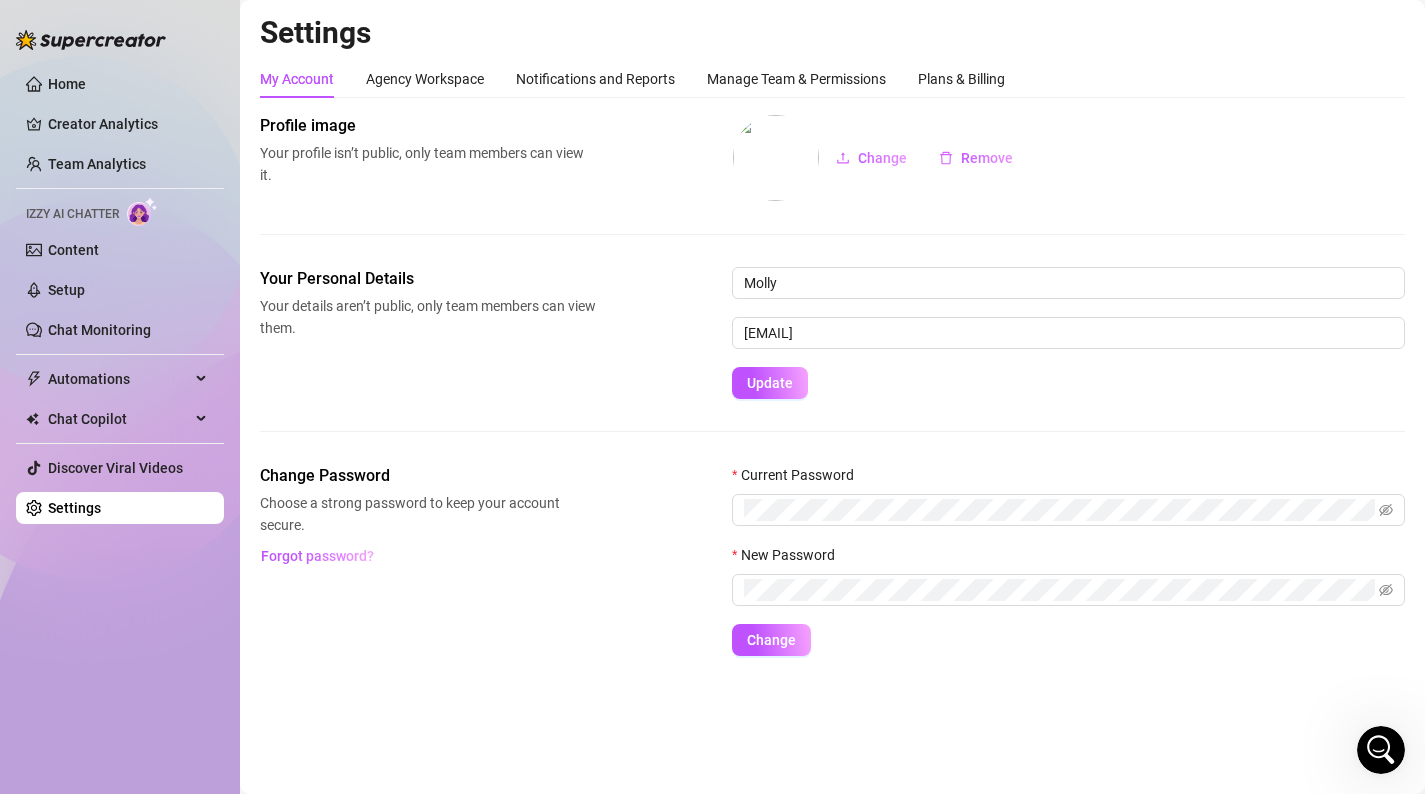 click 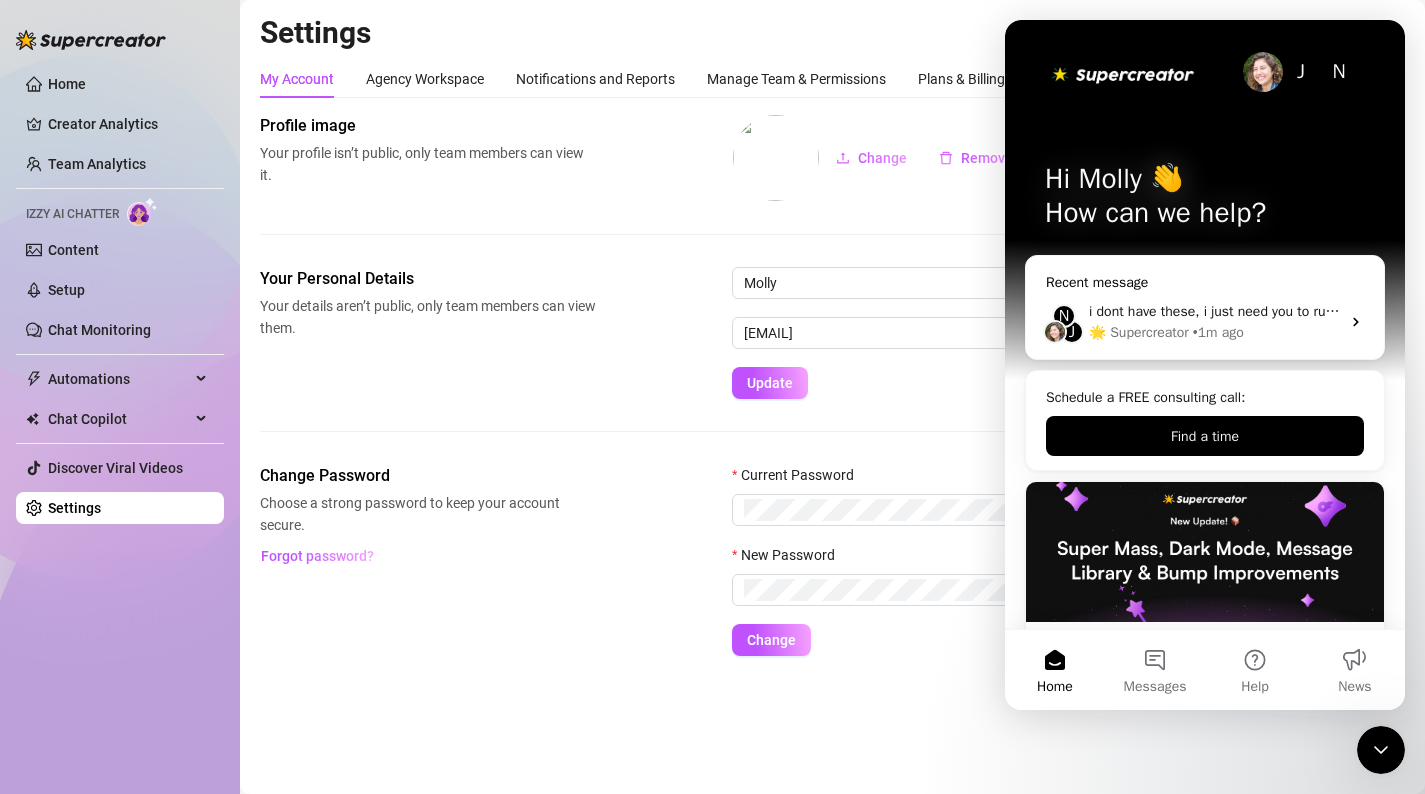 click on "i dont have these, i just need you to run the payment please" at bounding box center (1273, 311) 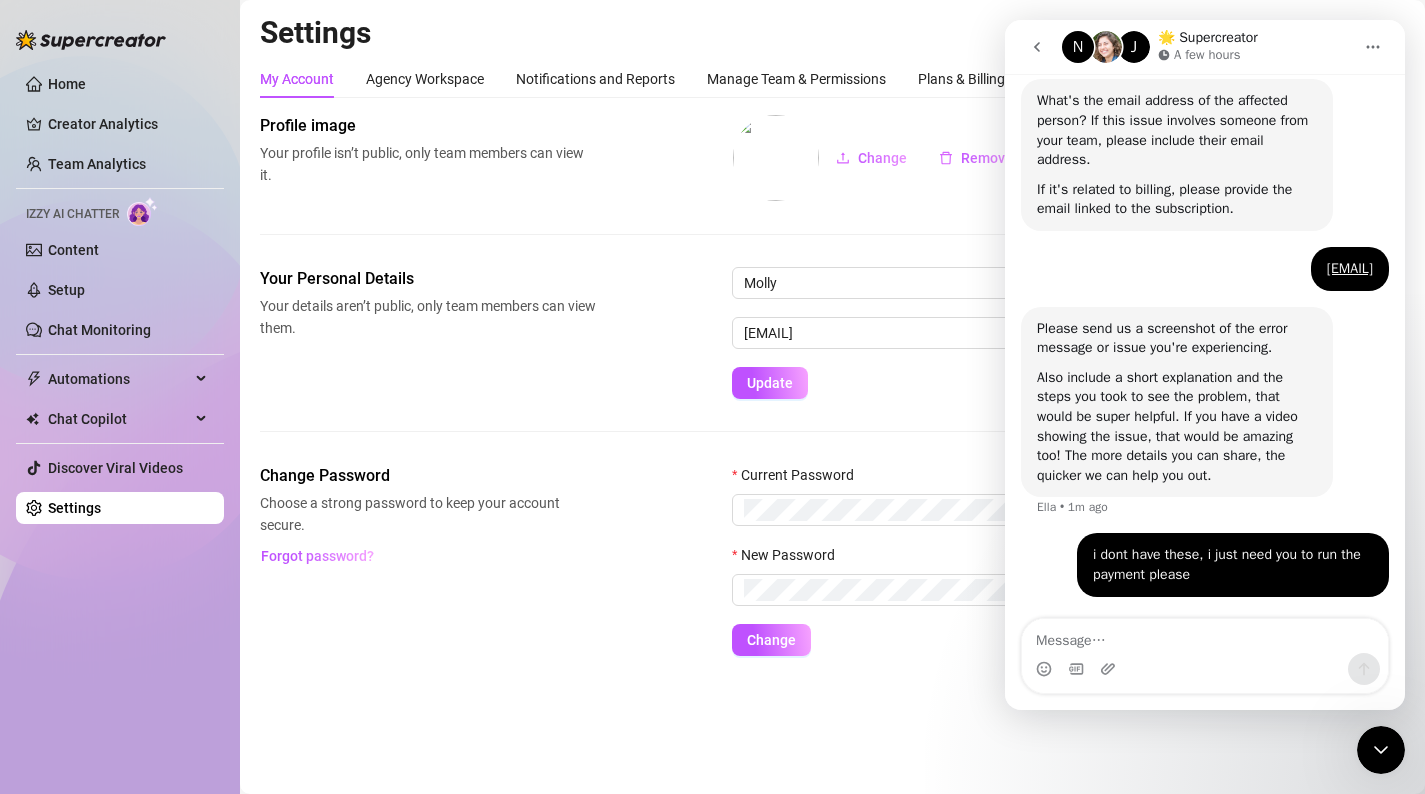 scroll, scrollTop: 826, scrollLeft: 0, axis: vertical 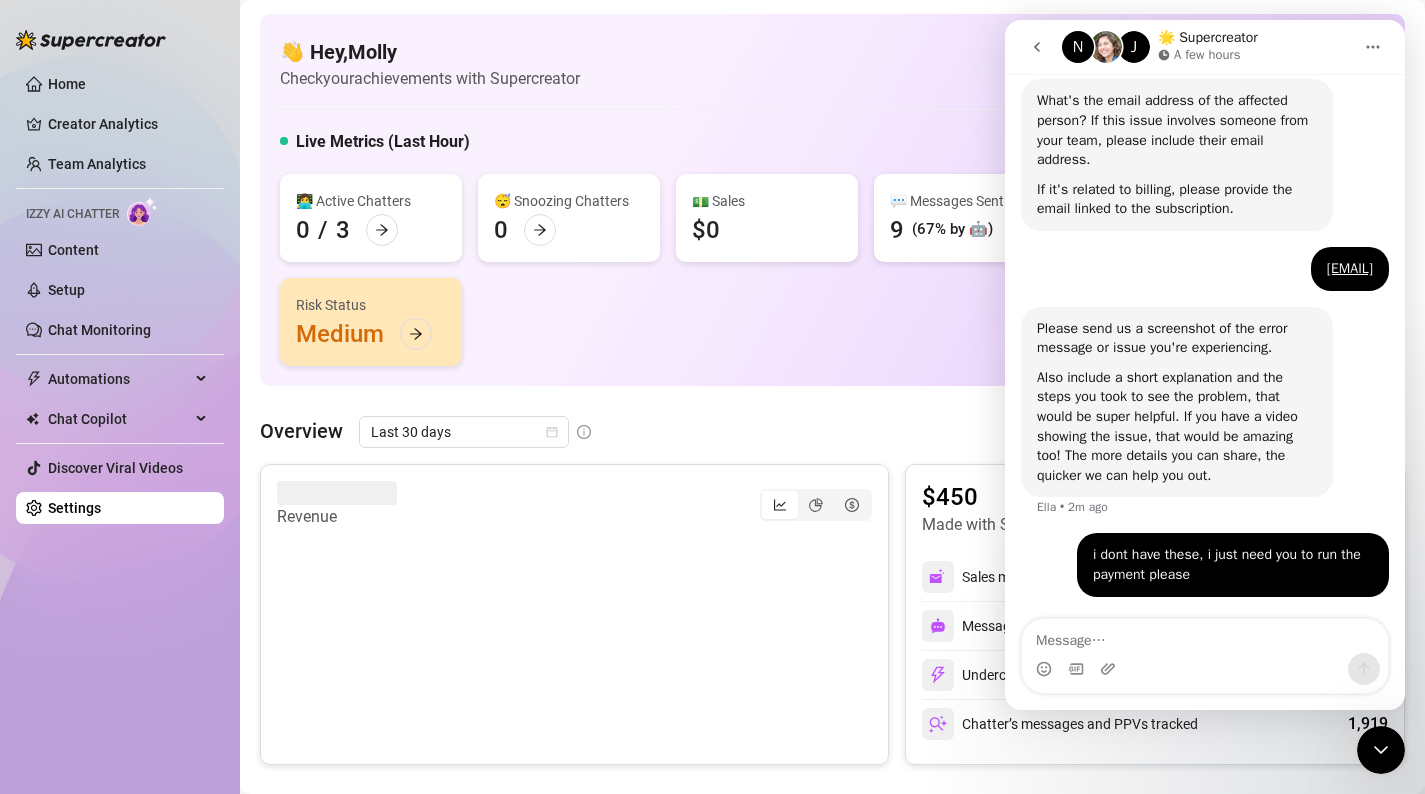 click 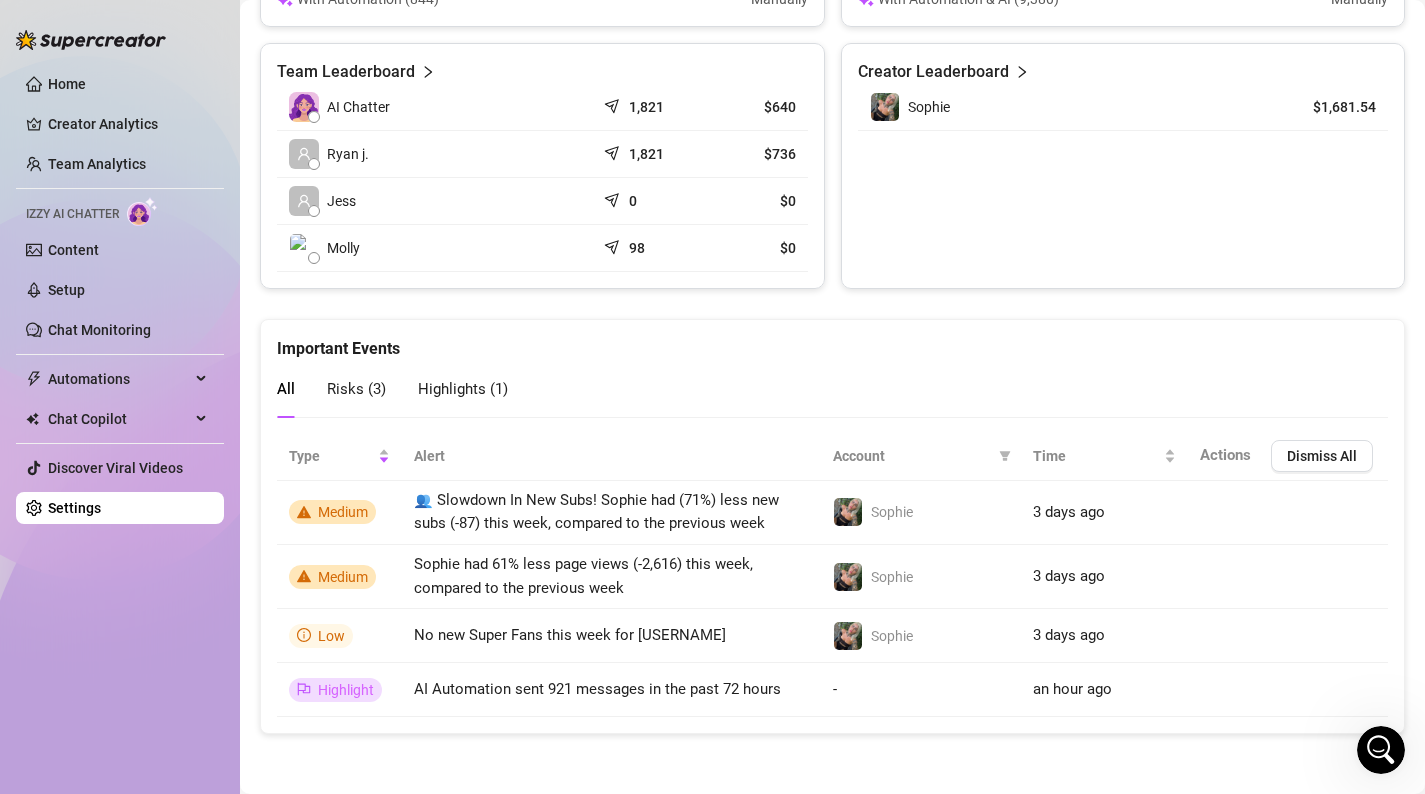 scroll, scrollTop: 0, scrollLeft: 0, axis: both 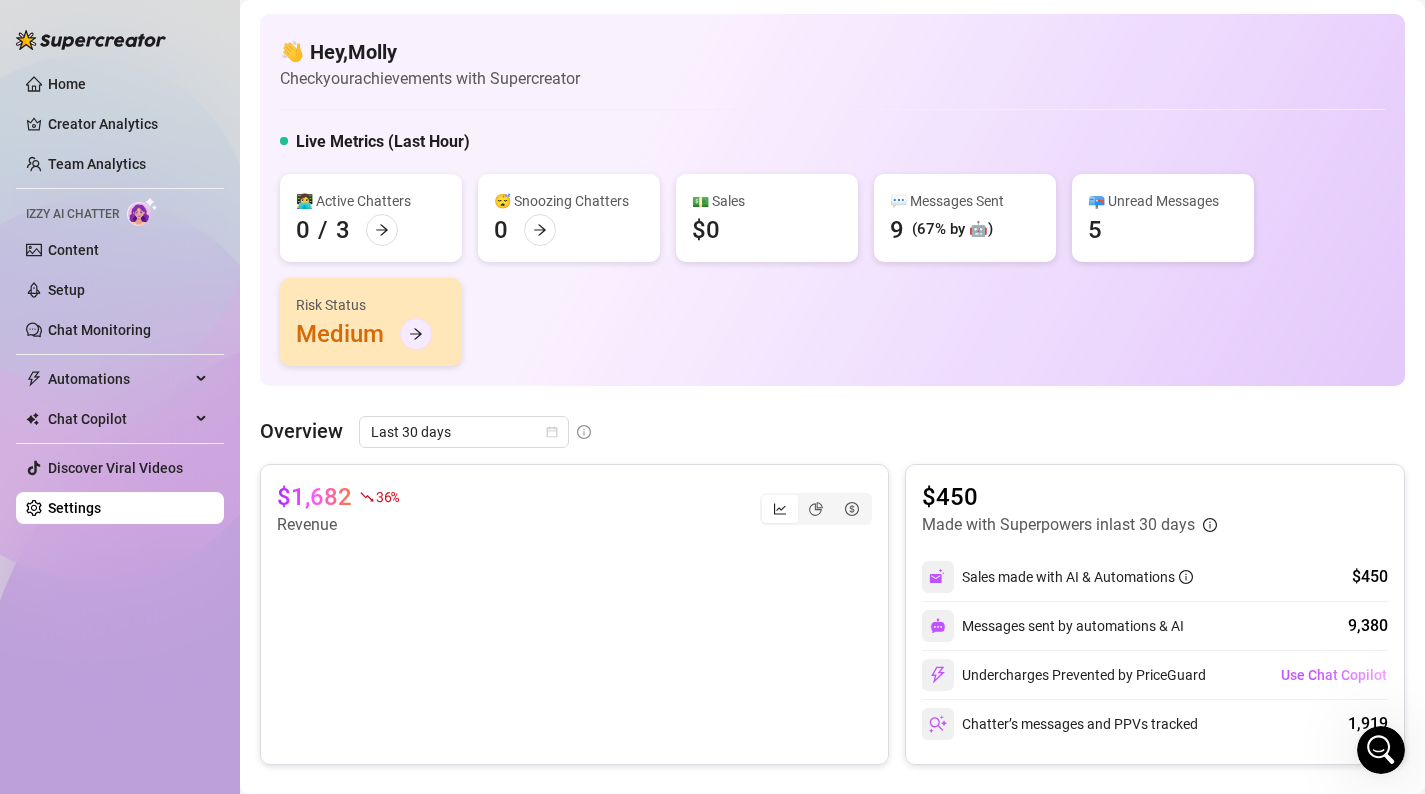 click 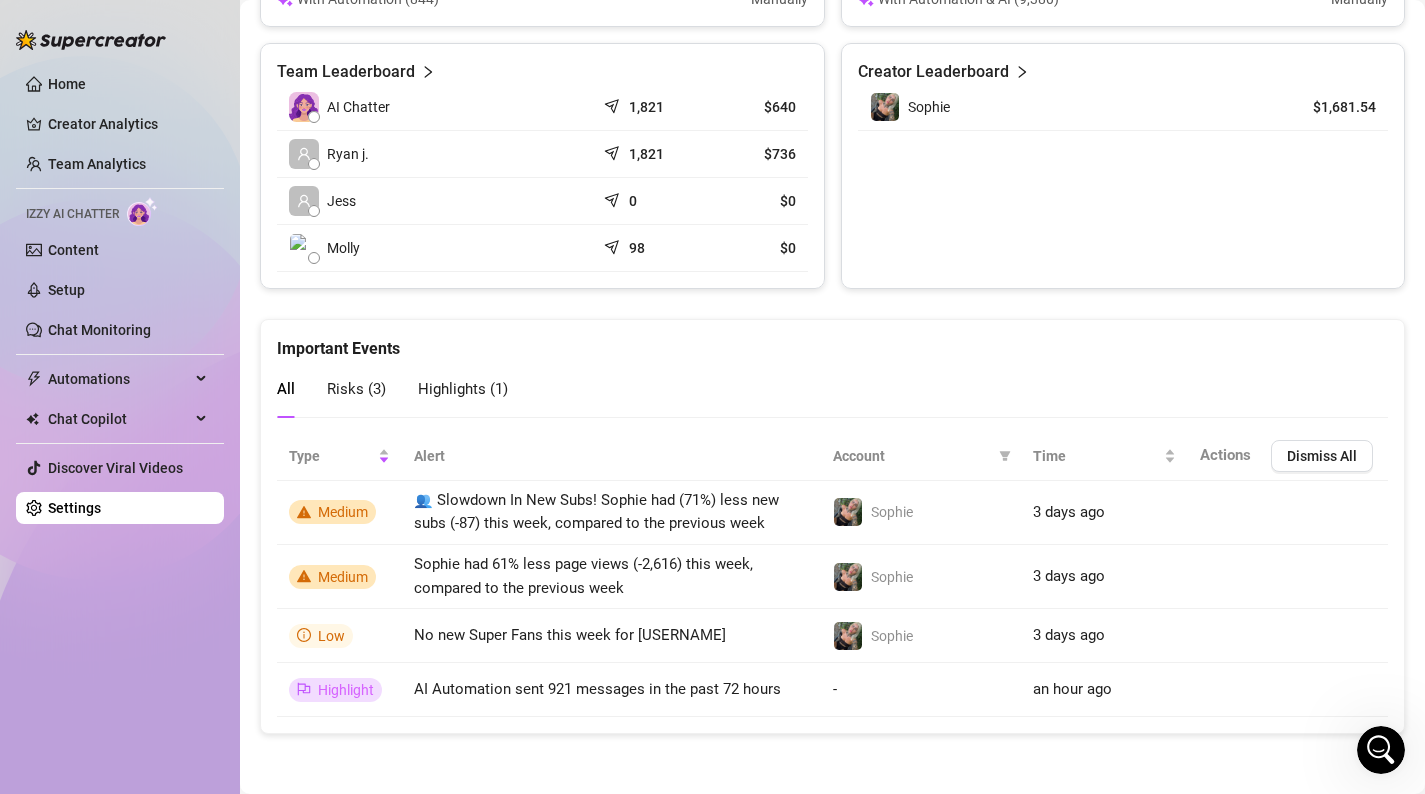 scroll, scrollTop: 955, scrollLeft: 0, axis: vertical 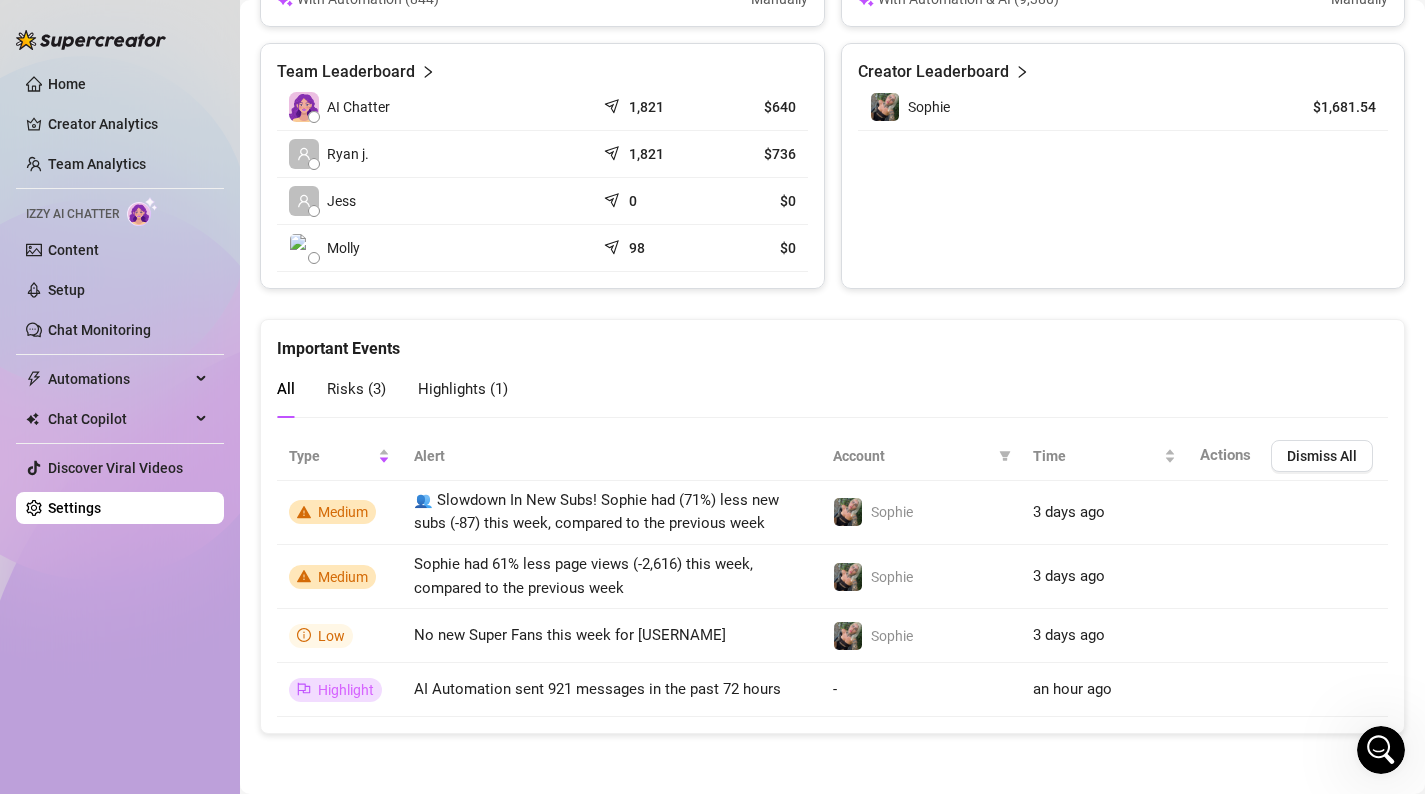 click on "Settings" at bounding box center [74, 508] 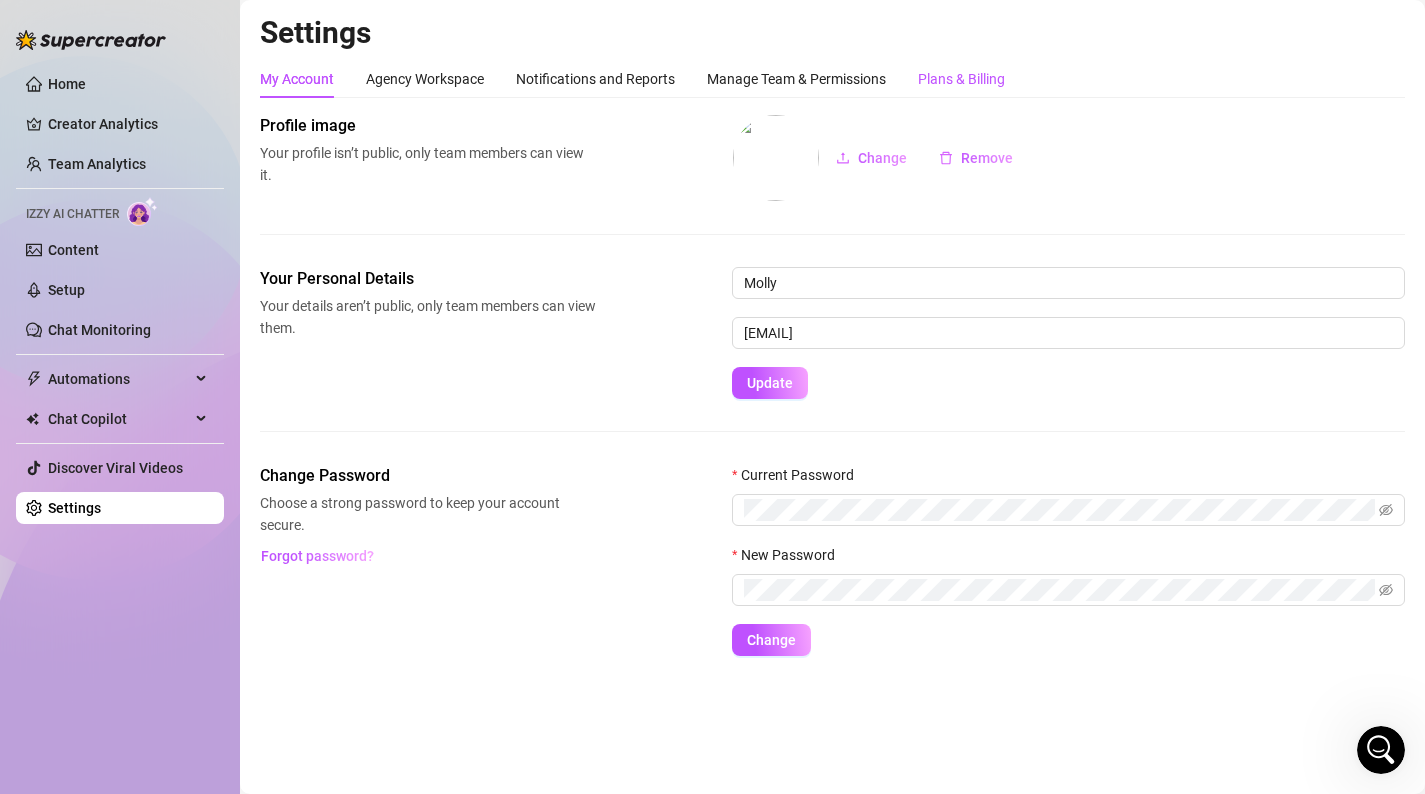 click on "Plans & Billing" at bounding box center (961, 79) 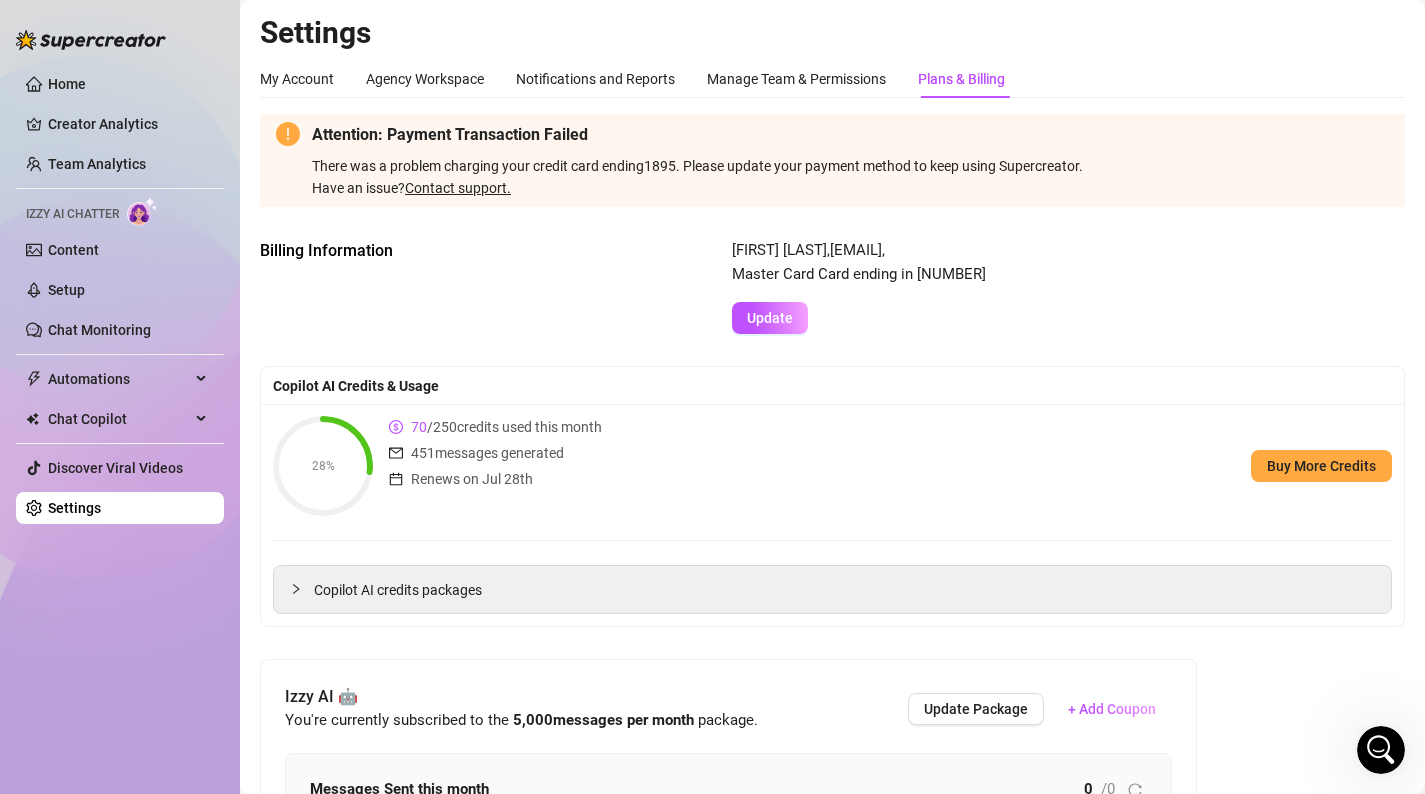 scroll, scrollTop: 68, scrollLeft: 0, axis: vertical 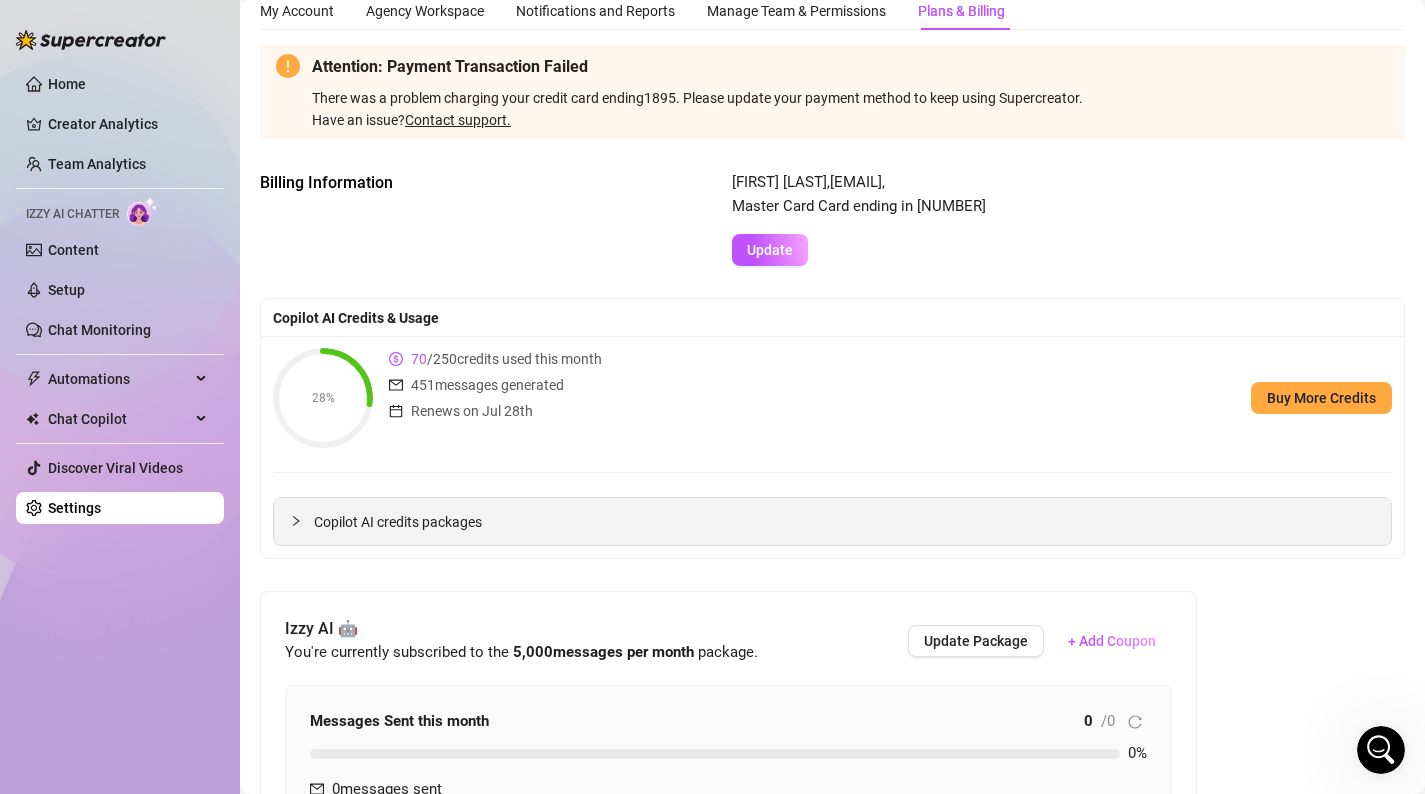 click on "Copilot AI credits packages" at bounding box center [844, 522] 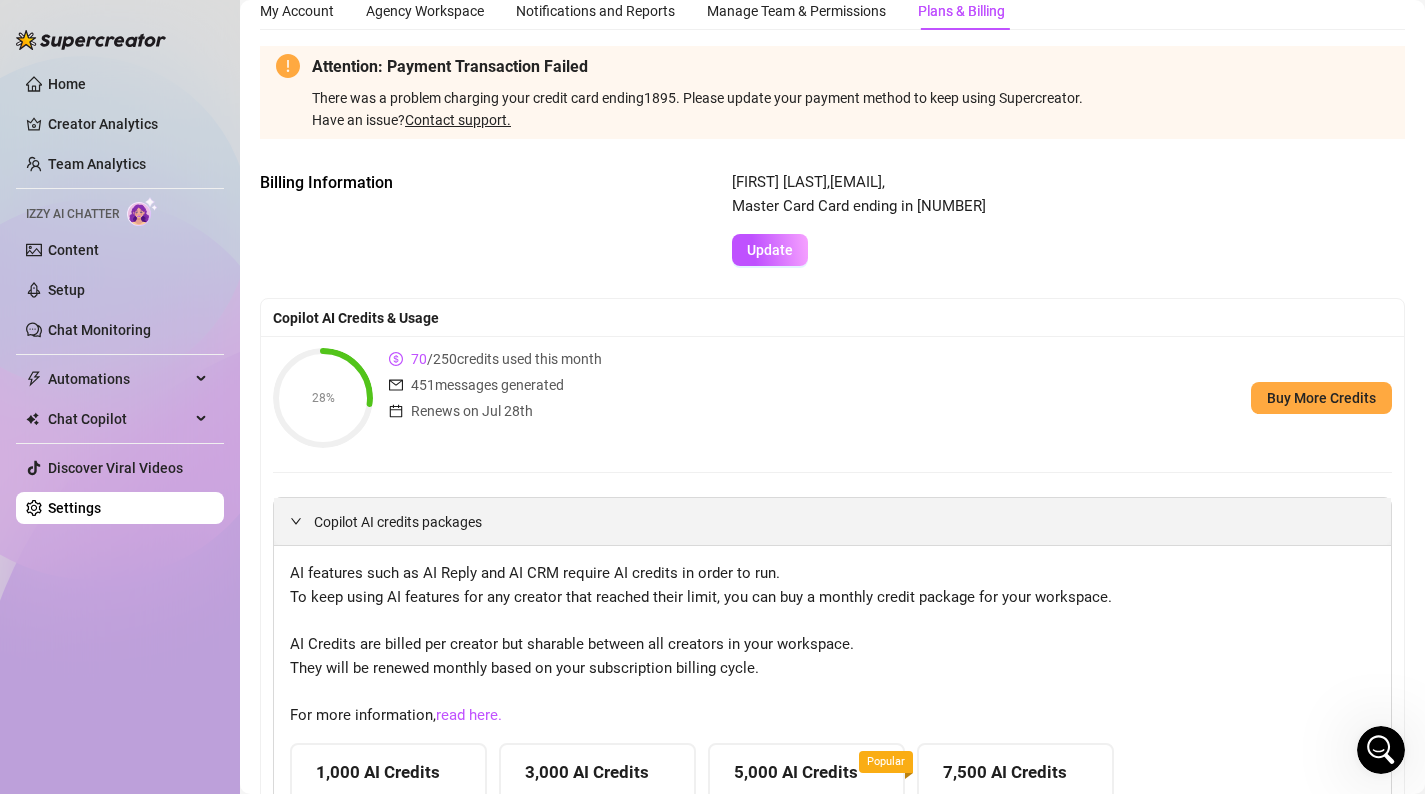 click on "Copilot AI credits packages" at bounding box center (844, 522) 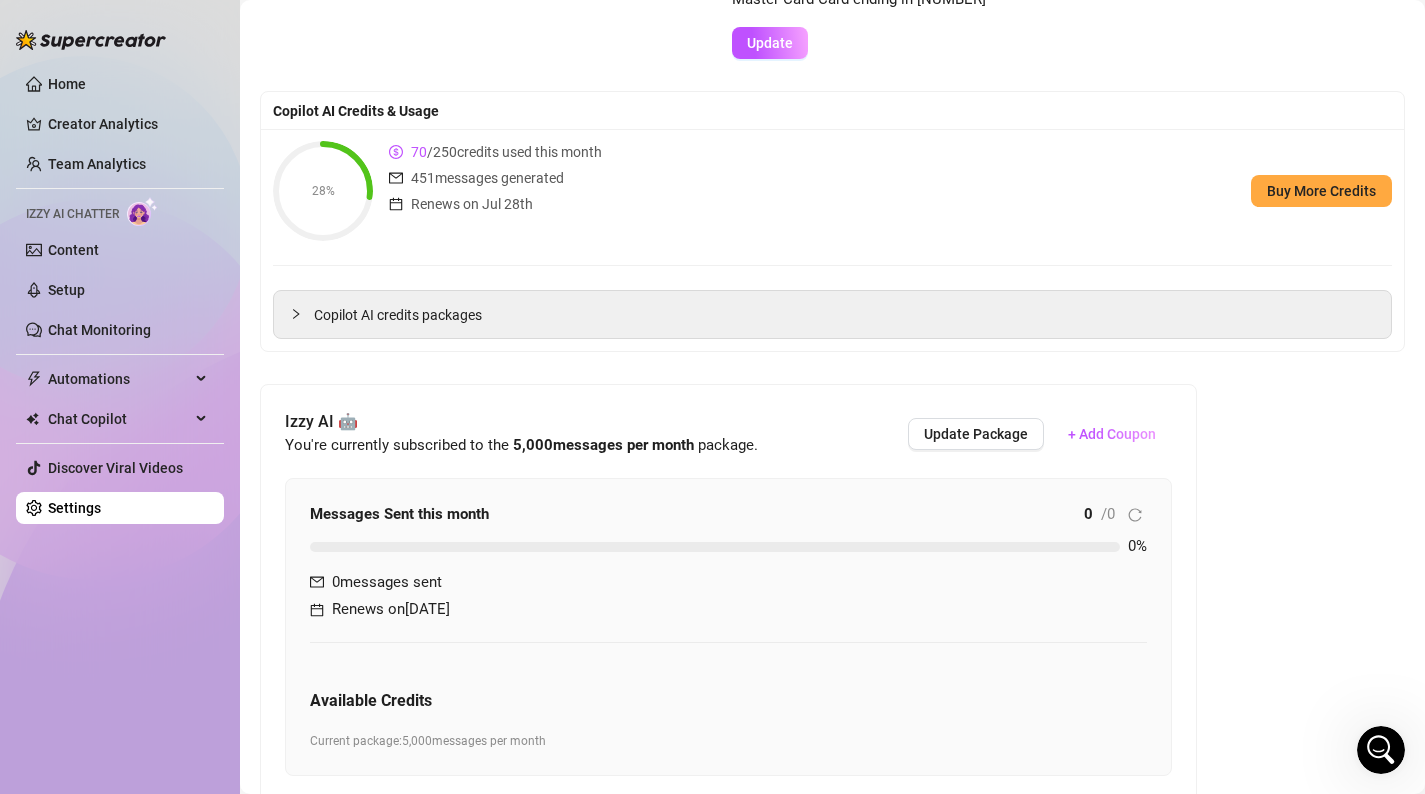 scroll, scrollTop: 304, scrollLeft: 0, axis: vertical 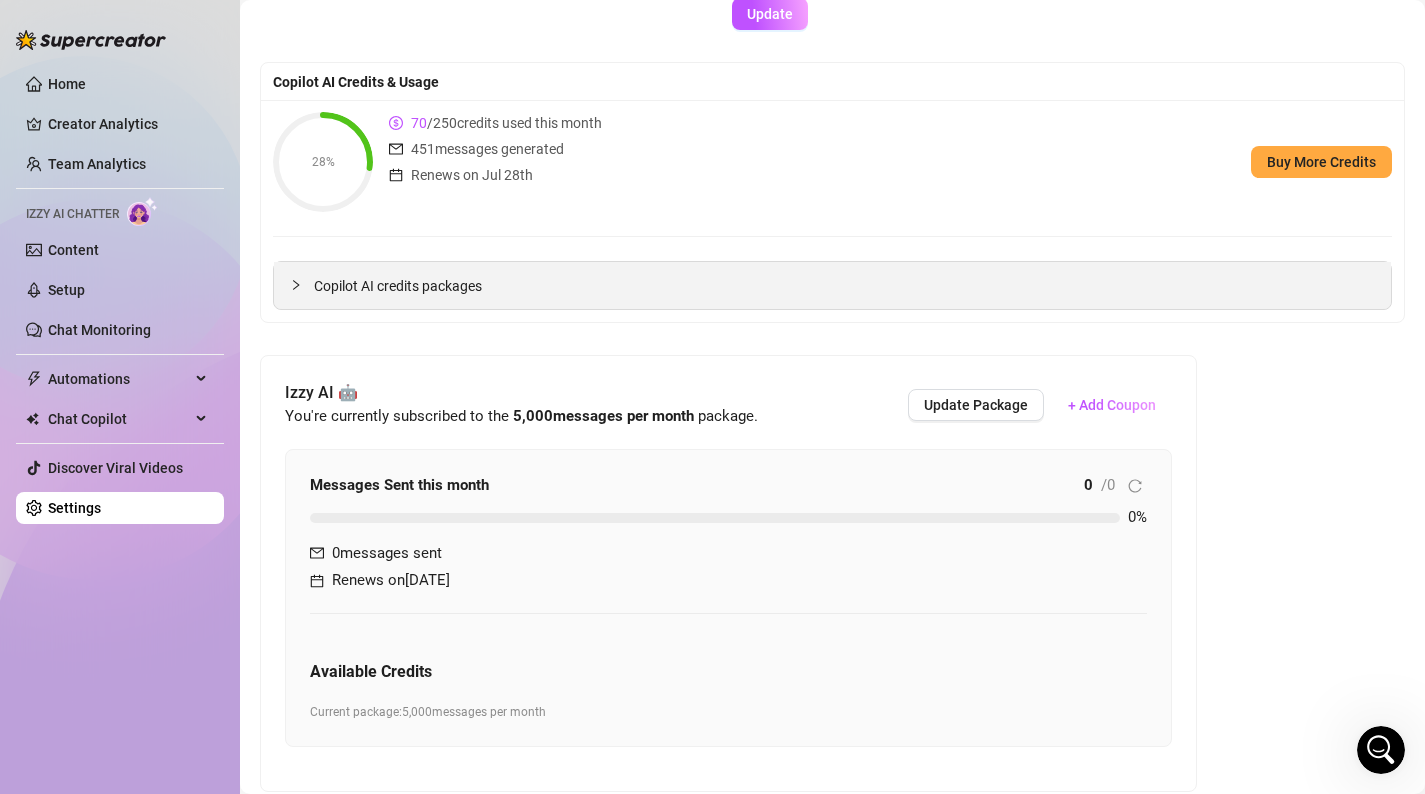 click on "Copilot AI credits packages" at bounding box center (832, 285) 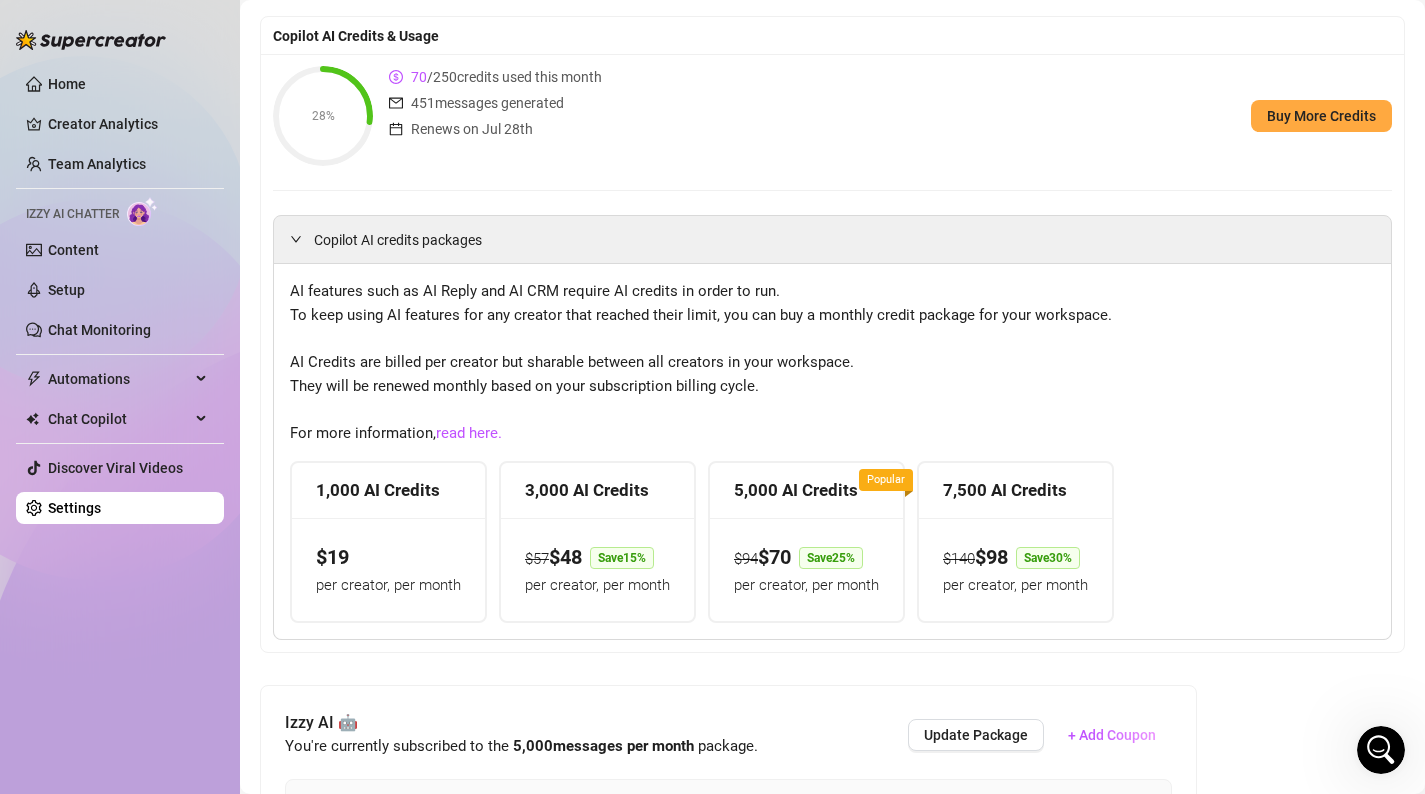 scroll, scrollTop: 387, scrollLeft: 0, axis: vertical 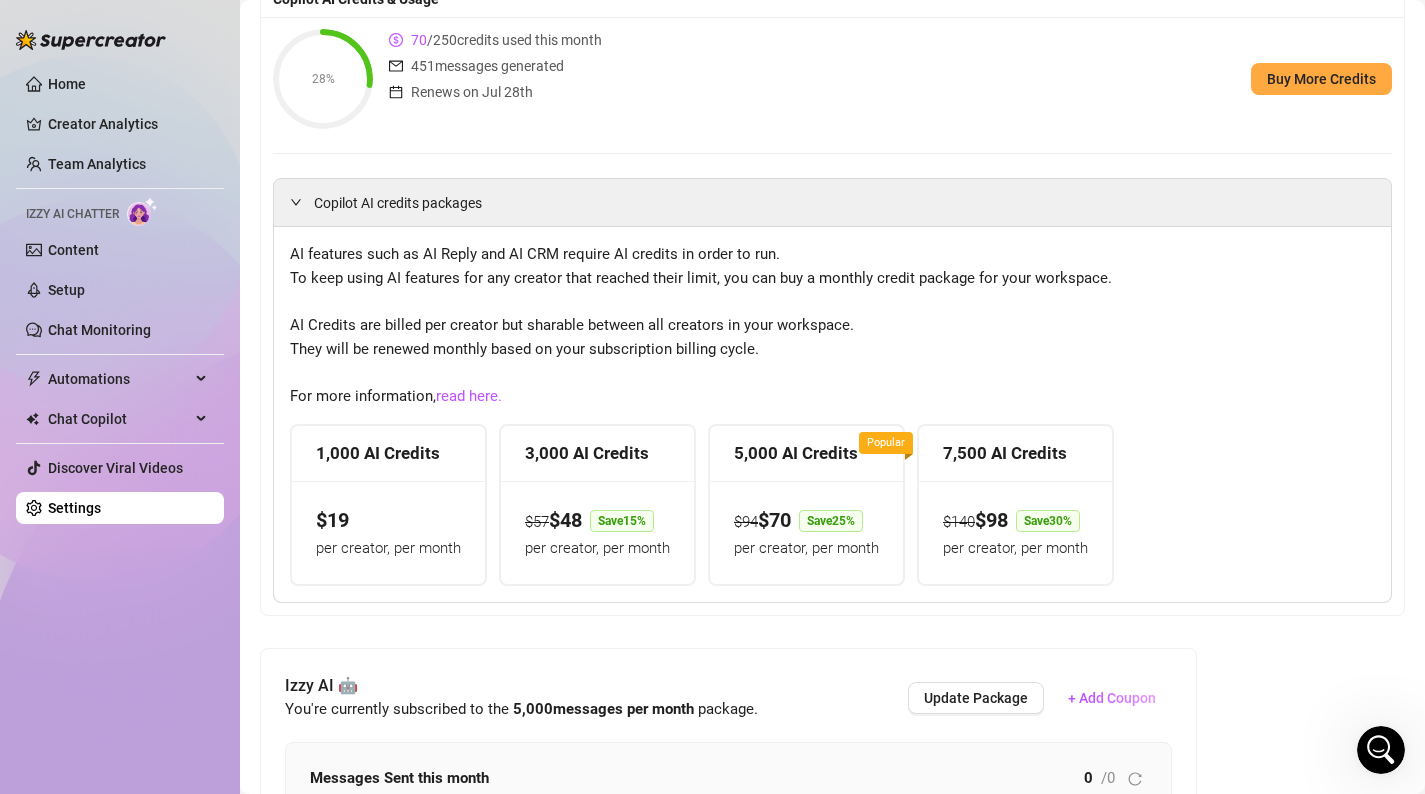 click 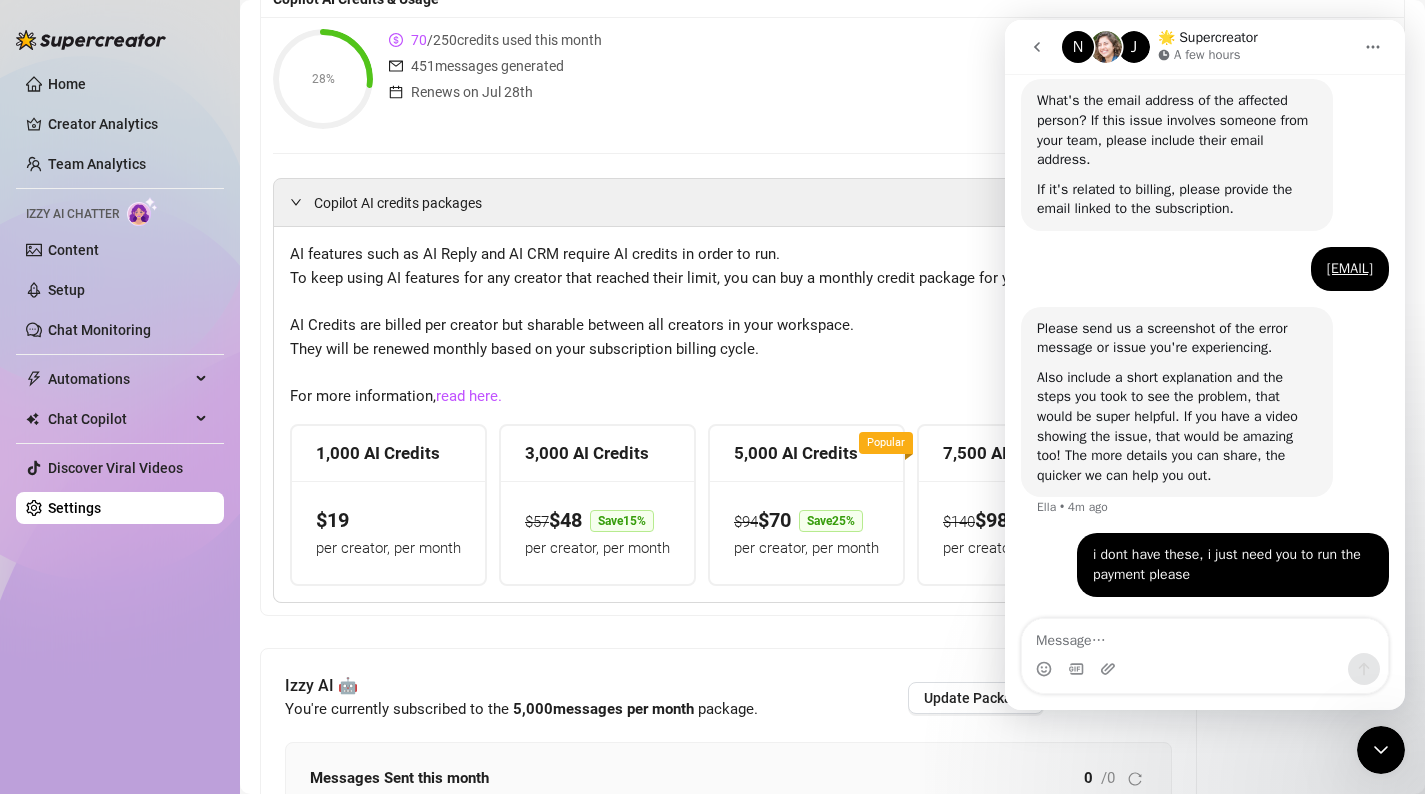 scroll, scrollTop: 826, scrollLeft: 0, axis: vertical 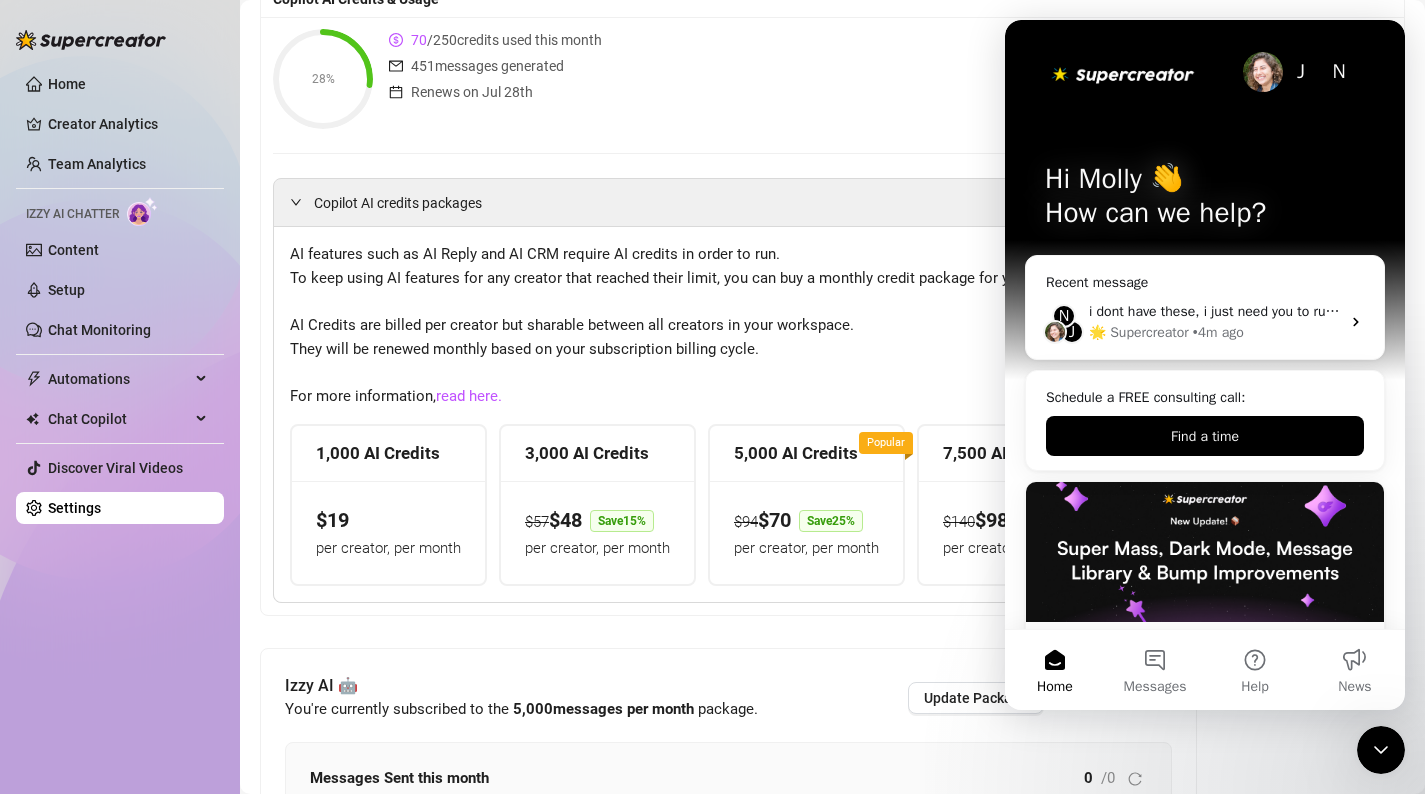 click on "J N Hi [NAME] 👋 How can we help?" at bounding box center [1205, 200] 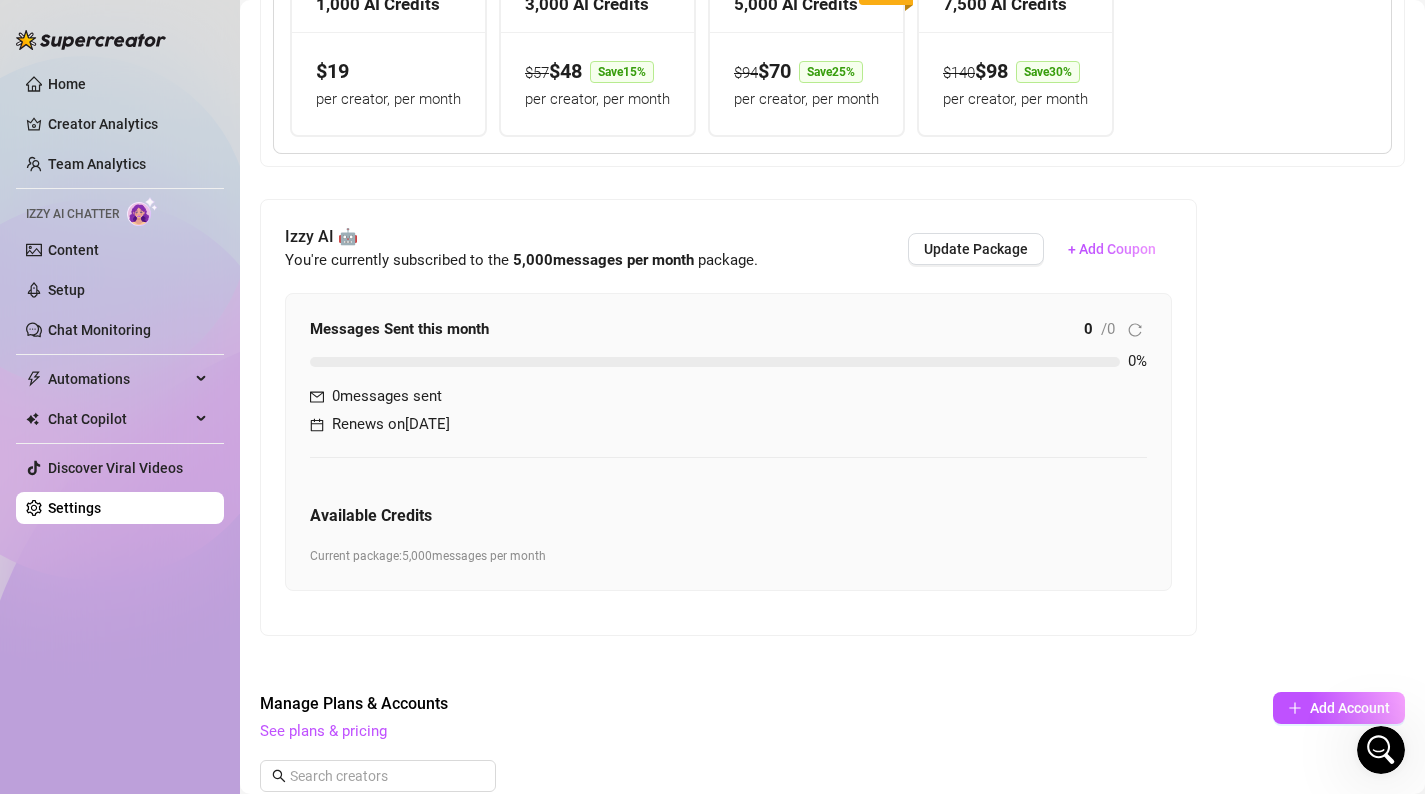 scroll, scrollTop: 872, scrollLeft: 0, axis: vertical 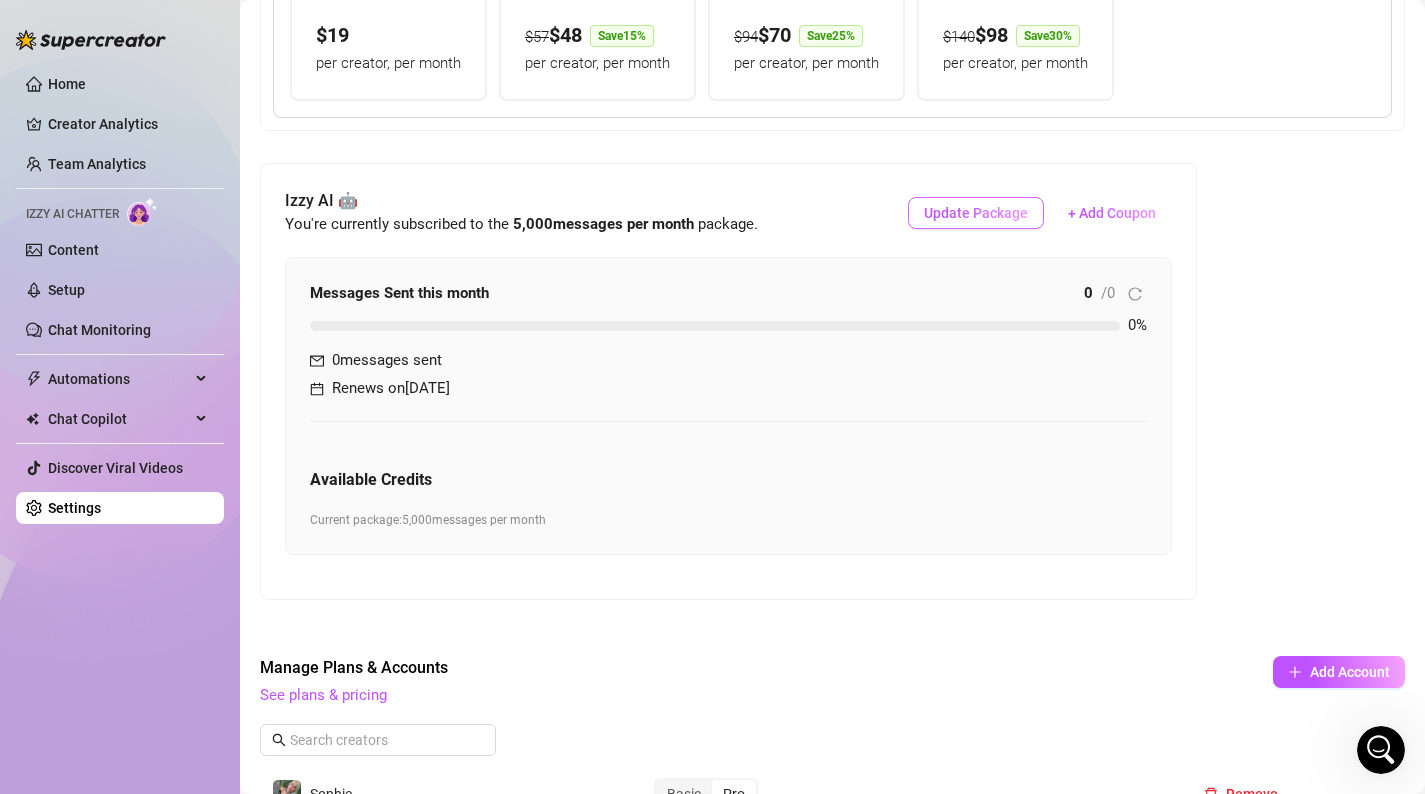 click on "Update Package" at bounding box center (976, 213) 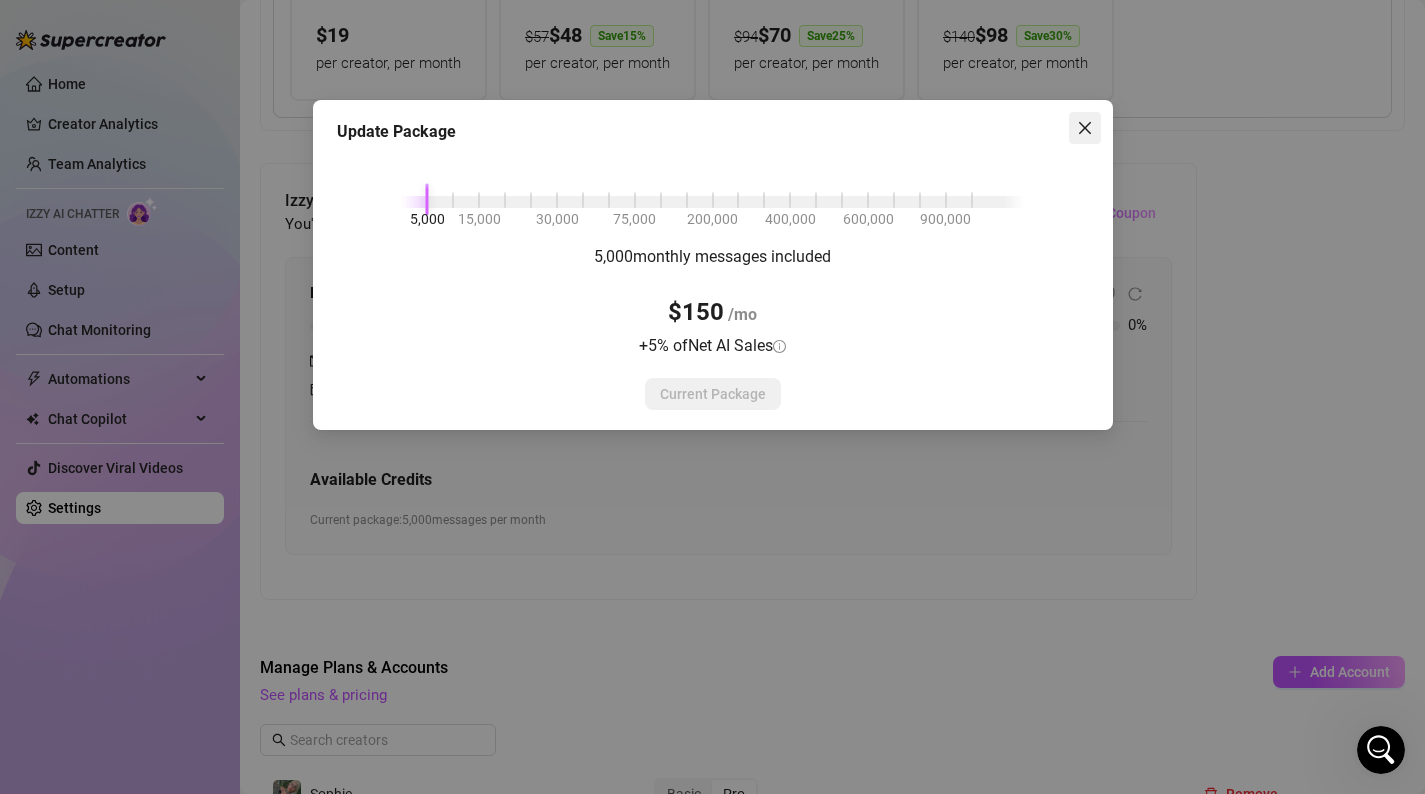click 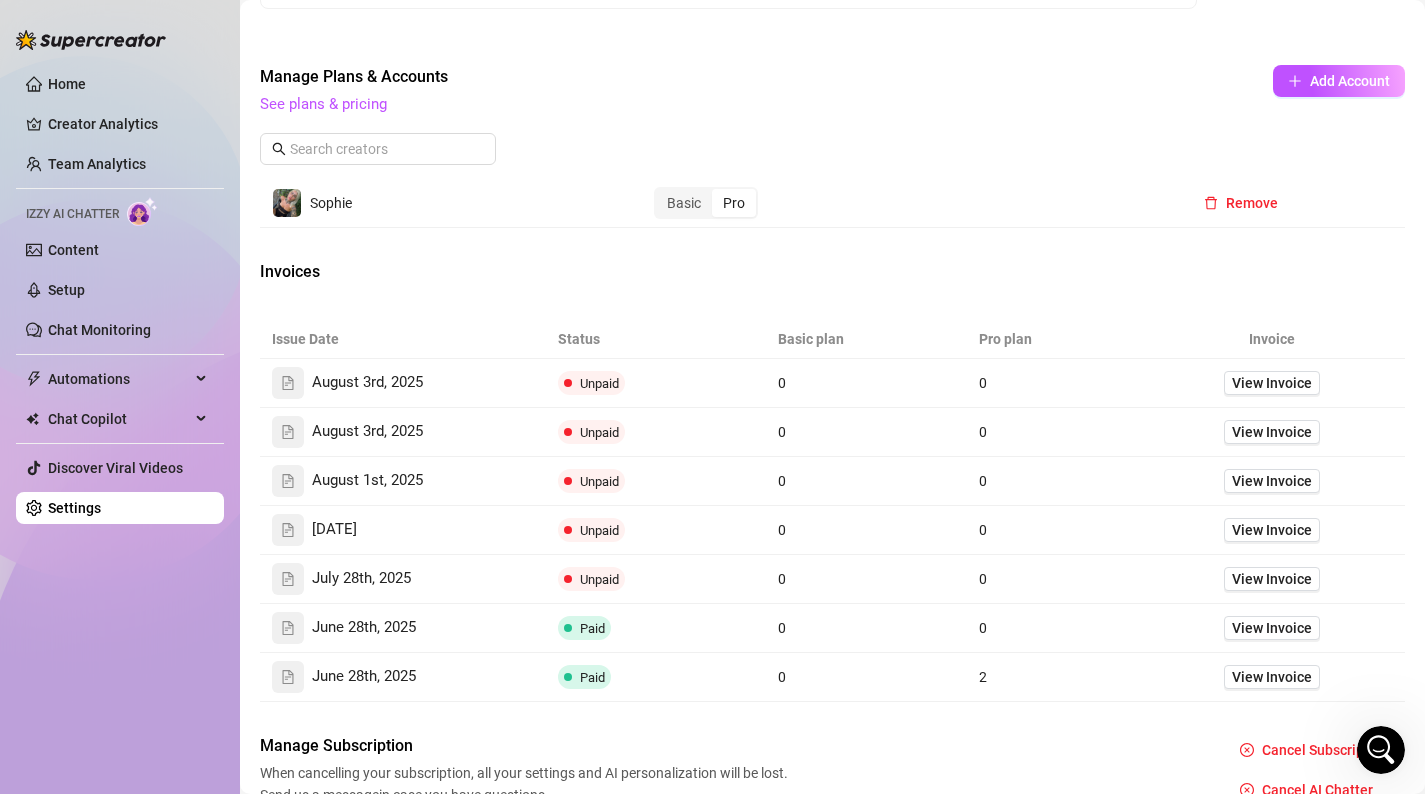 scroll, scrollTop: 1559, scrollLeft: 0, axis: vertical 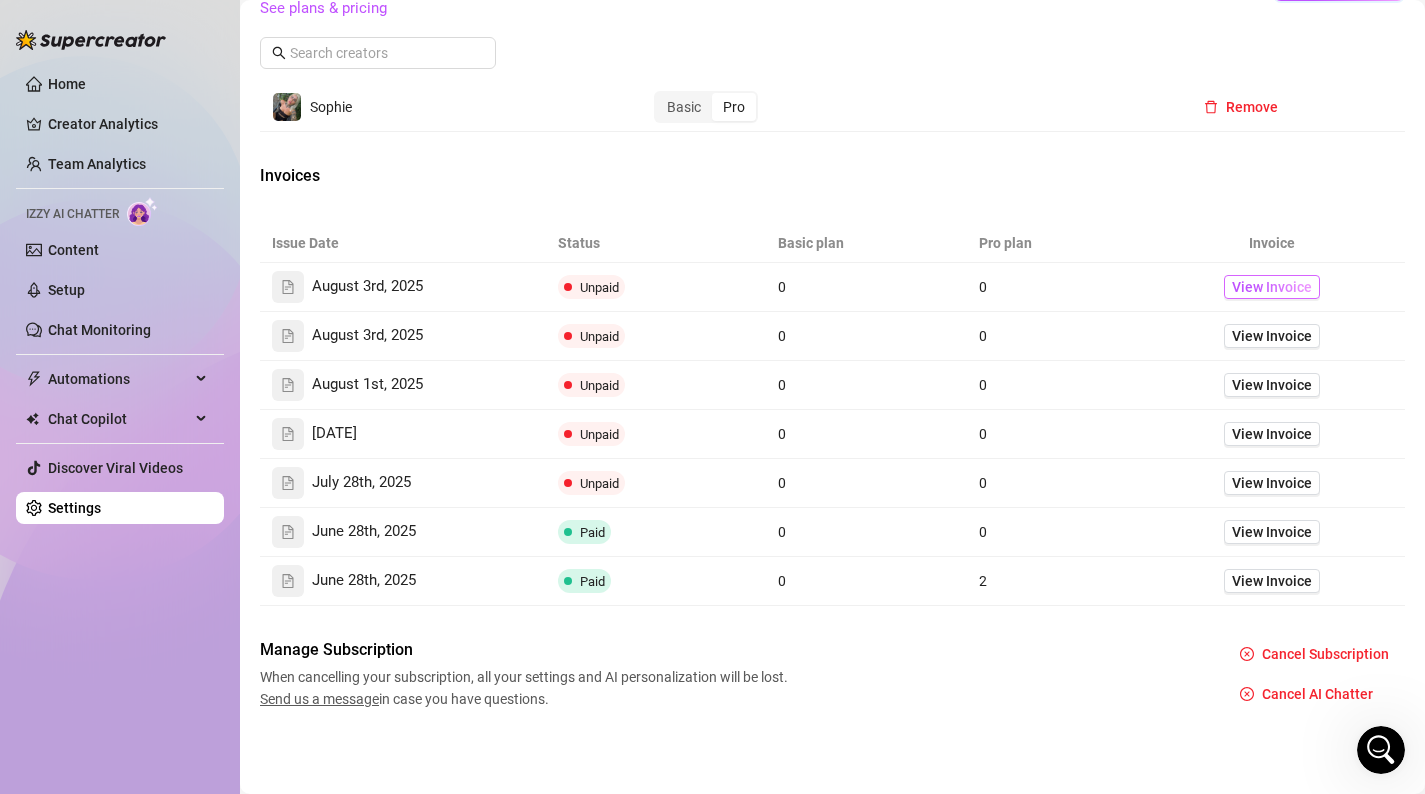 click on "View Invoice" at bounding box center (1272, 287) 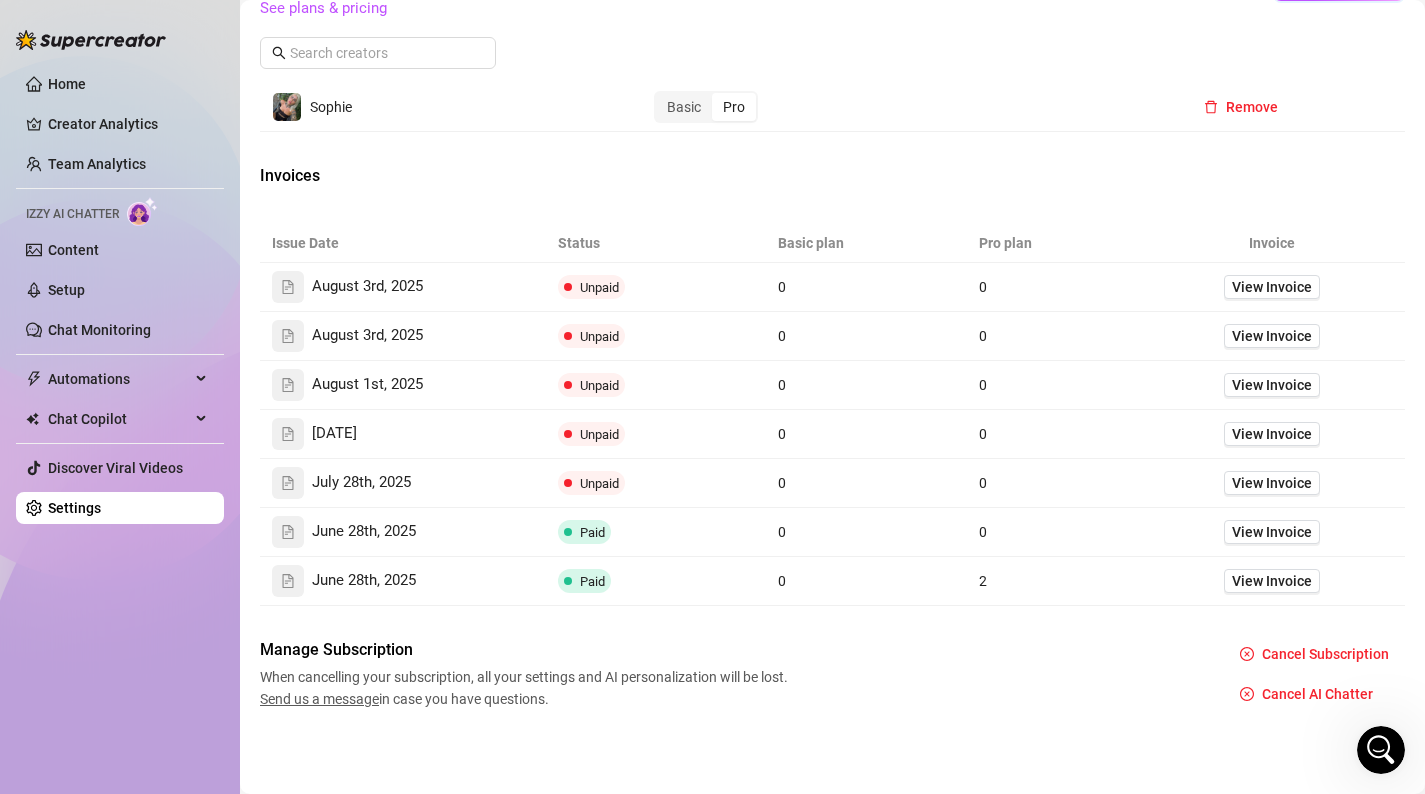 click 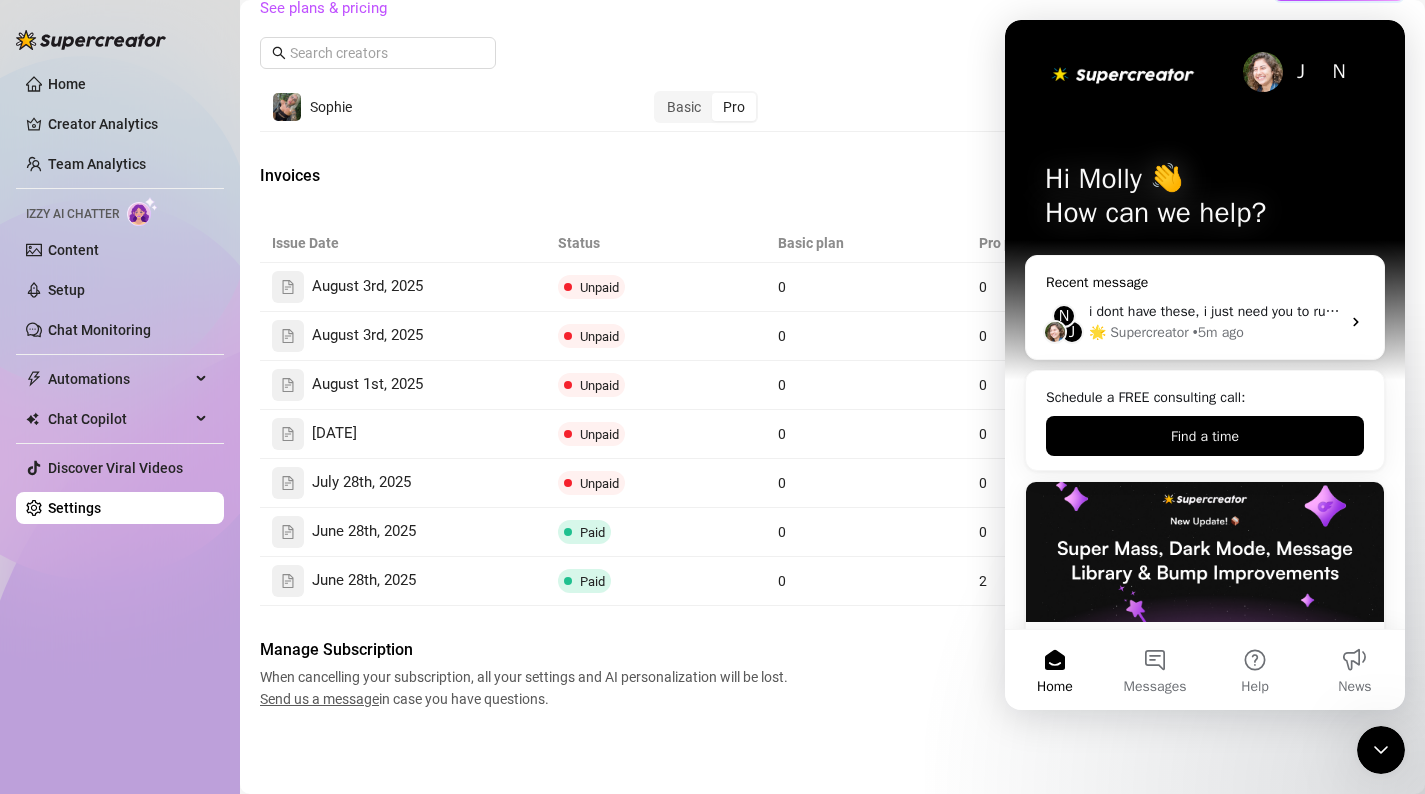 click on "N J i dont have these, i just need you to run the payment please 🌟 Supercreator •  5m ago" at bounding box center [1205, 322] 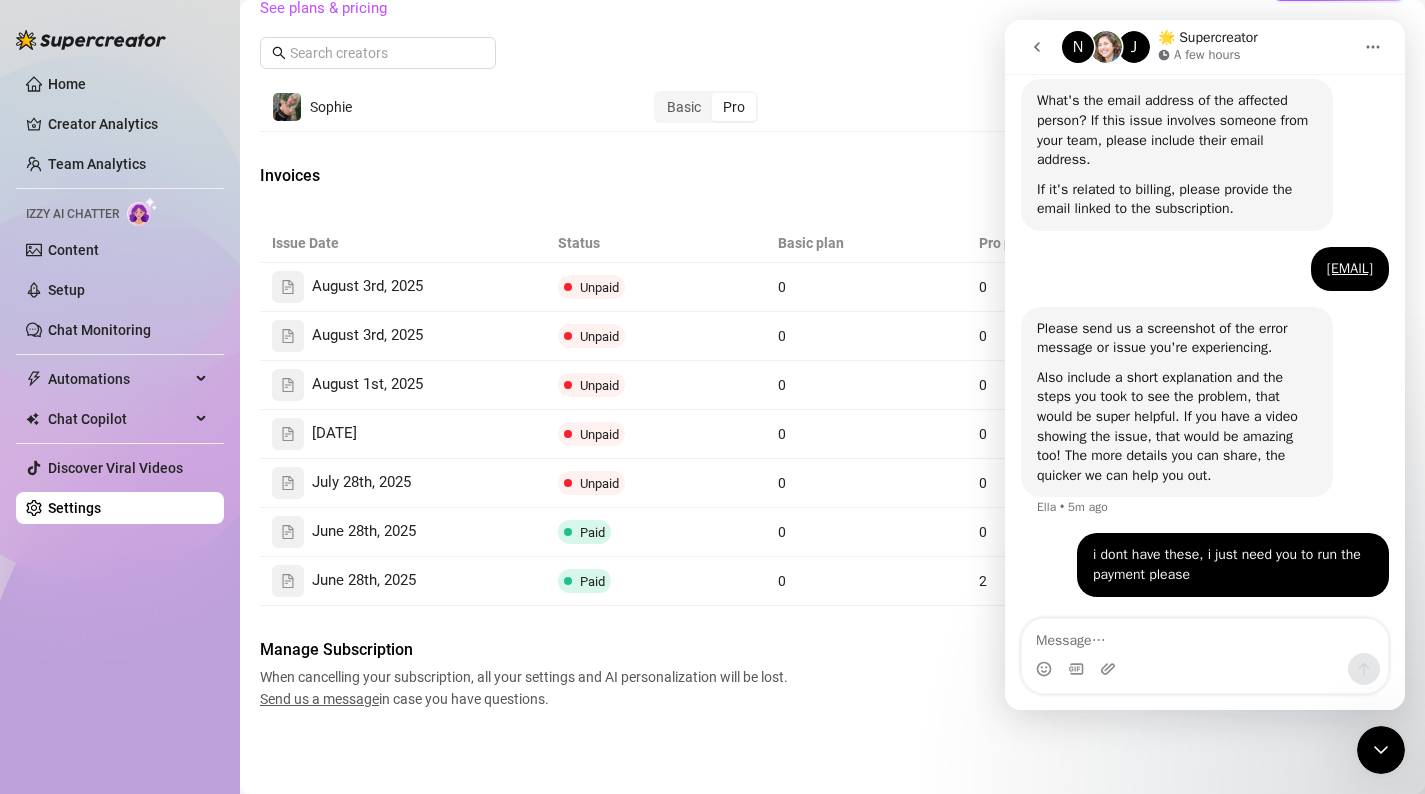 scroll, scrollTop: 826, scrollLeft: 0, axis: vertical 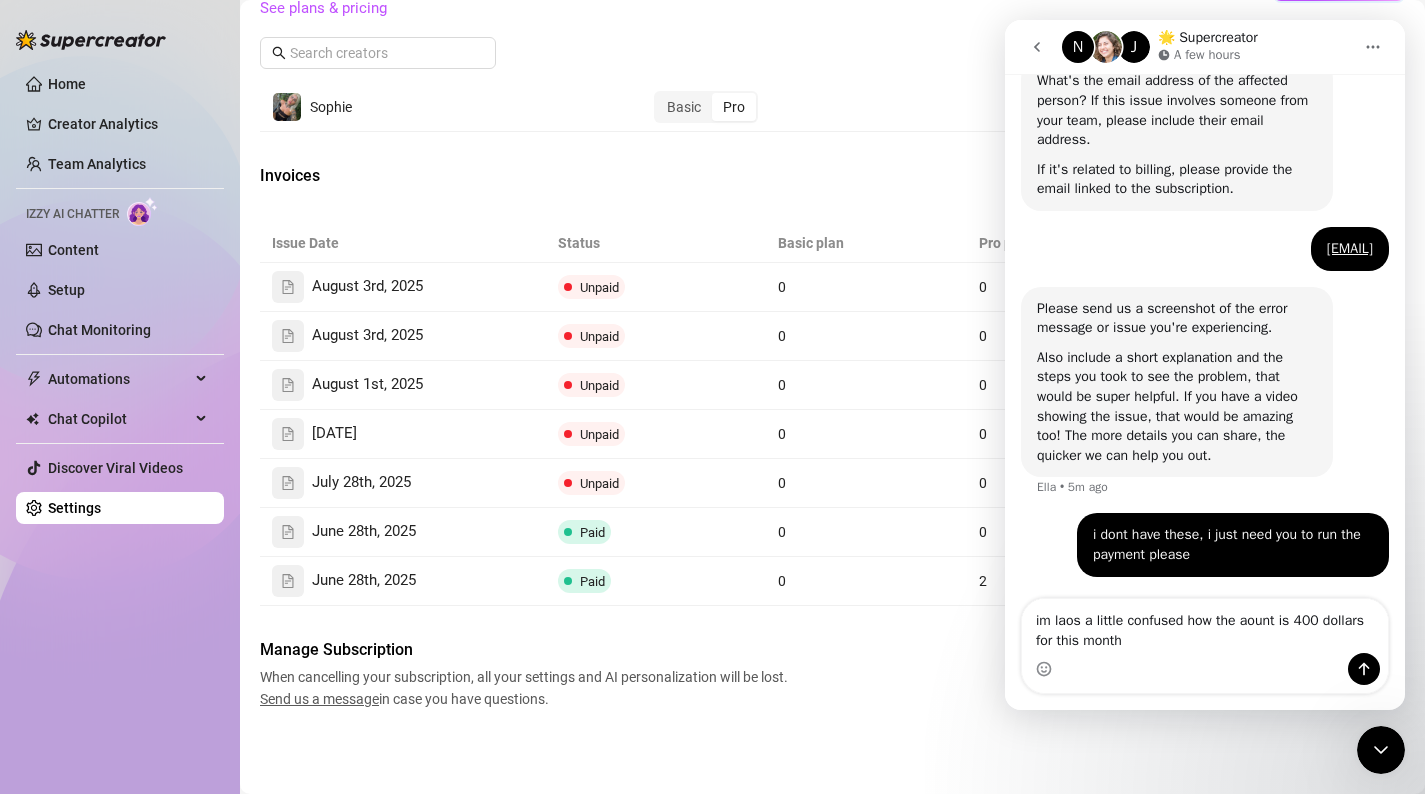 type on "im laos a little confused how the aount is 400 dollars for this month>" 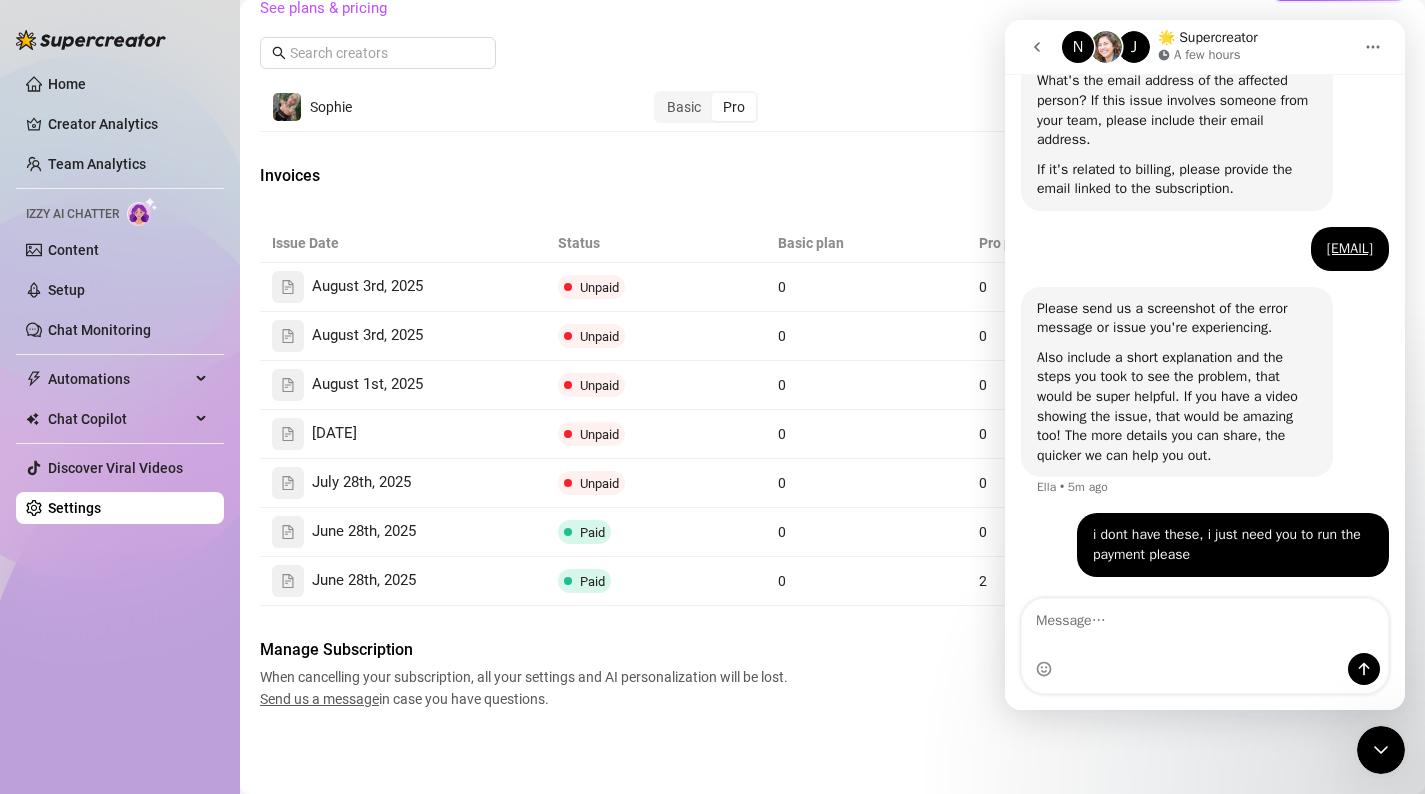 scroll, scrollTop: 891, scrollLeft: 0, axis: vertical 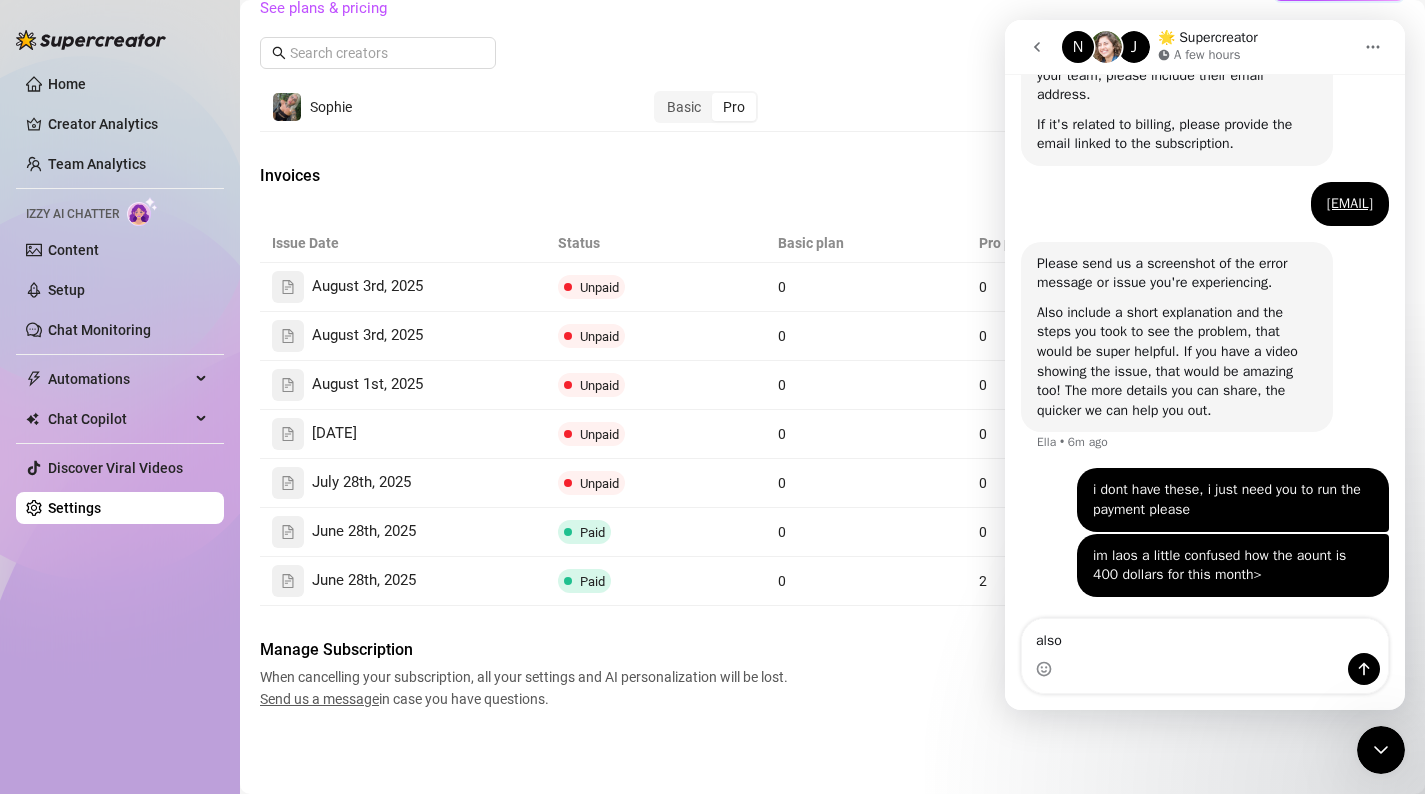 type on "also *" 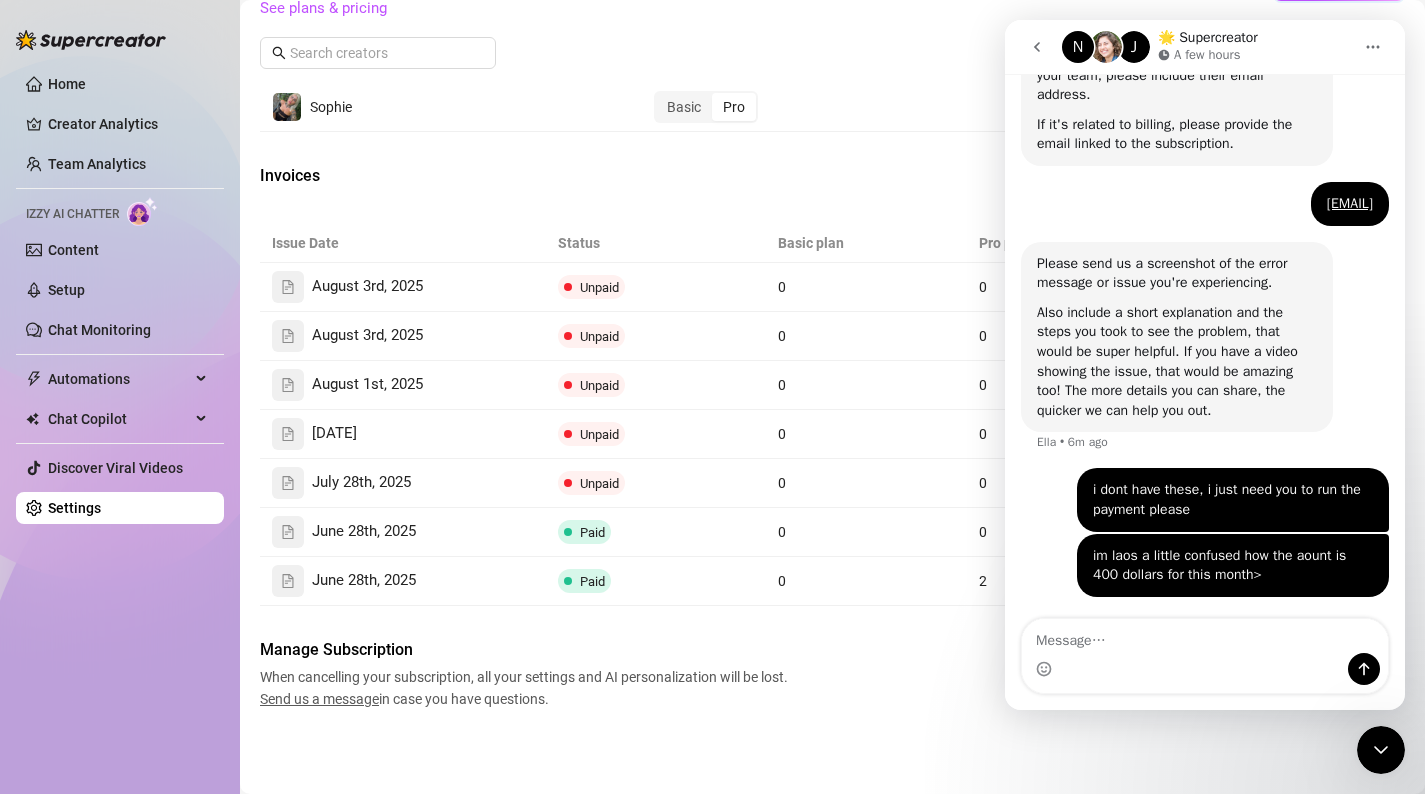 scroll, scrollTop: 936, scrollLeft: 0, axis: vertical 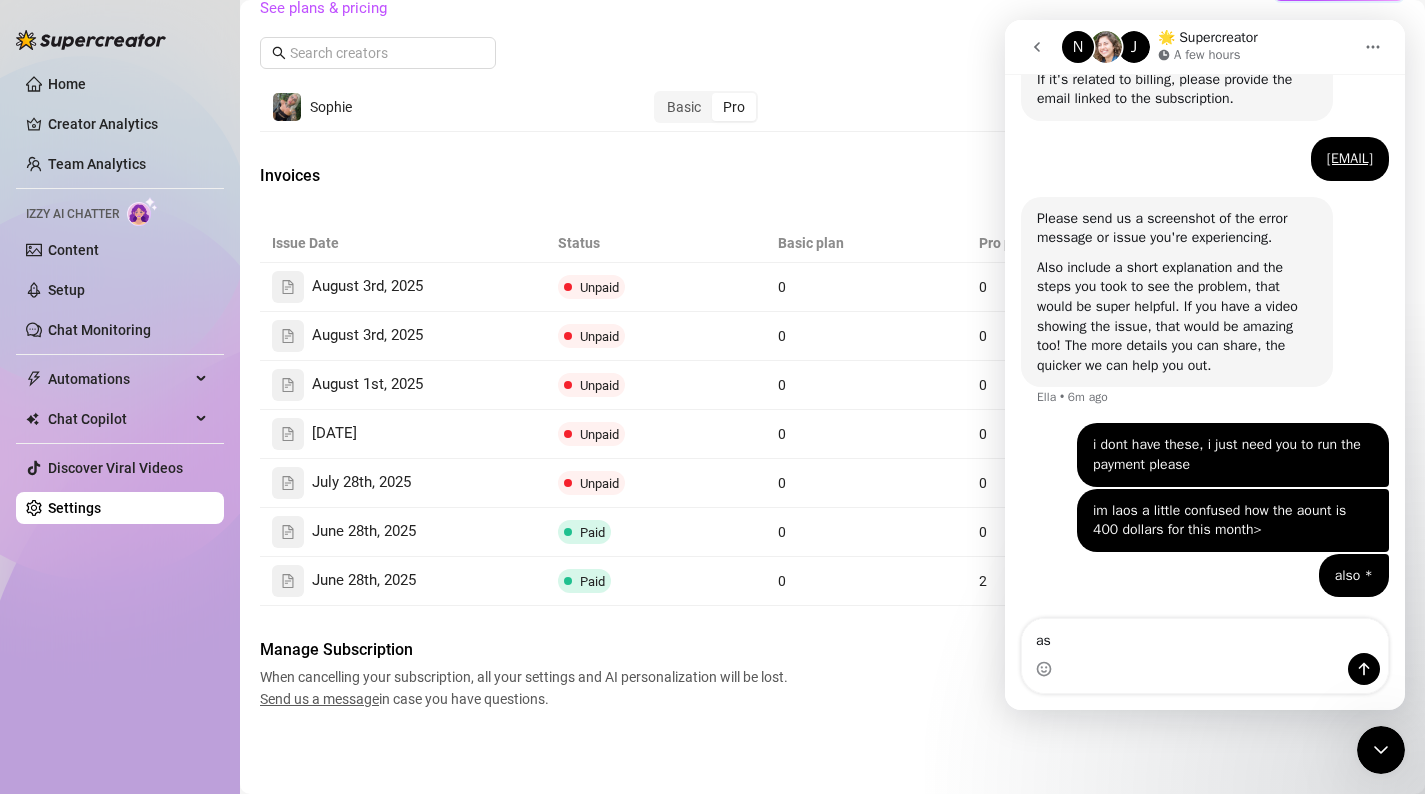 type on "a" 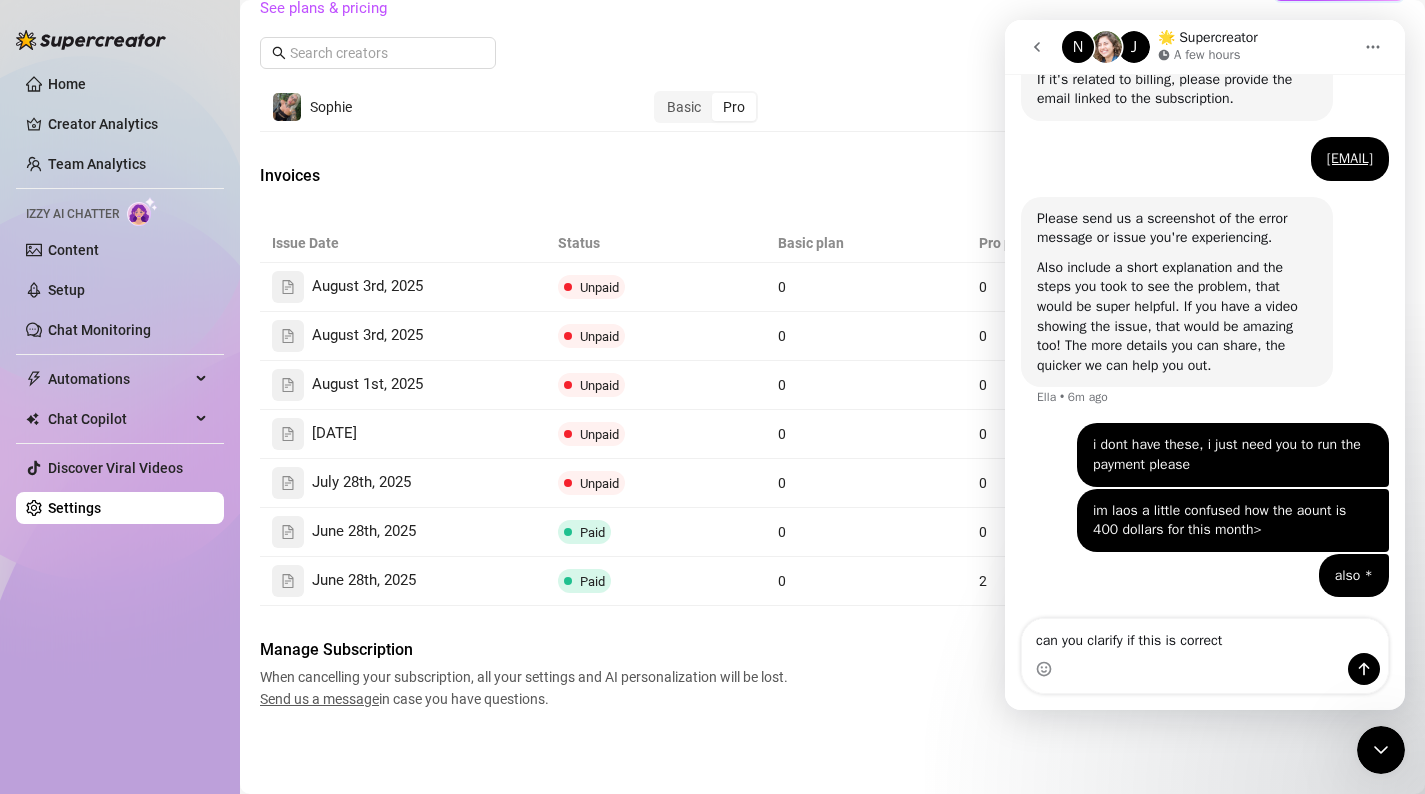 type on "can you clarify if this is correct?" 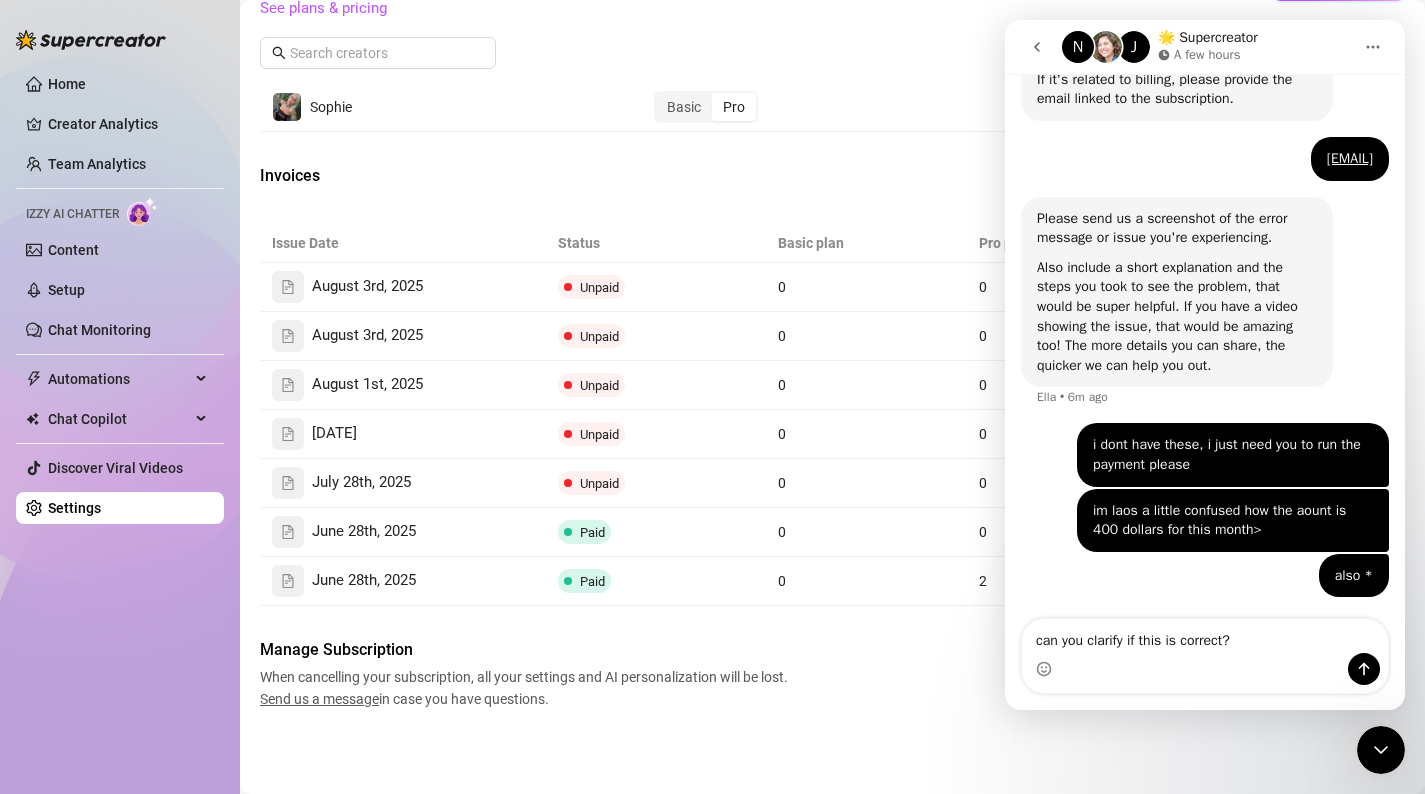 type 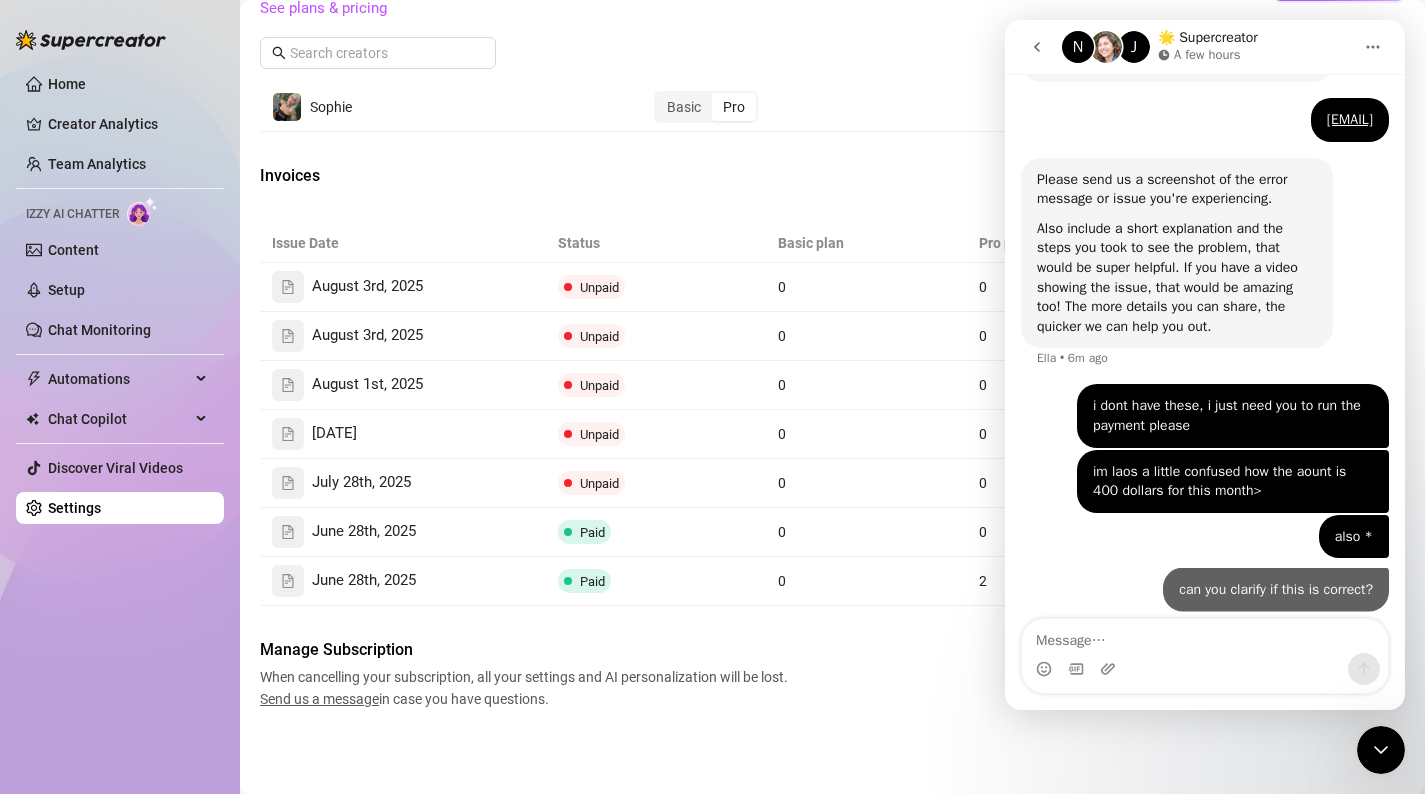 scroll, scrollTop: 982, scrollLeft: 0, axis: vertical 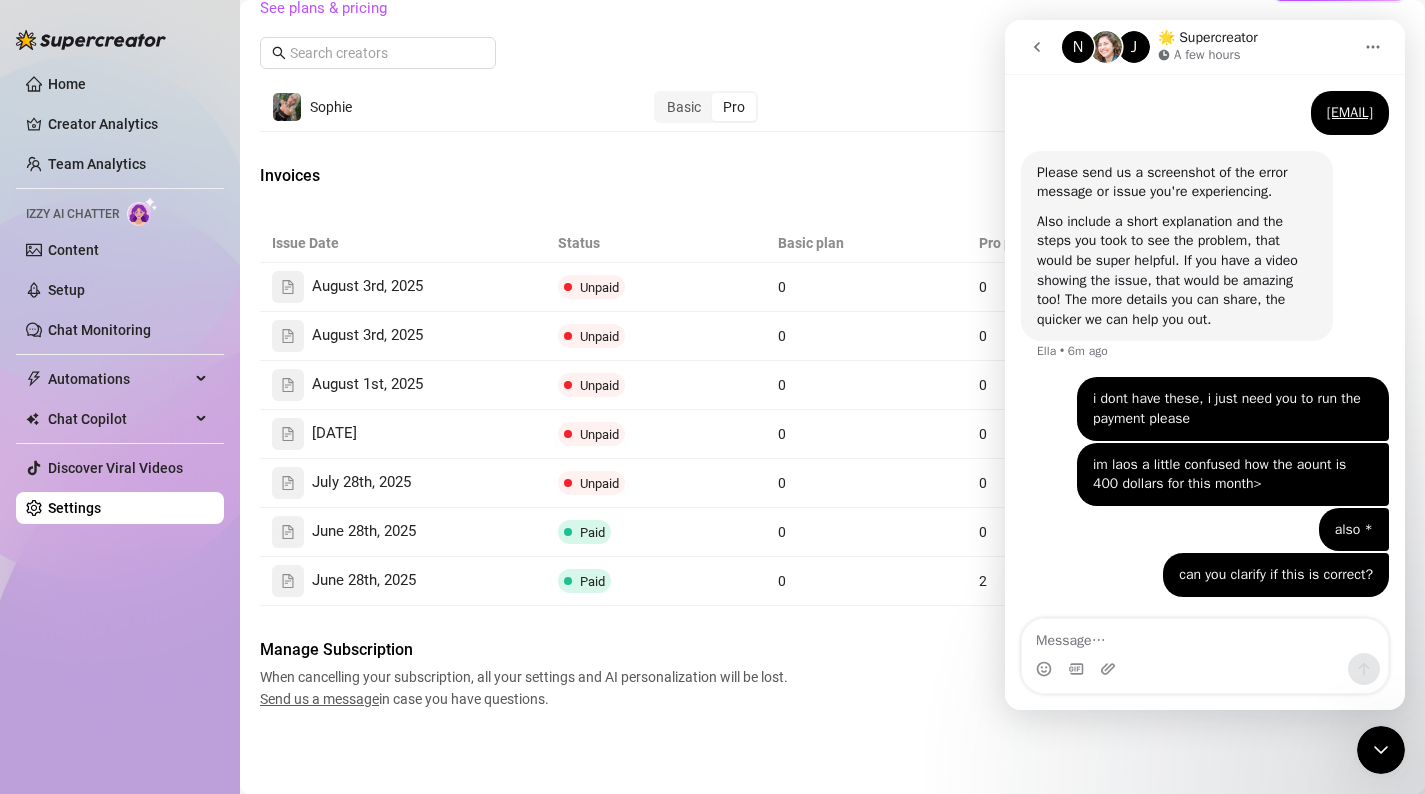 click 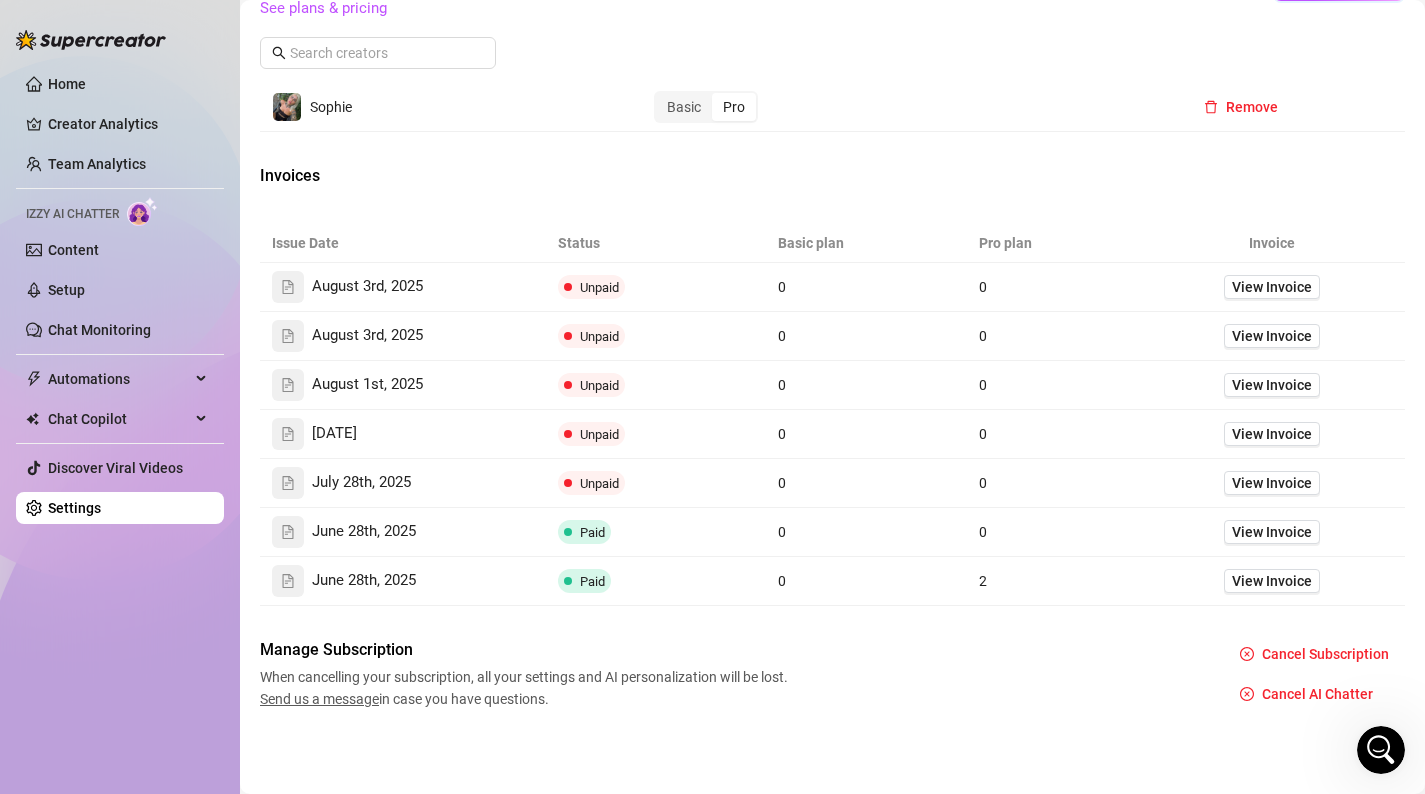 click at bounding box center (1381, 750) 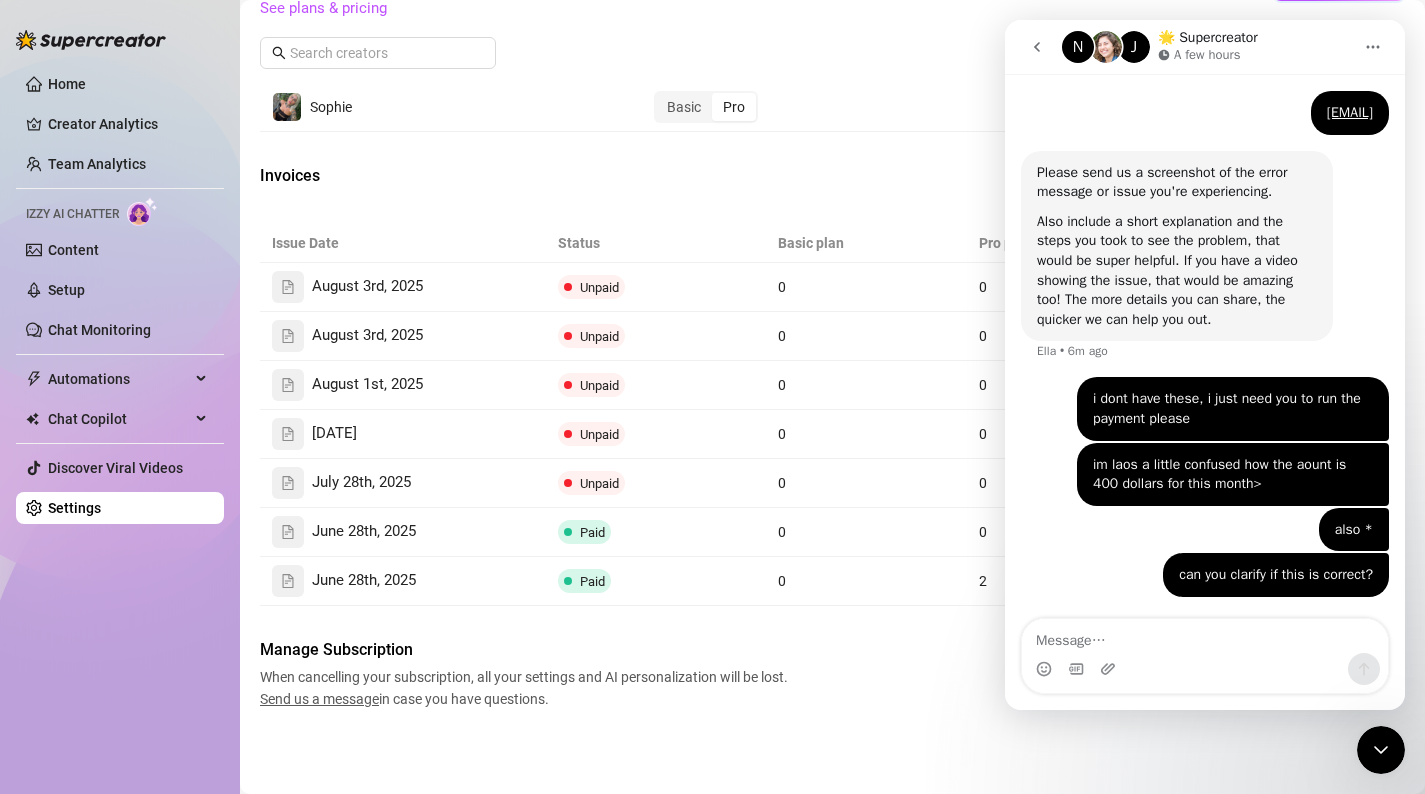 type on "+ AI Chatter Package (5,000 credits) — $150
+ AI Chatter Revenue Share ($738.56 Net AI Sales × 5% Commission) — $36.93" 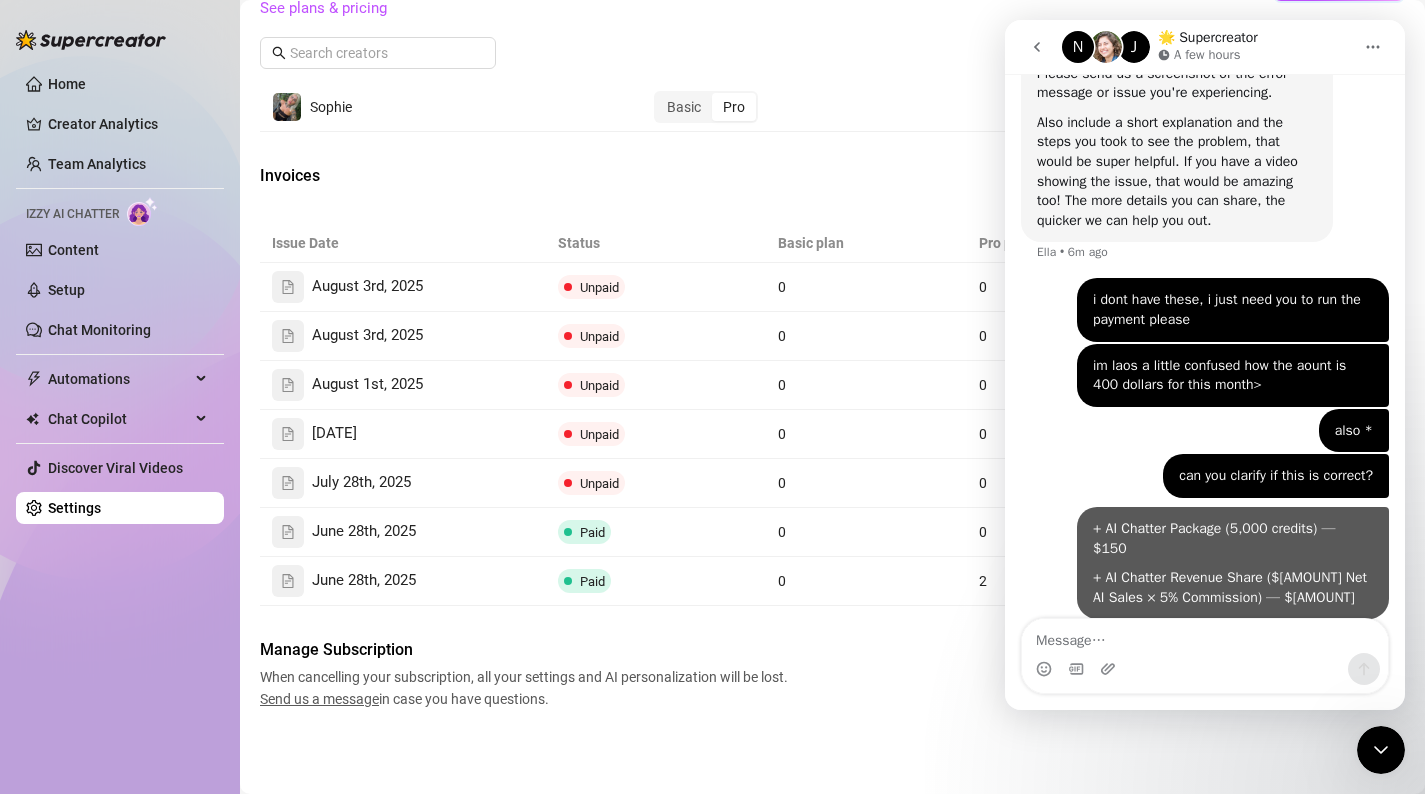 scroll, scrollTop: 1096, scrollLeft: 0, axis: vertical 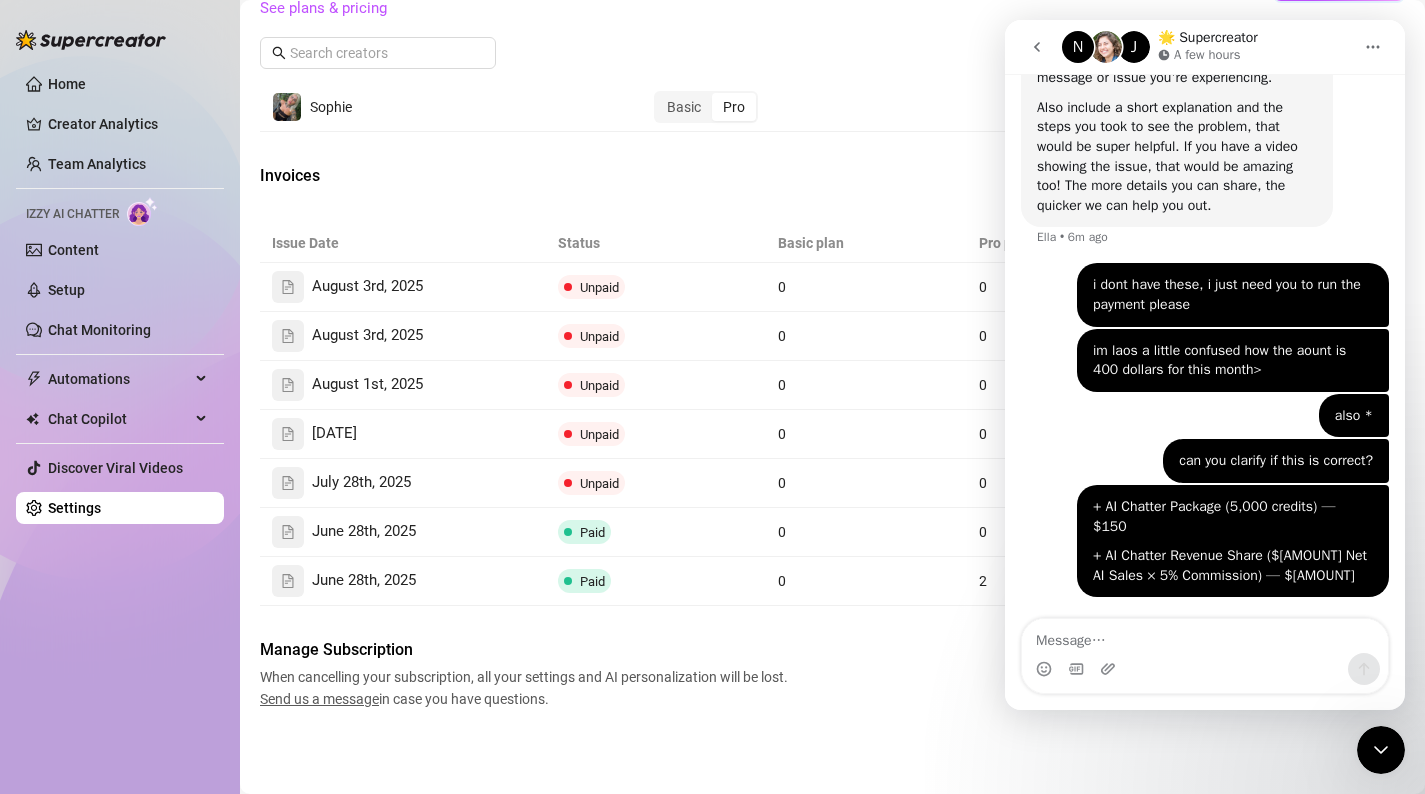click at bounding box center [1205, 636] 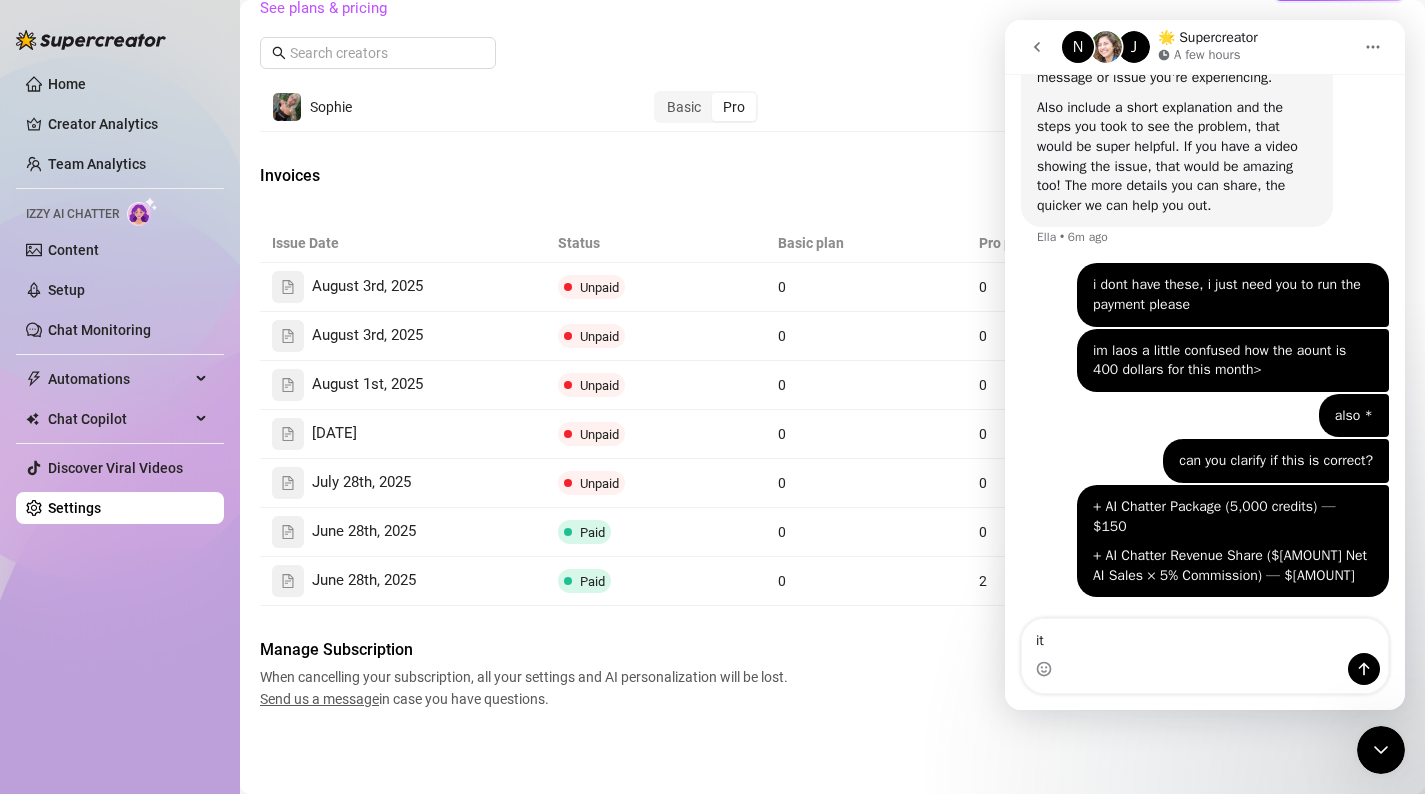 type on "i" 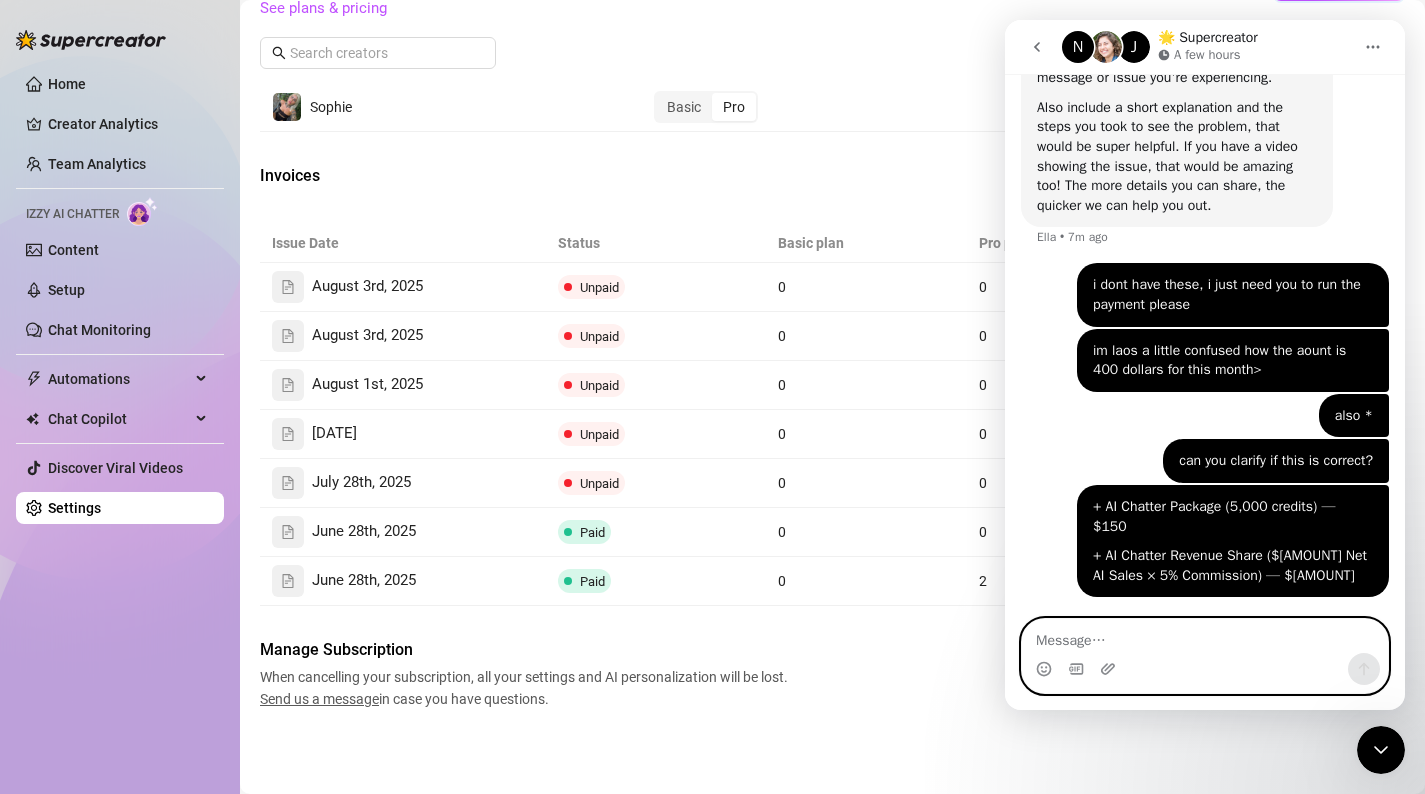 click at bounding box center (1205, 636) 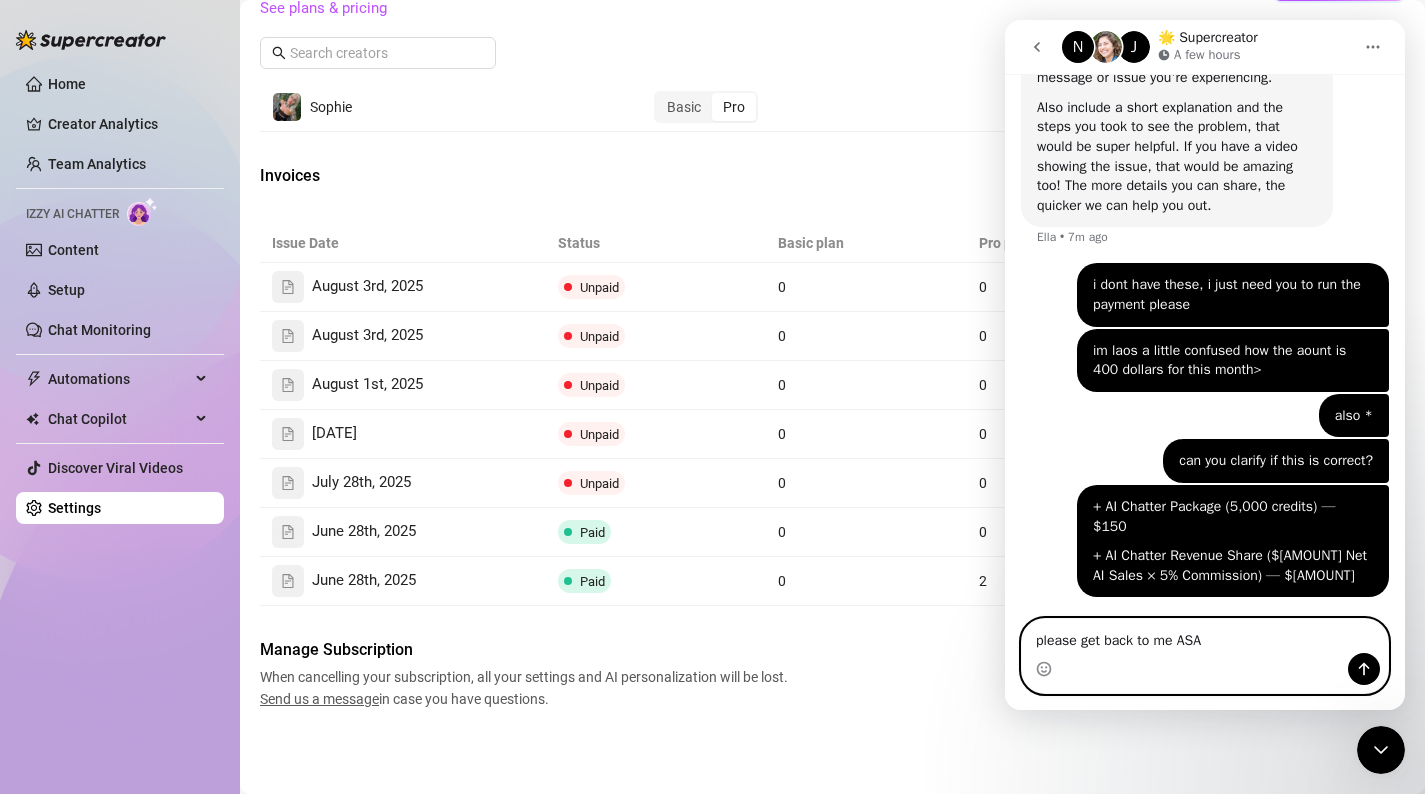 type on "please get back to me ASAP" 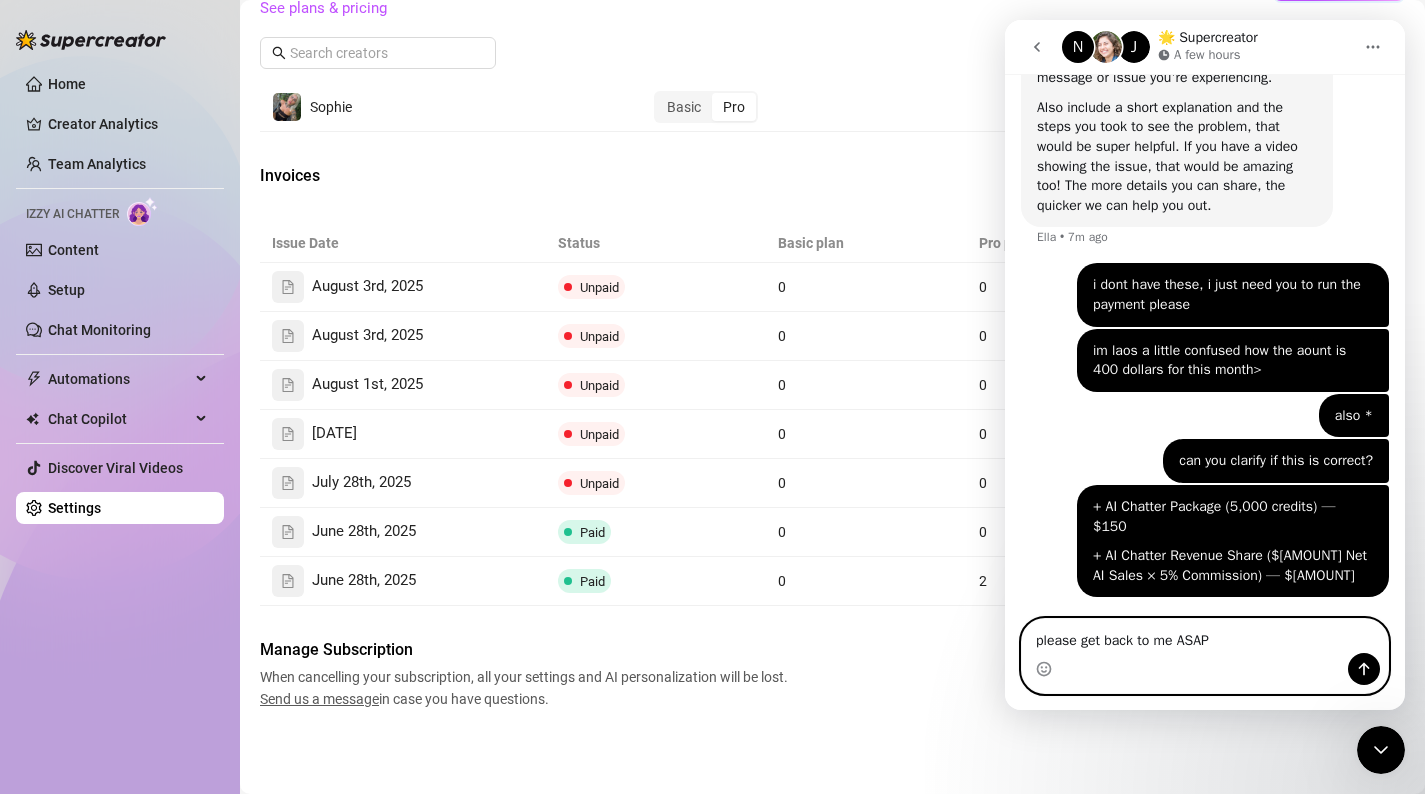 type 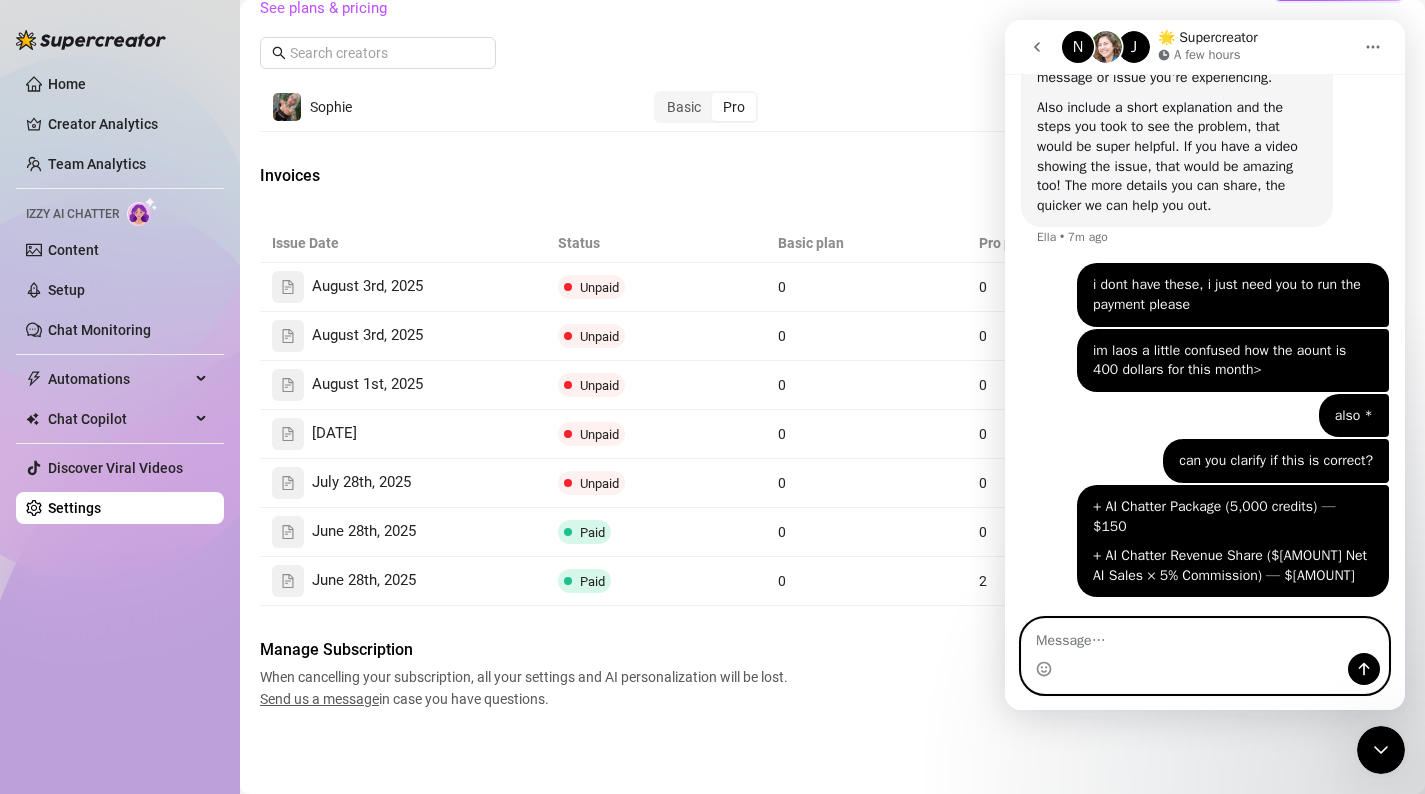 scroll, scrollTop: 1142, scrollLeft: 0, axis: vertical 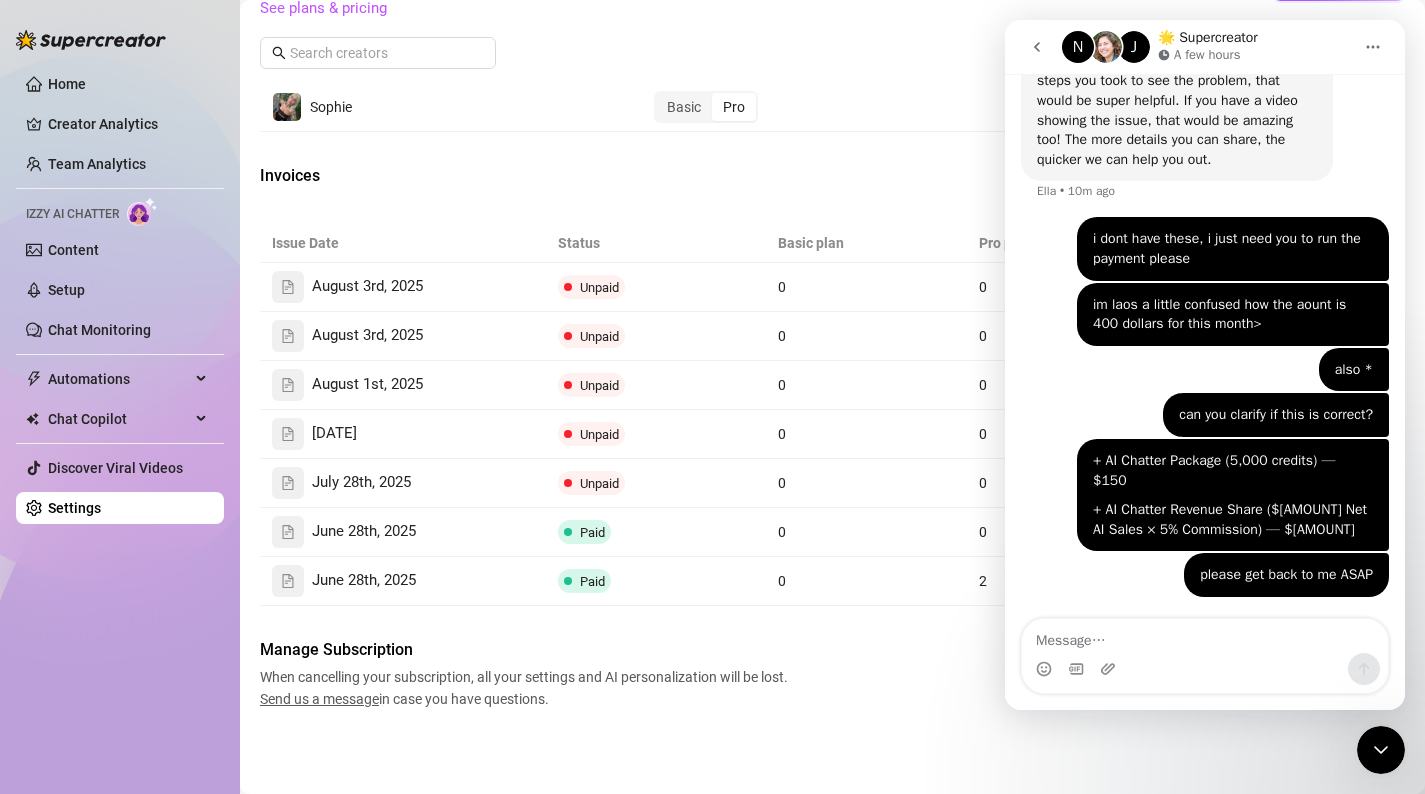 click 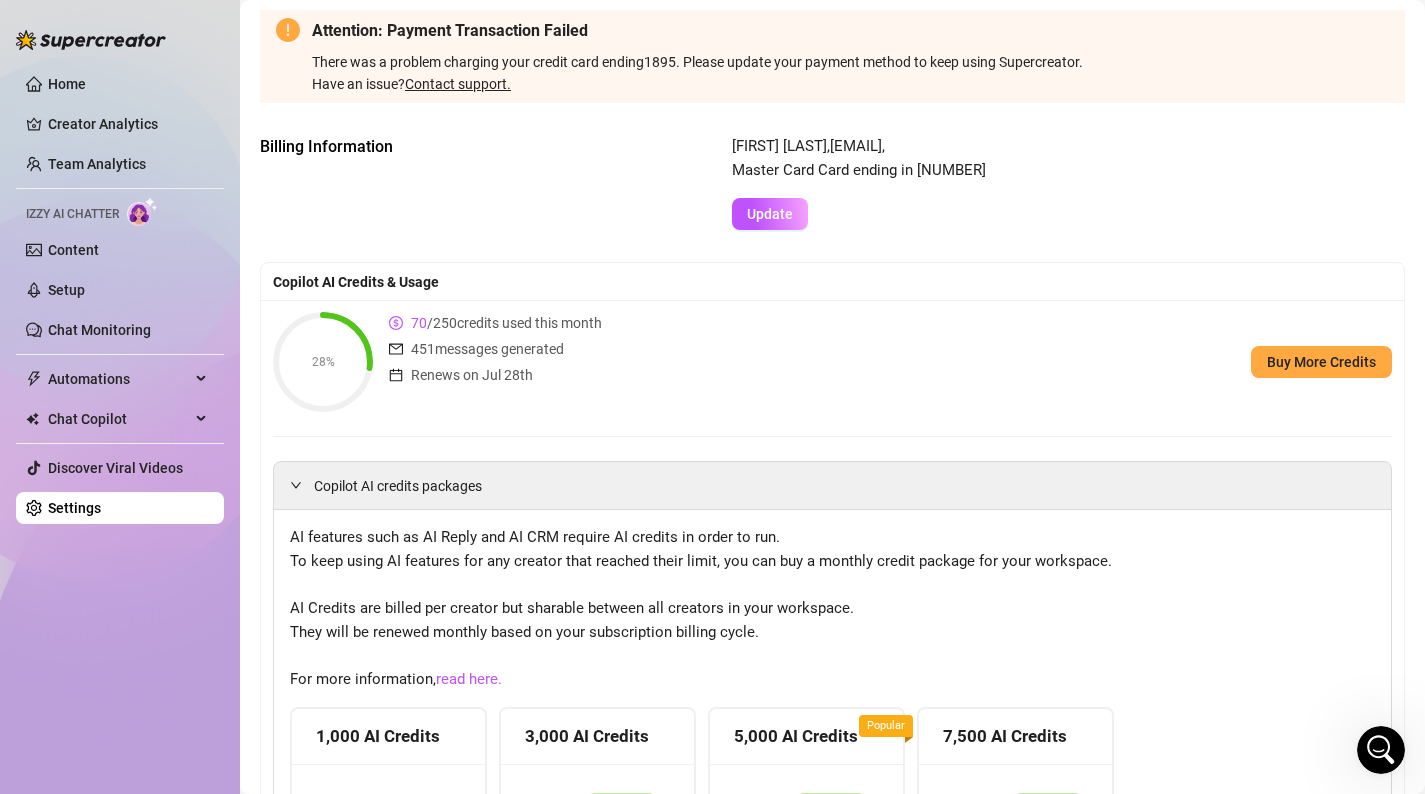 scroll, scrollTop: 0, scrollLeft: 0, axis: both 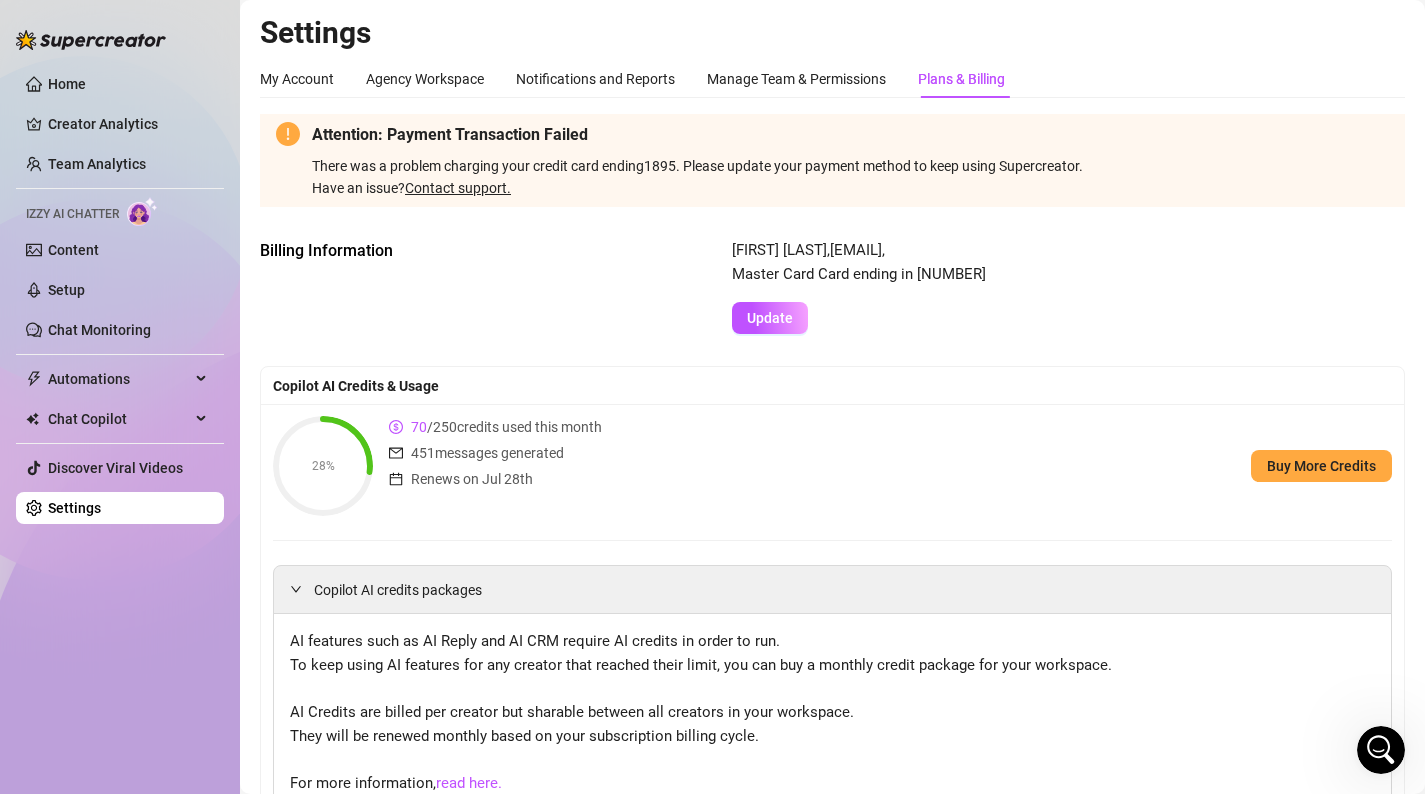 click at bounding box center [1381, 750] 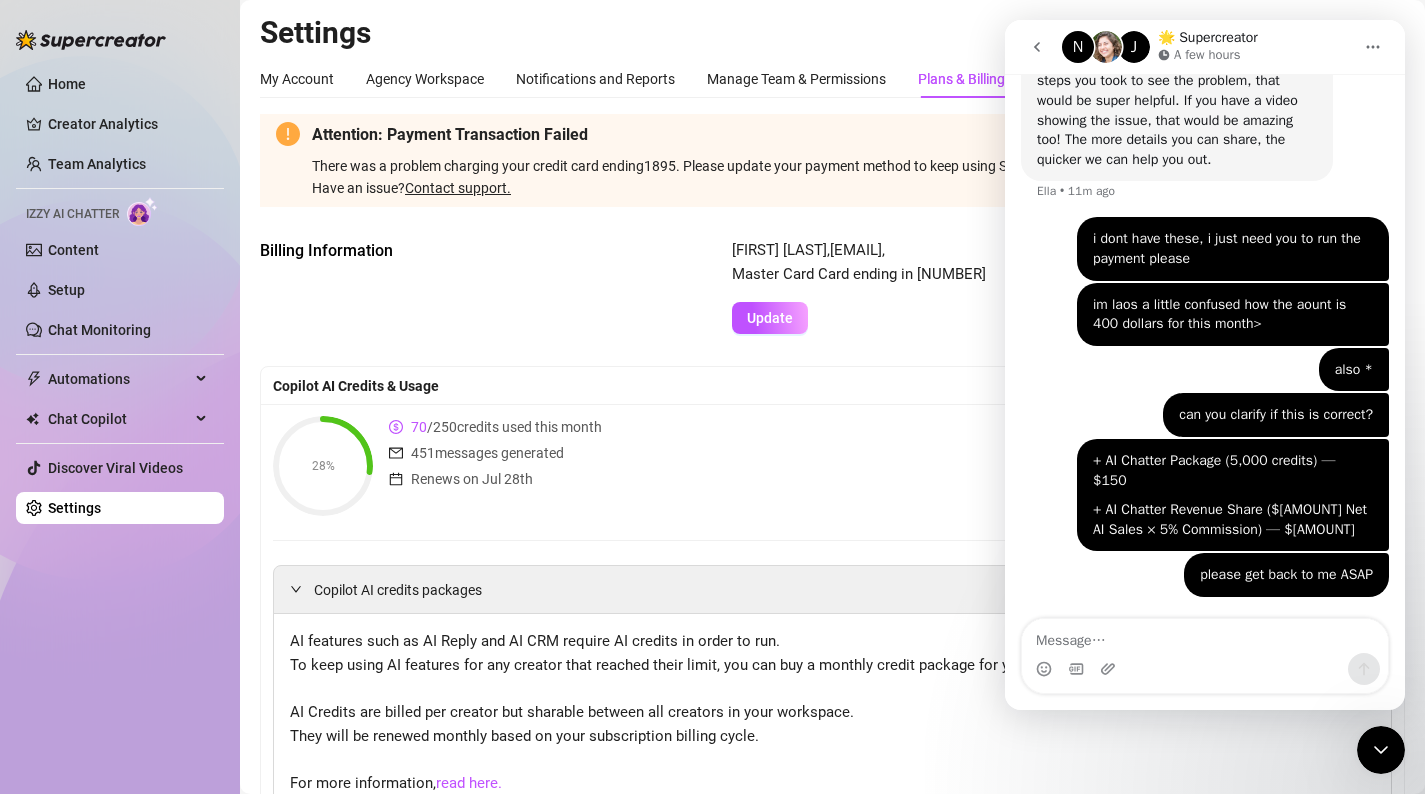 scroll, scrollTop: 1142, scrollLeft: 0, axis: vertical 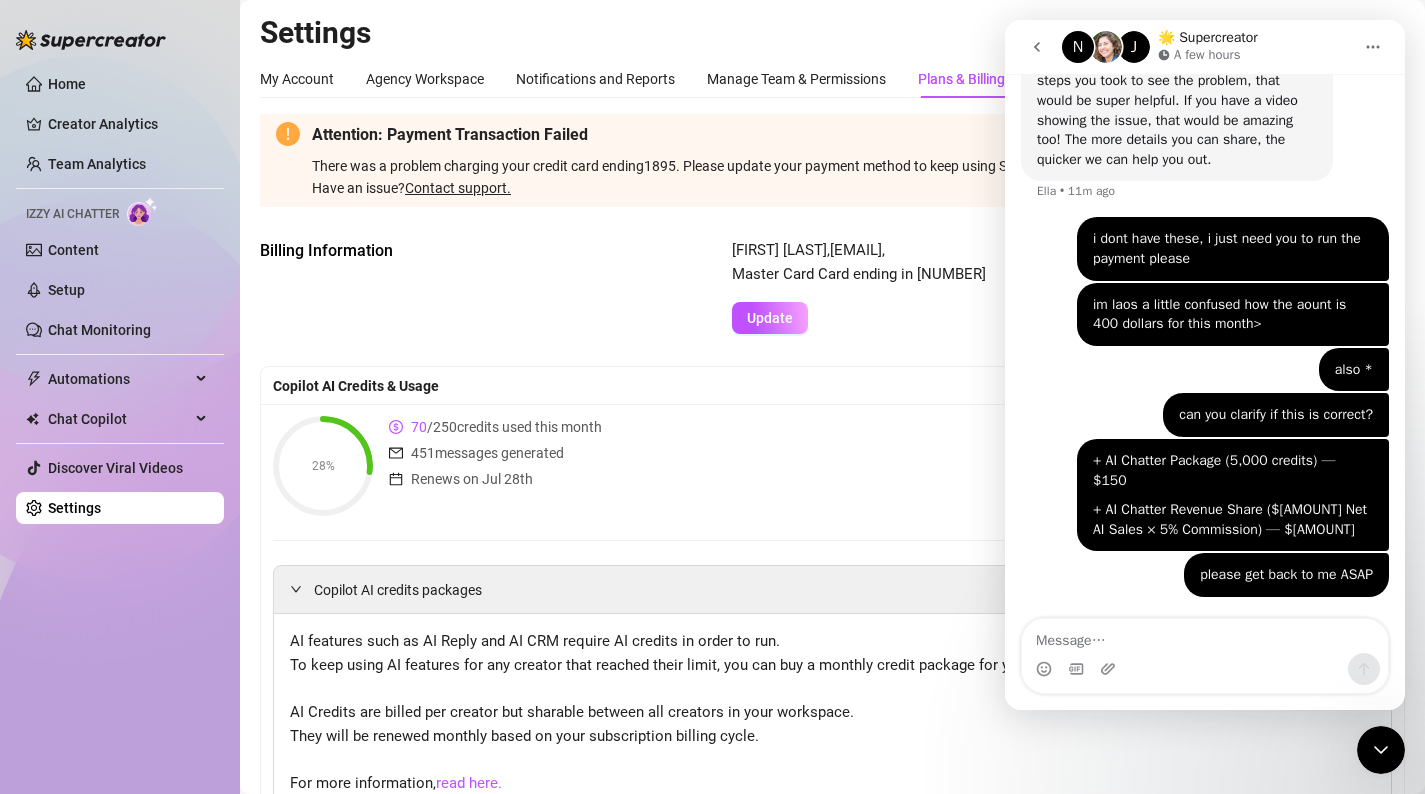 click on "A few hours" at bounding box center (1207, 55) 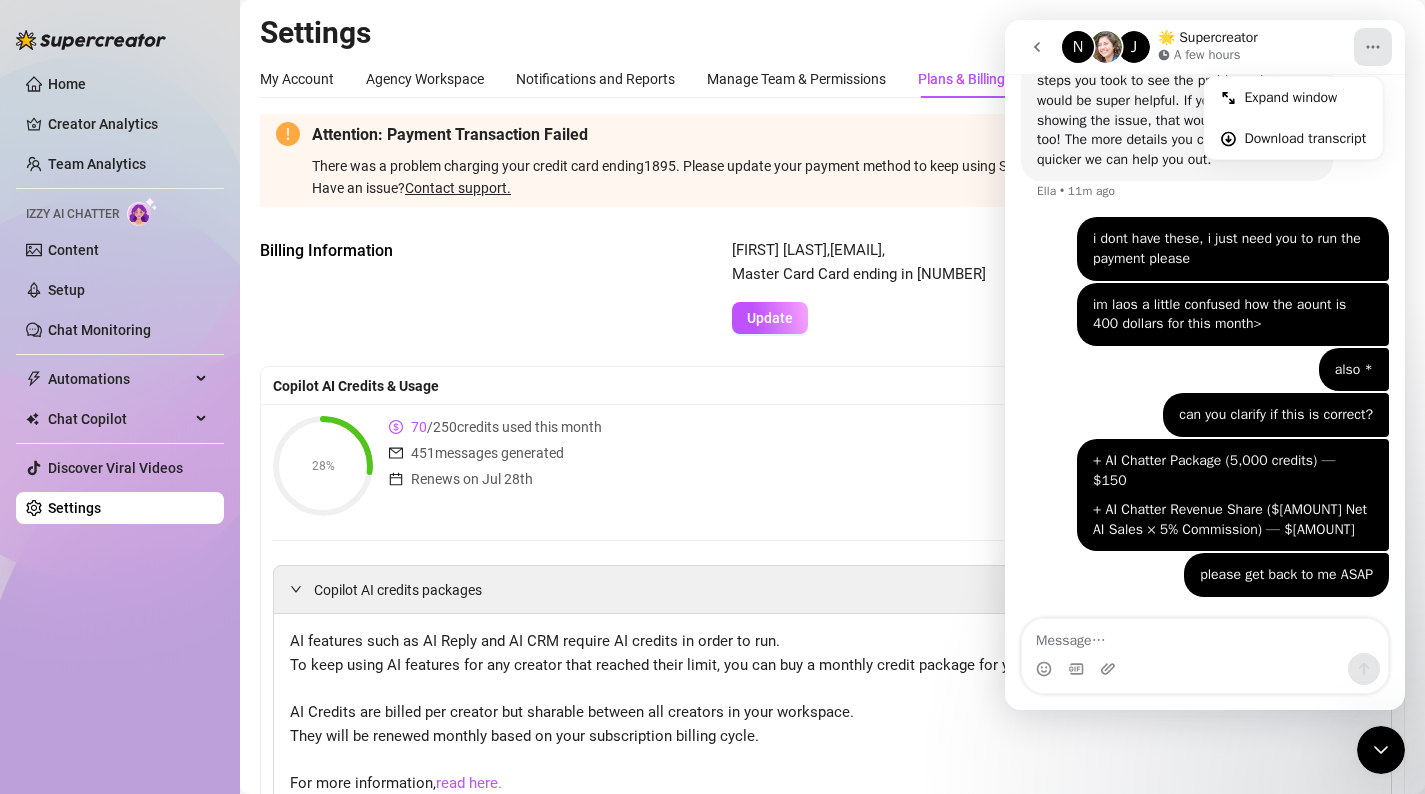 click on "im laos a little confused how the aount is 400 dollars for this month> [NAME]    •   5m ago" at bounding box center (1233, 314) 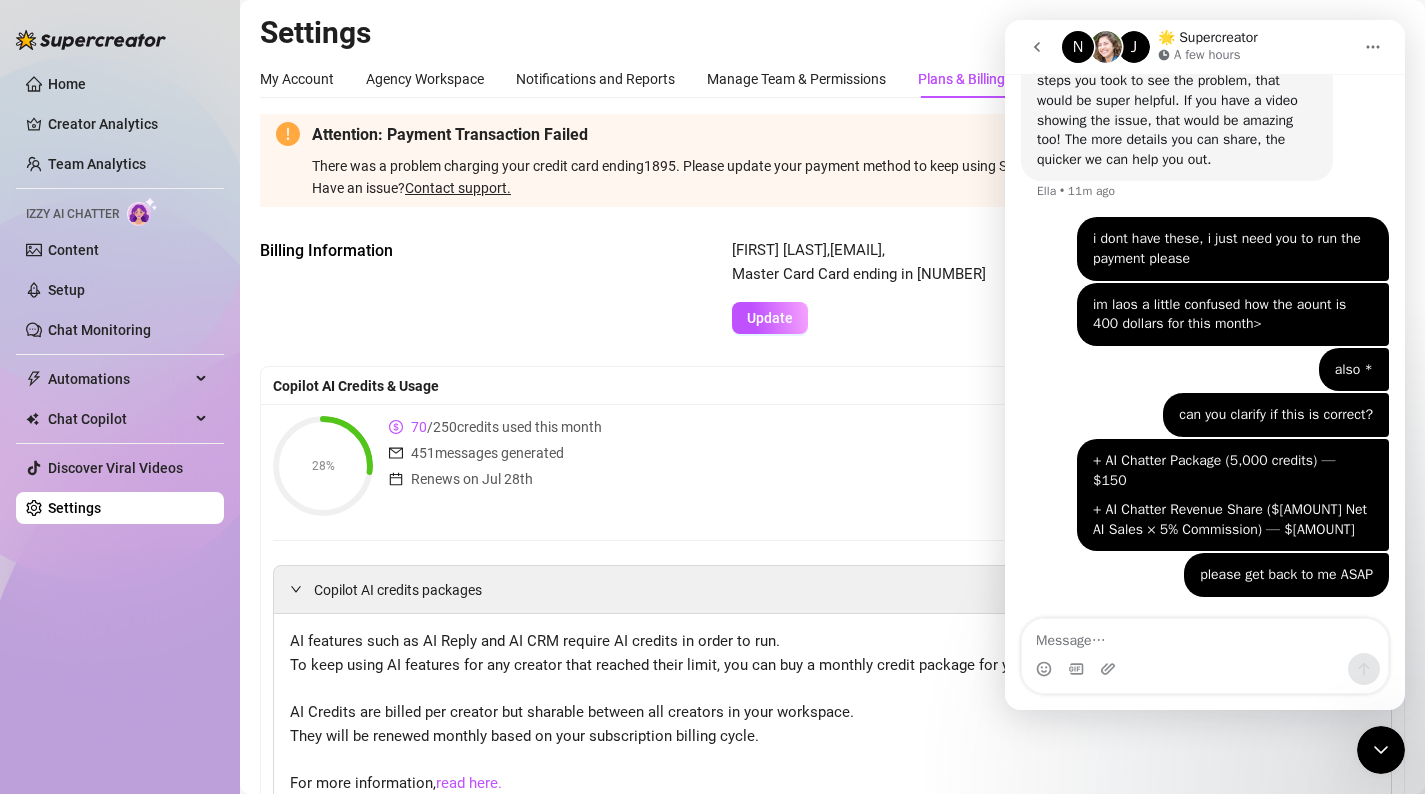 click on "28% 70 / 250  credits used this month 451  messages generated Renews on   [DATE] Buy More Credits" at bounding box center [832, 466] 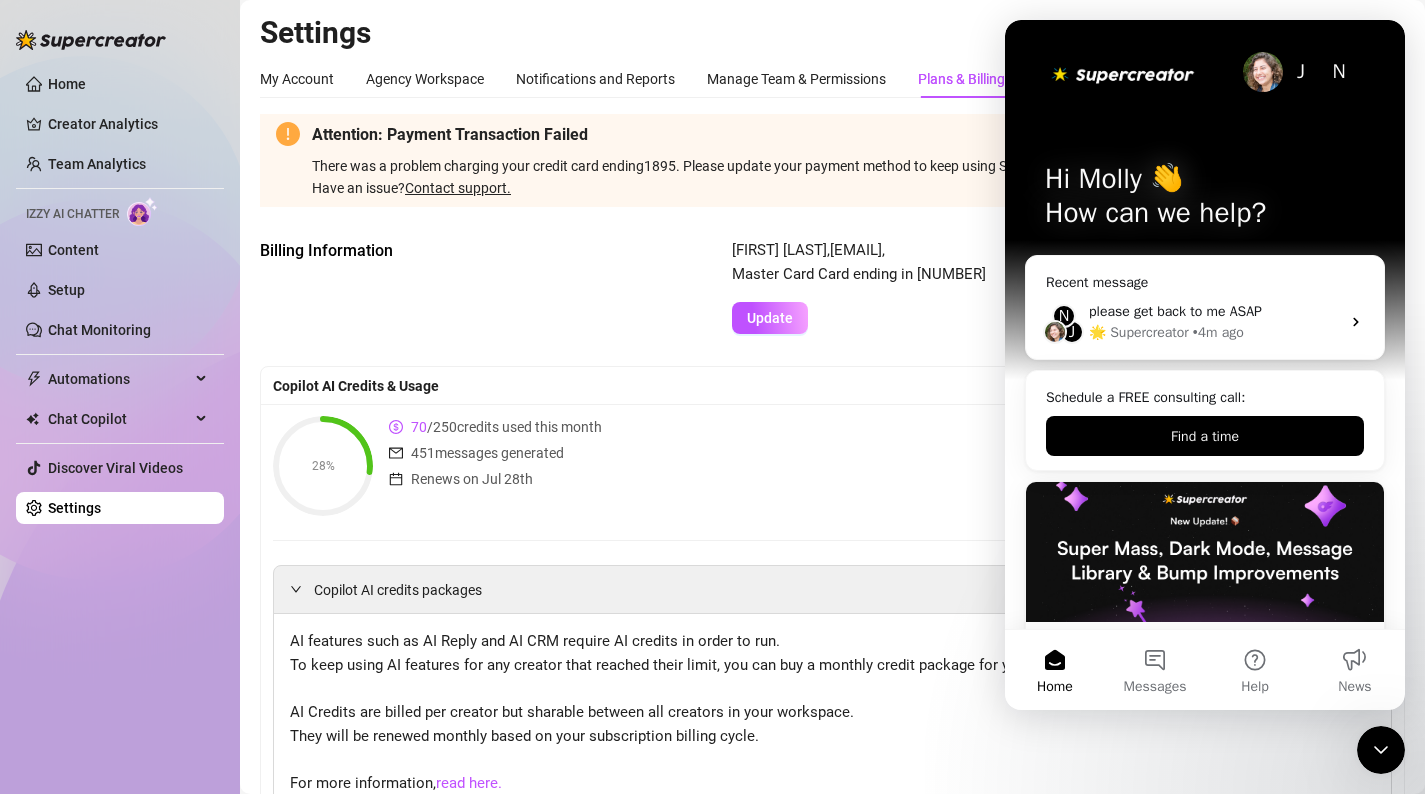 scroll, scrollTop: 0, scrollLeft: 0, axis: both 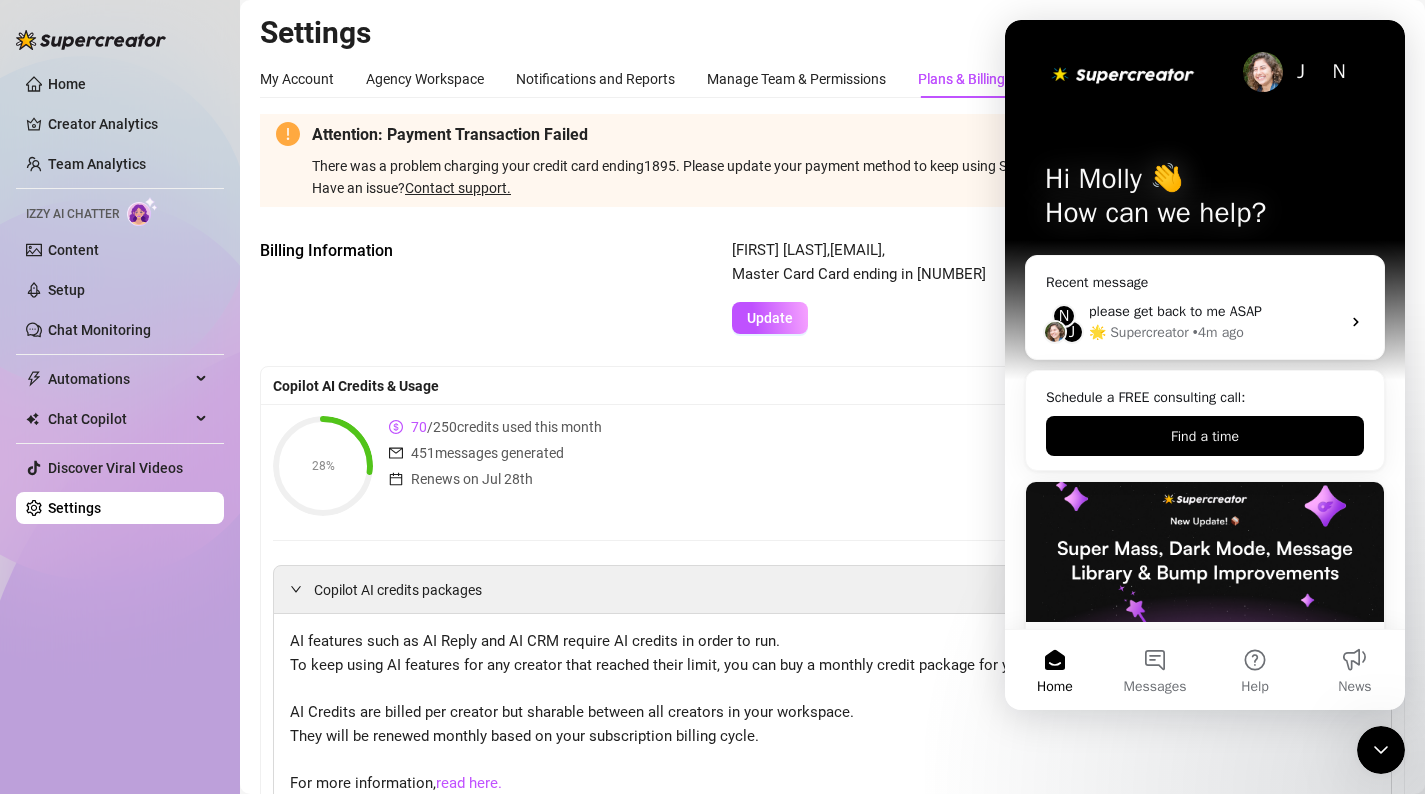 click 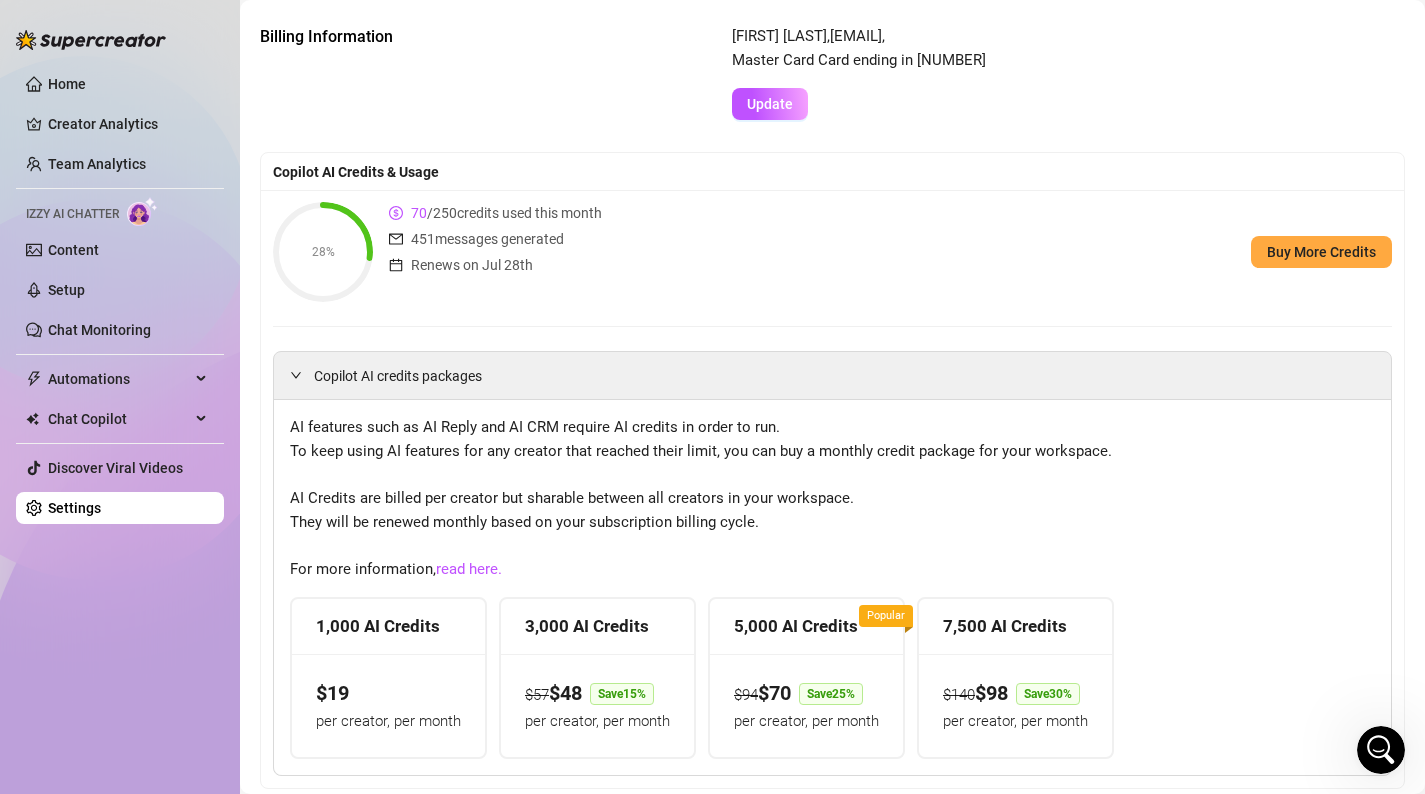 scroll, scrollTop: 0, scrollLeft: 0, axis: both 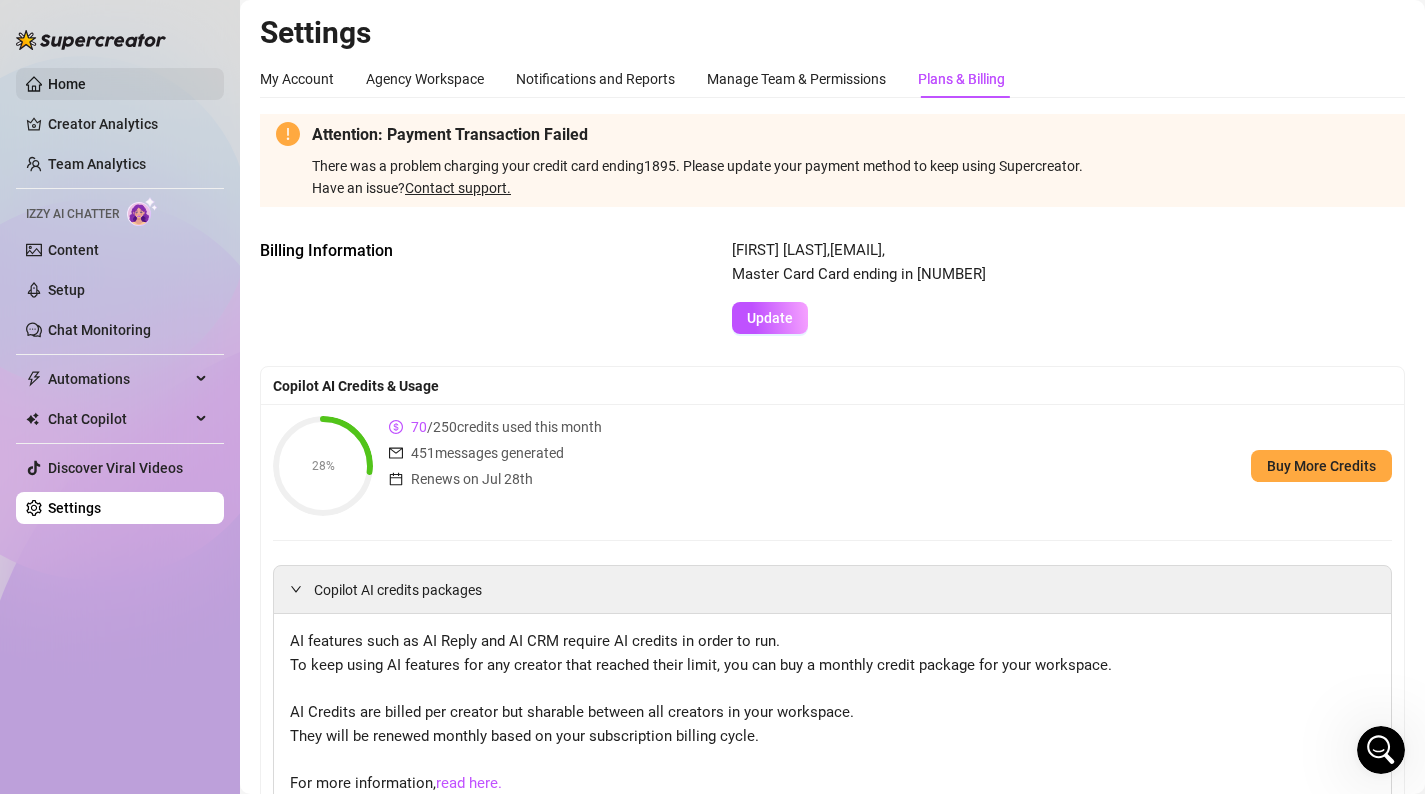 click on "Home" at bounding box center (67, 84) 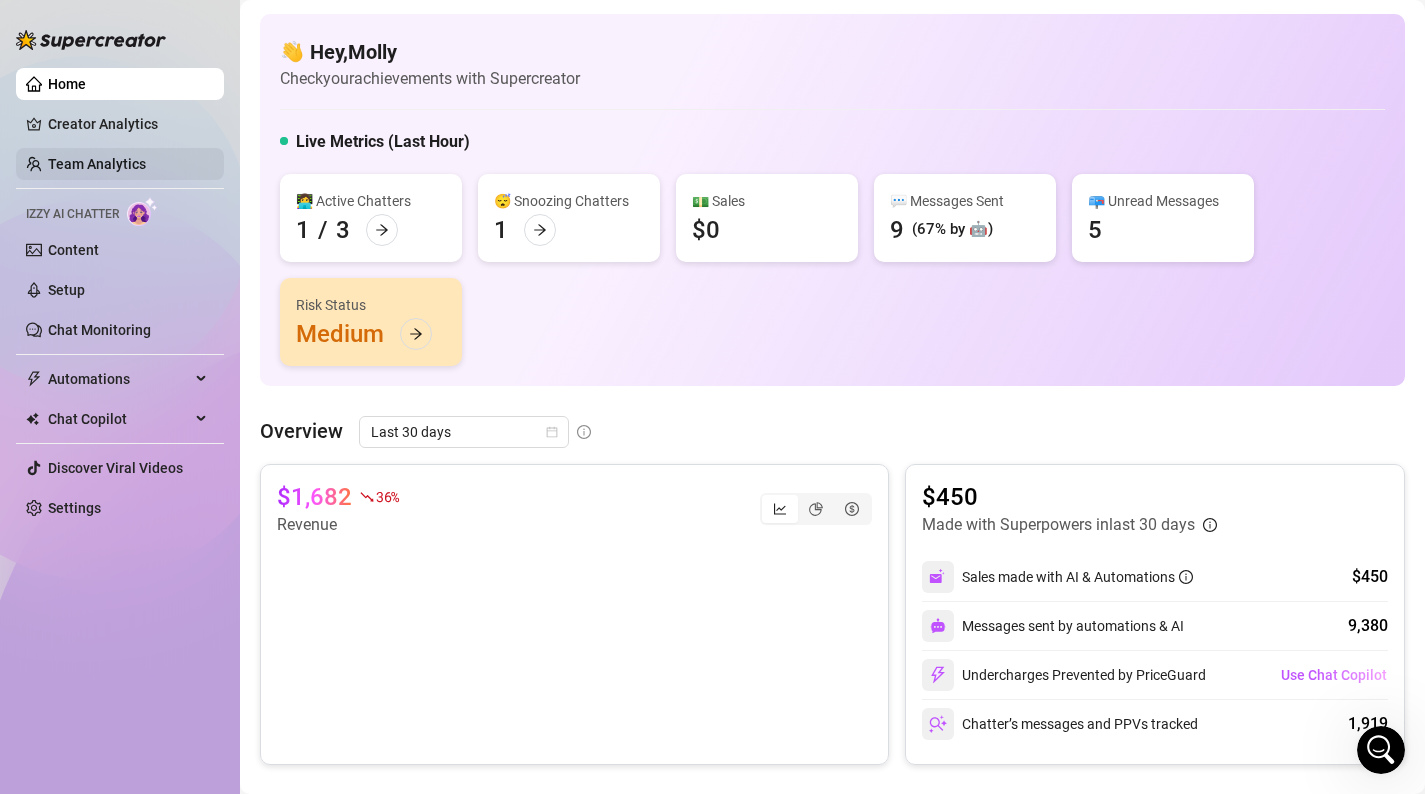 click on "Team Analytics" at bounding box center (97, 164) 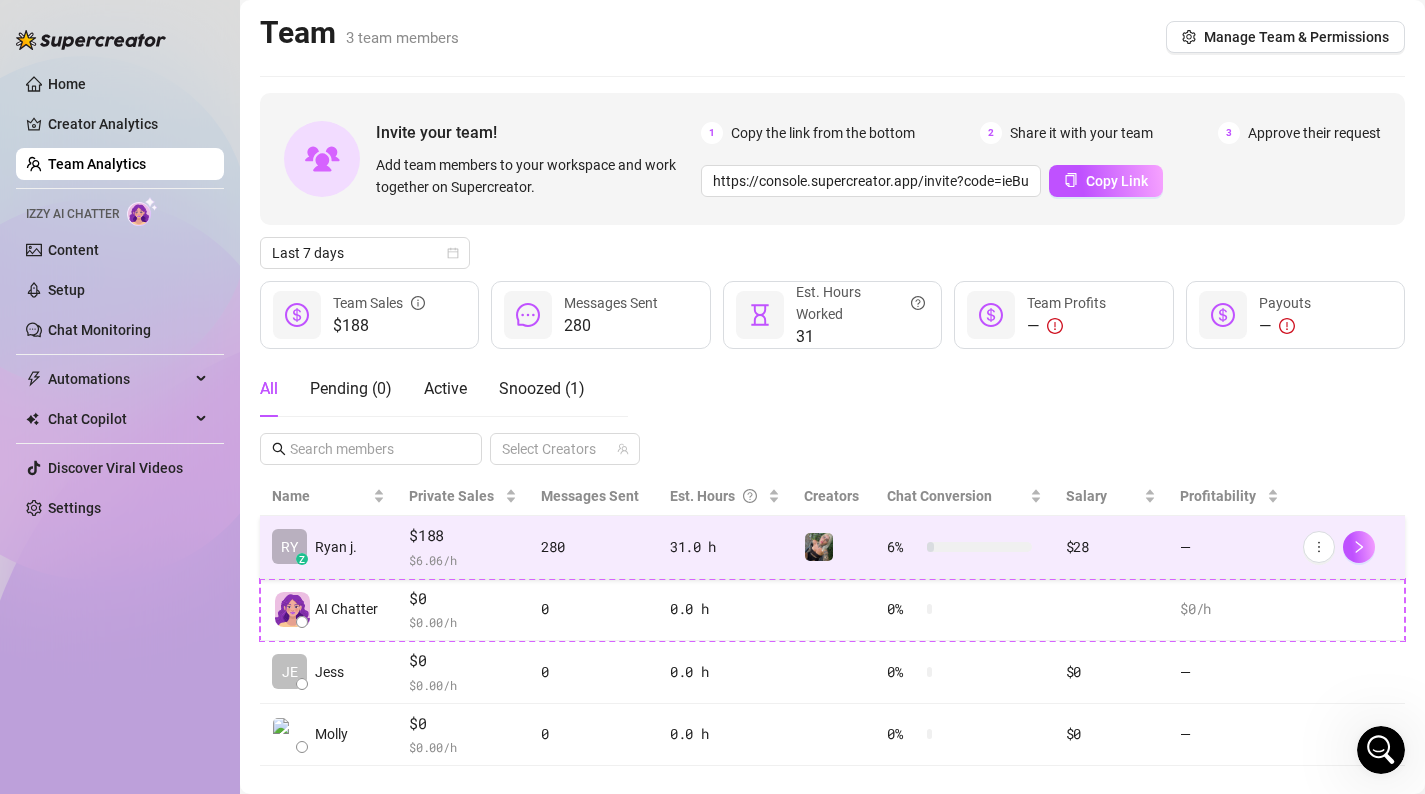 scroll, scrollTop: 32, scrollLeft: 0, axis: vertical 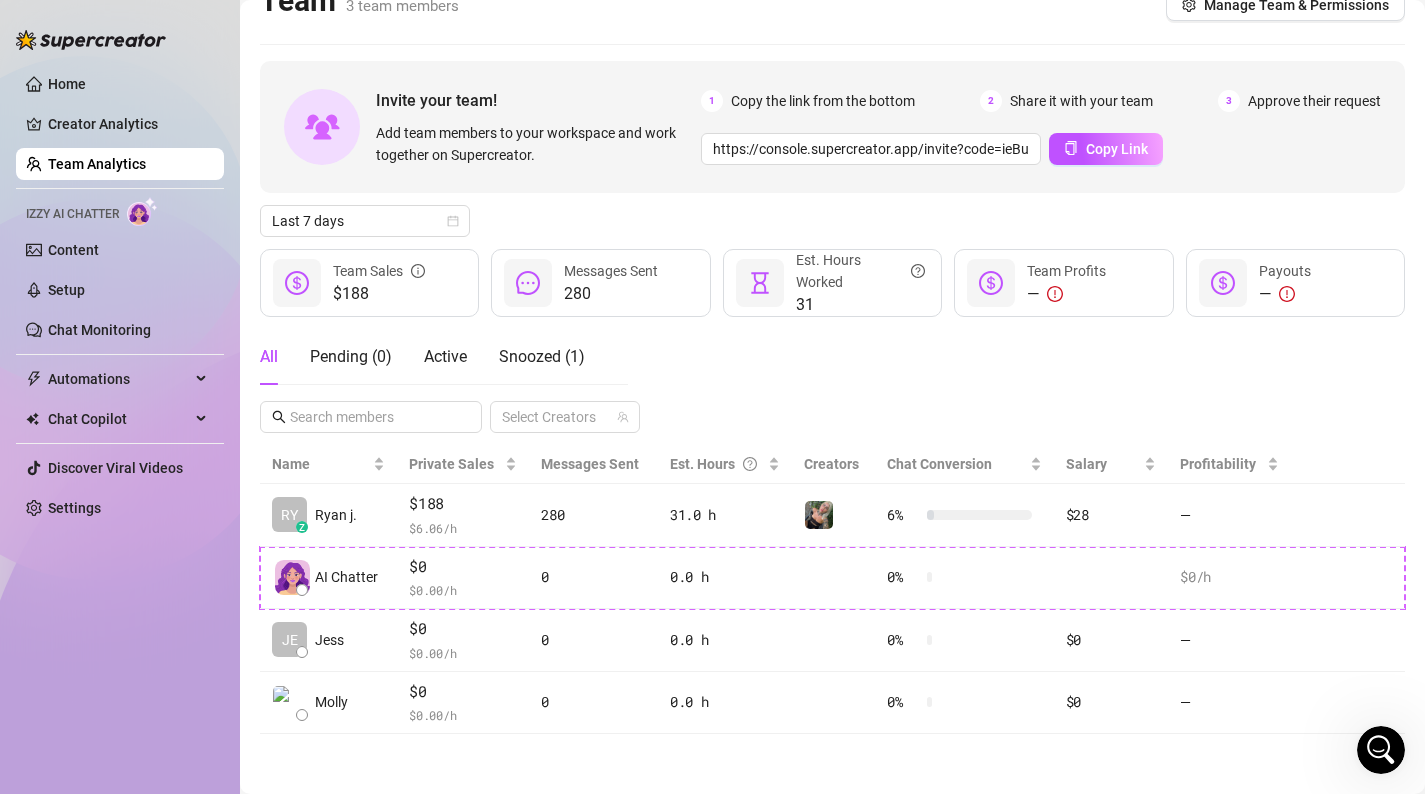 click 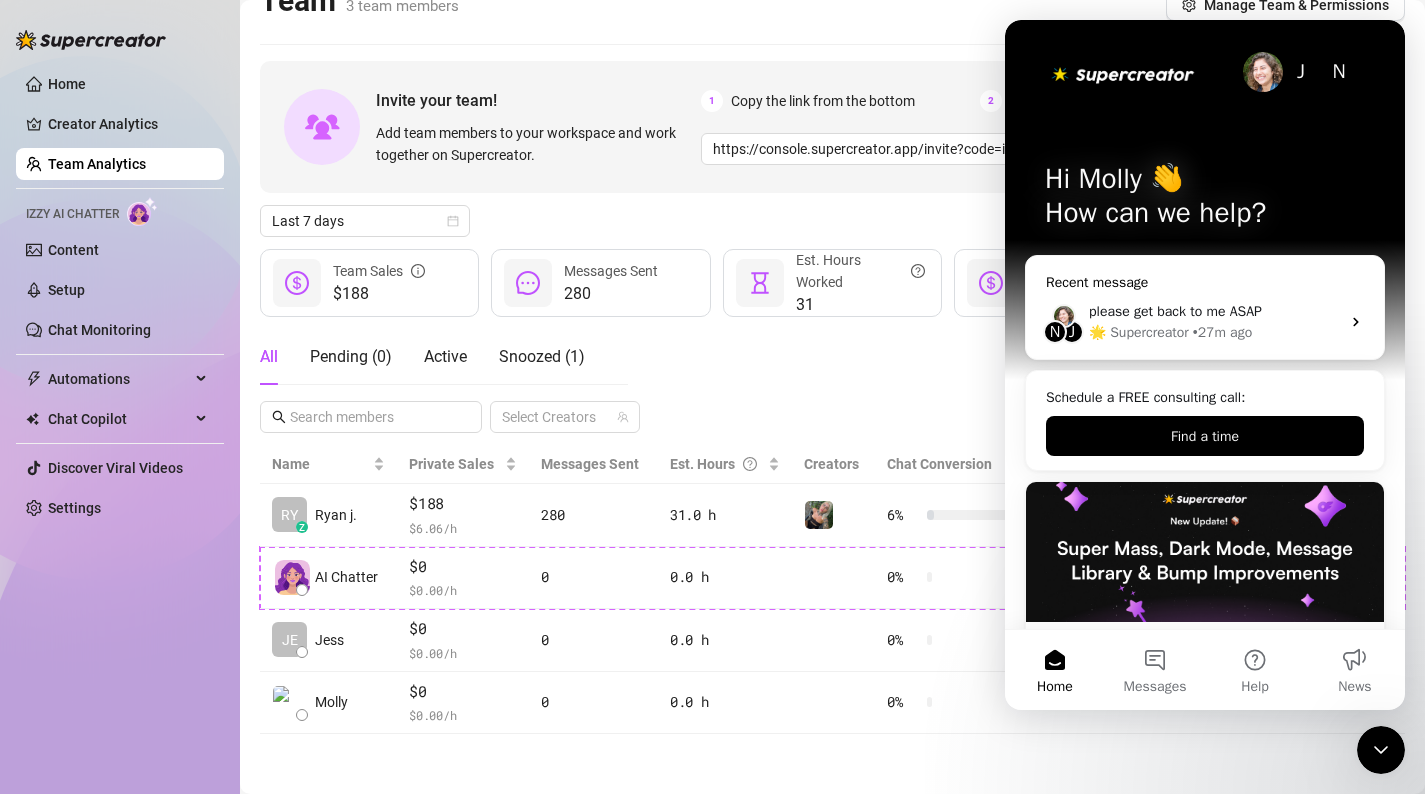 click on "J" at bounding box center (1072, 332) 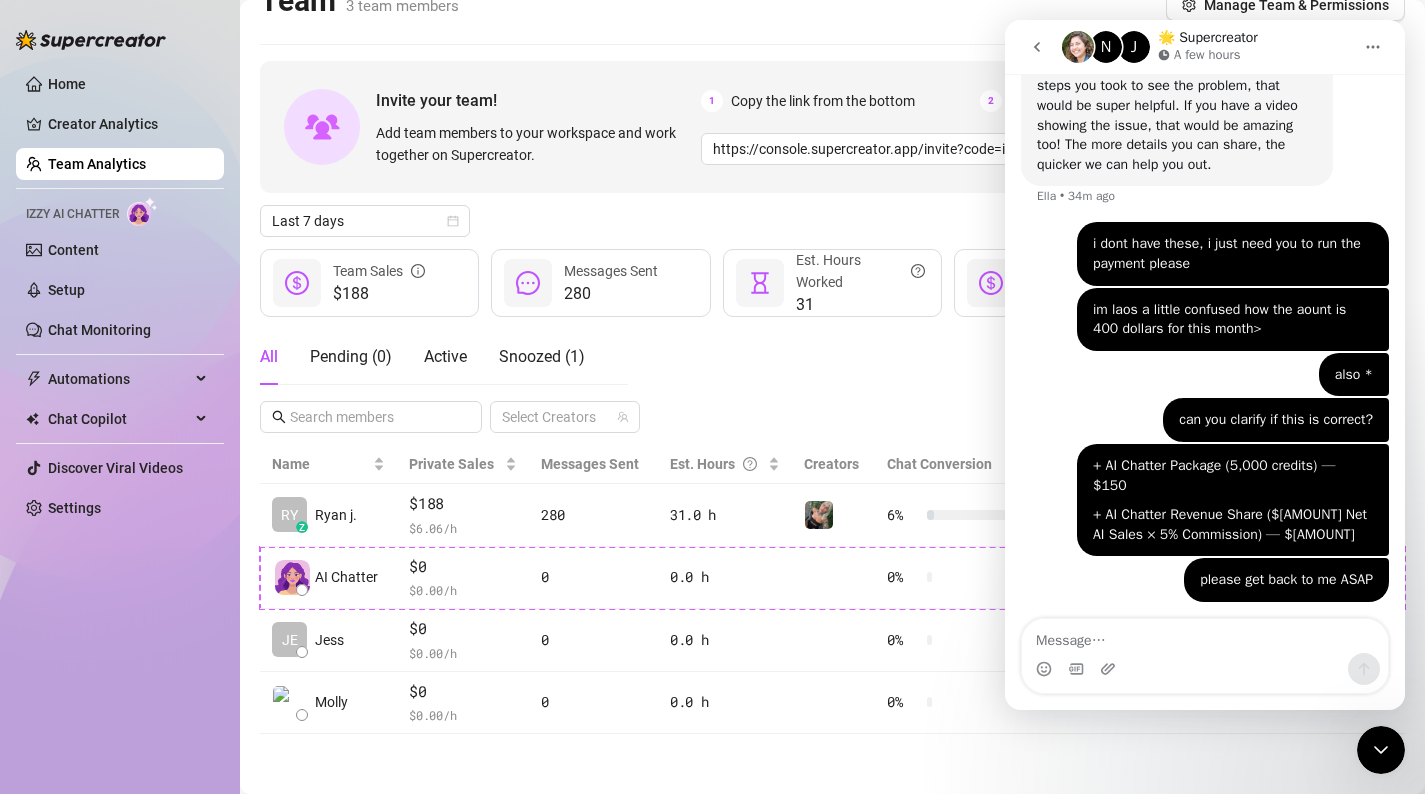 click on "Home Creator Analytics   Team Analytics Izzy AI Chatter Content Setup Chat Monitoring Automations All Message Flow Beta Bump Online Fans Expired Fans Chat Copilot All AI Reply Message Library Fan CRM Discover Viral Videos Settings Izzy AI Chatter" at bounding box center (120, 397) 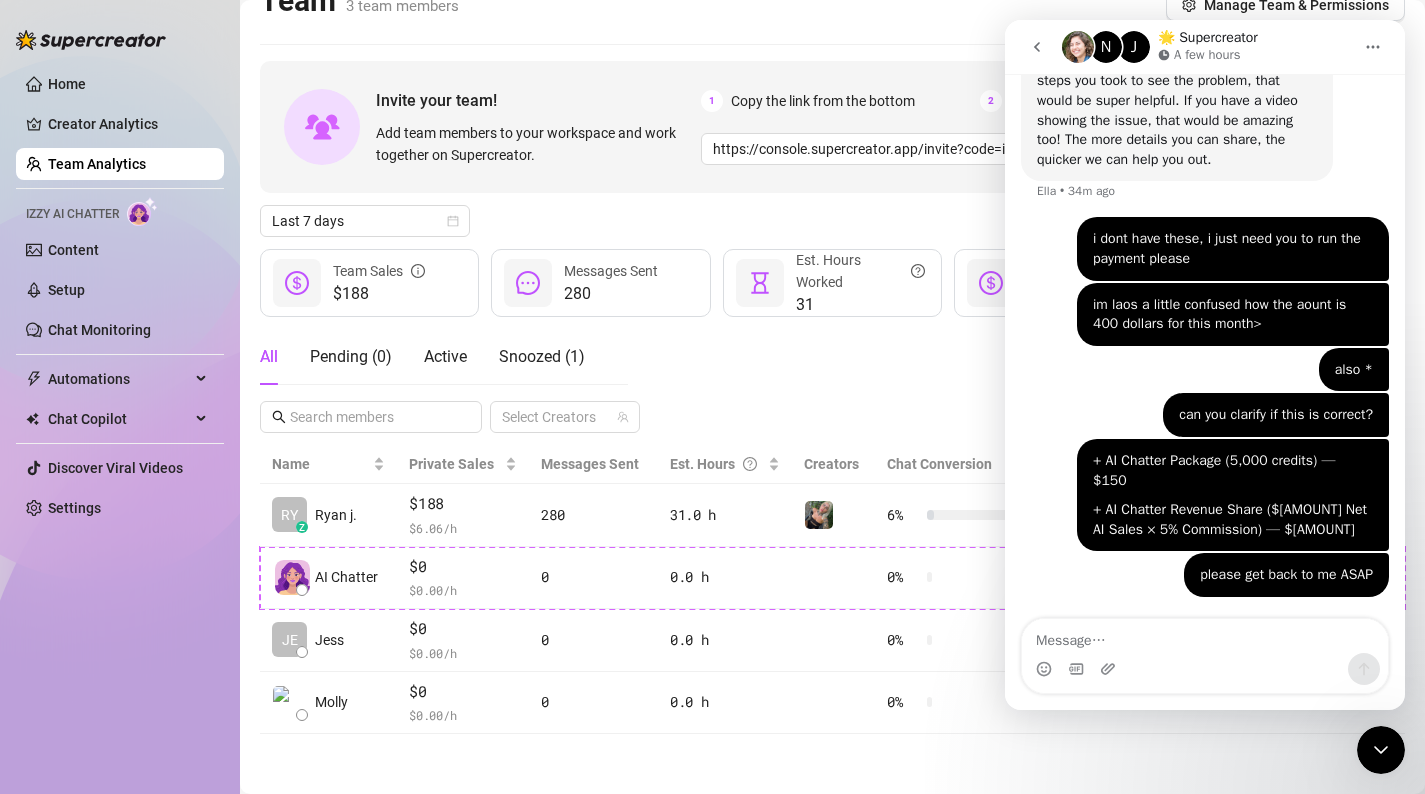 scroll, scrollTop: 1142, scrollLeft: 0, axis: vertical 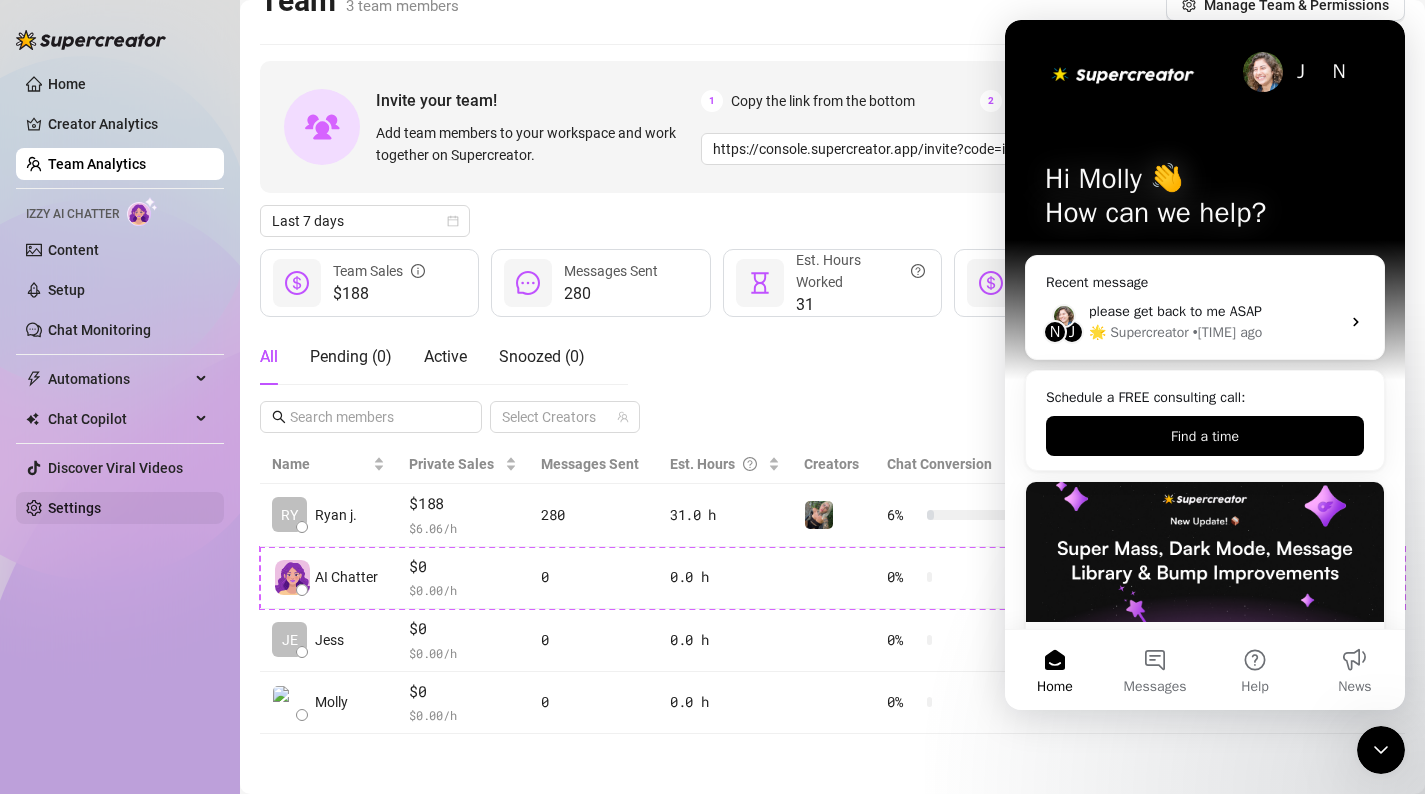 click on "Settings" at bounding box center (74, 508) 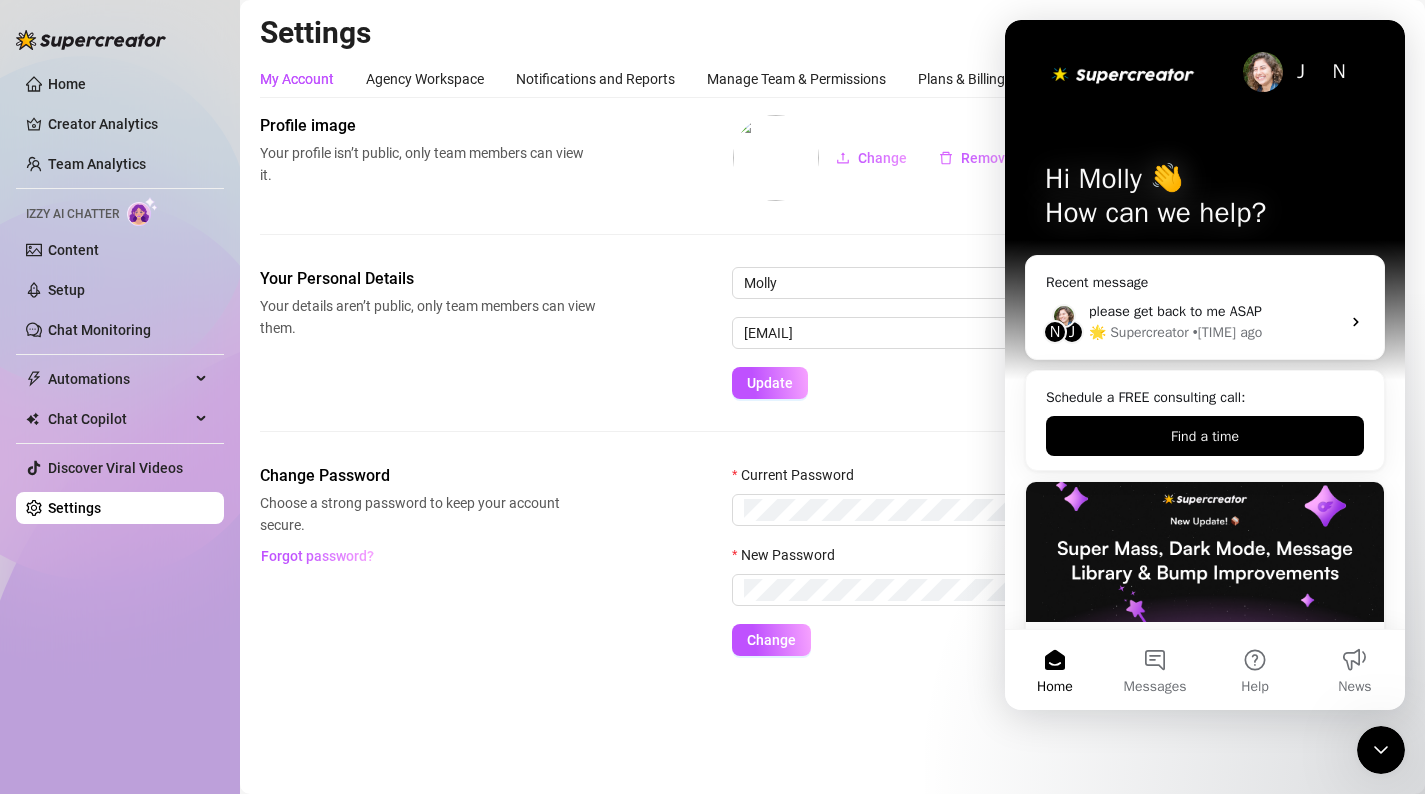 scroll, scrollTop: 0, scrollLeft: 0, axis: both 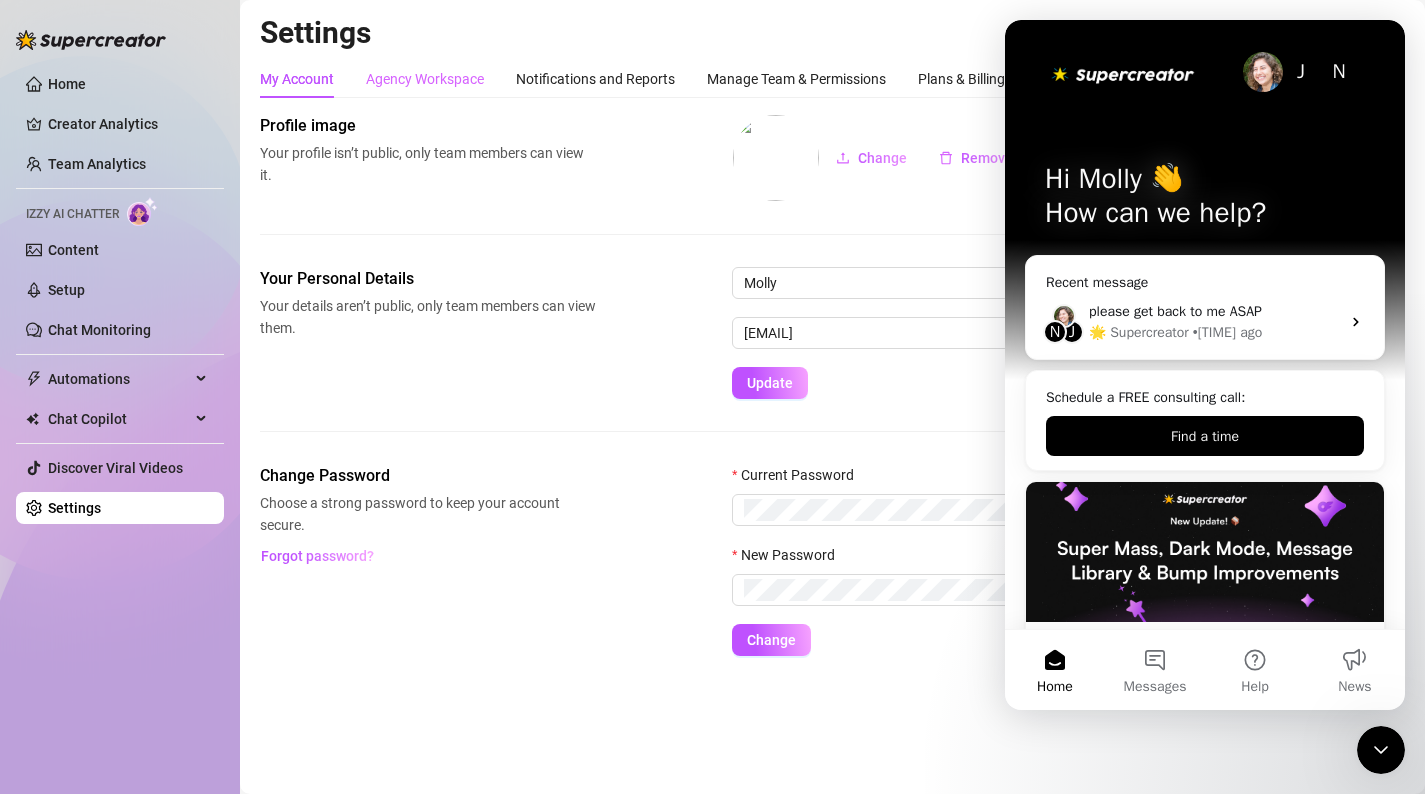 click on "Agency Workspace" at bounding box center [425, 79] 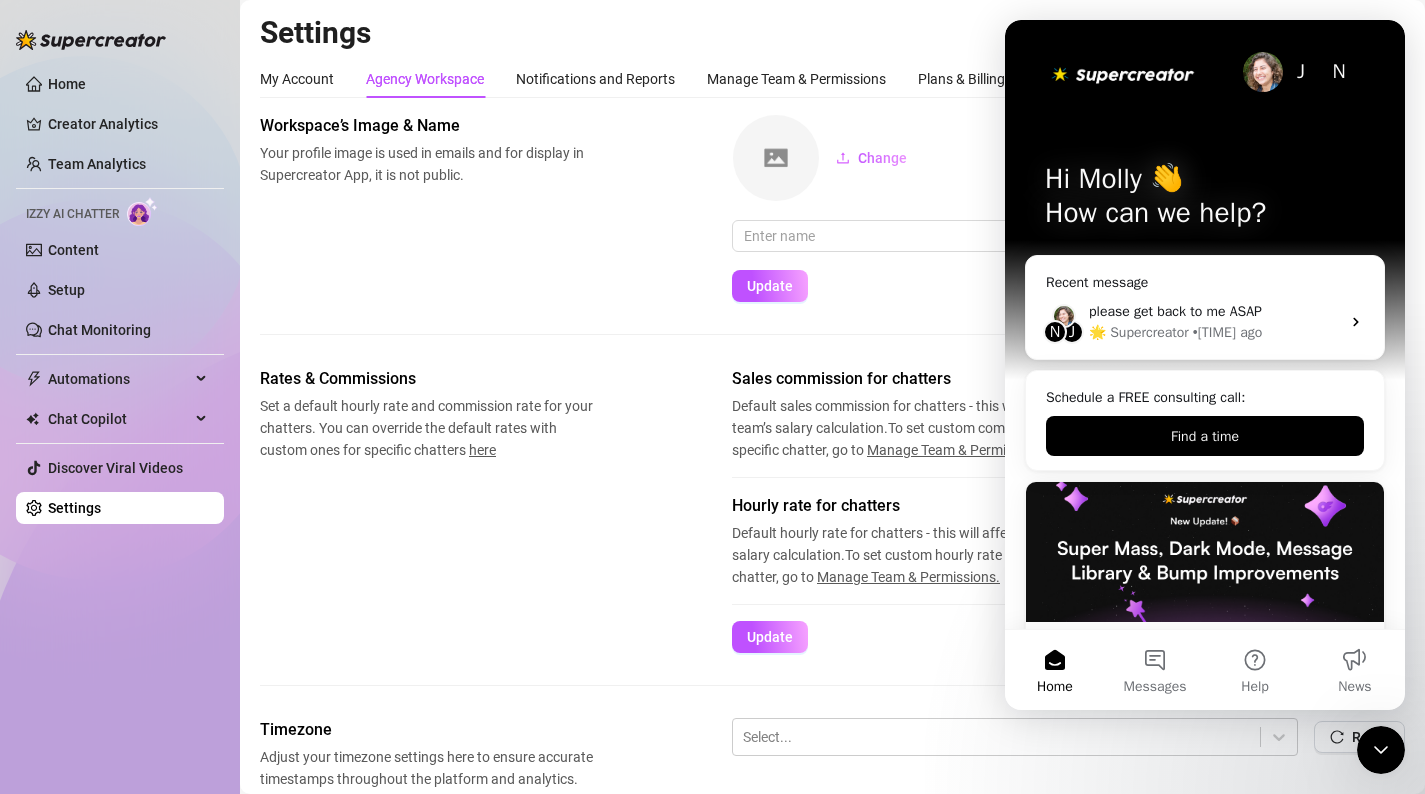 click on "My Account Agency Workspace Notifications and Reports Manage Team & Permissions Plans & Billing" at bounding box center (632, 79) 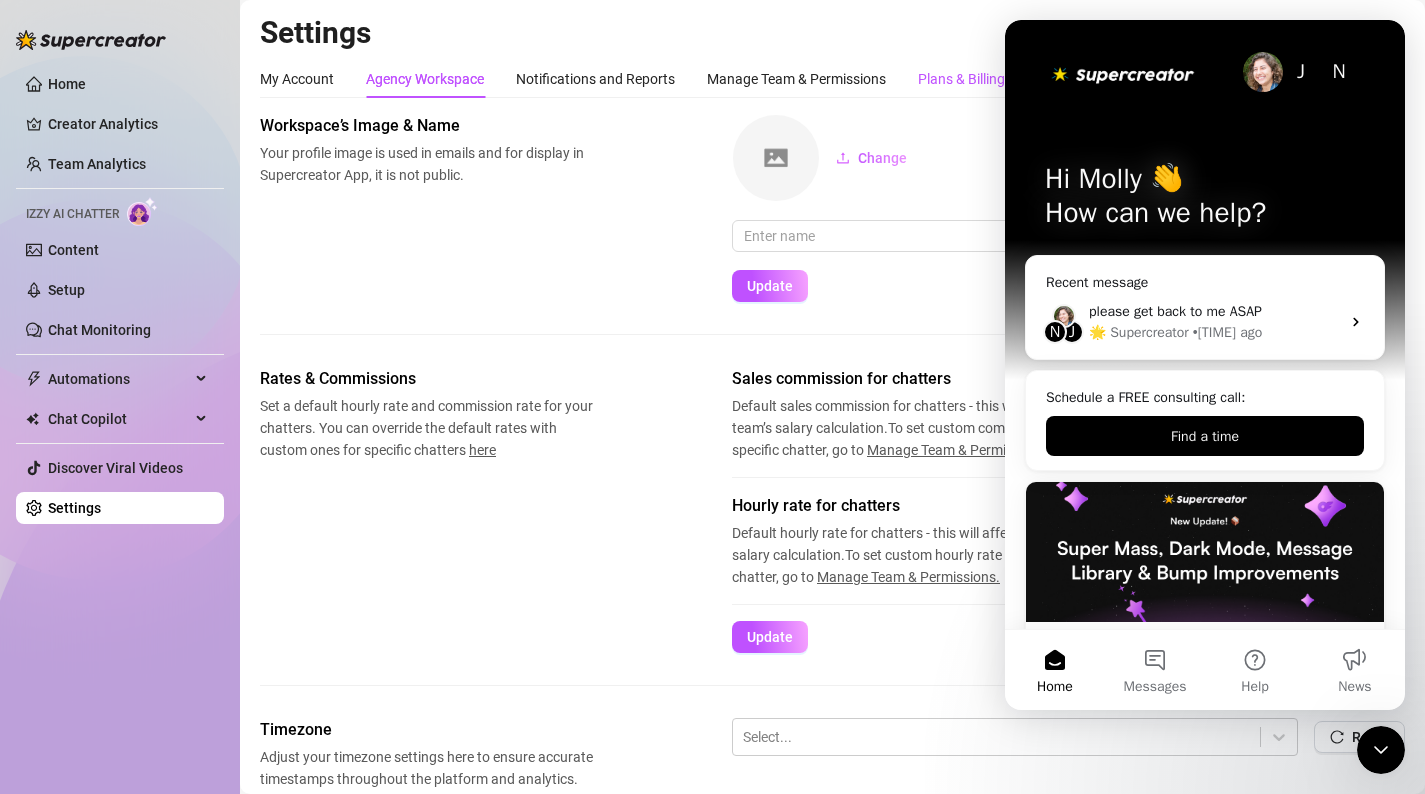 click on "Plans & Billing" at bounding box center [961, 79] 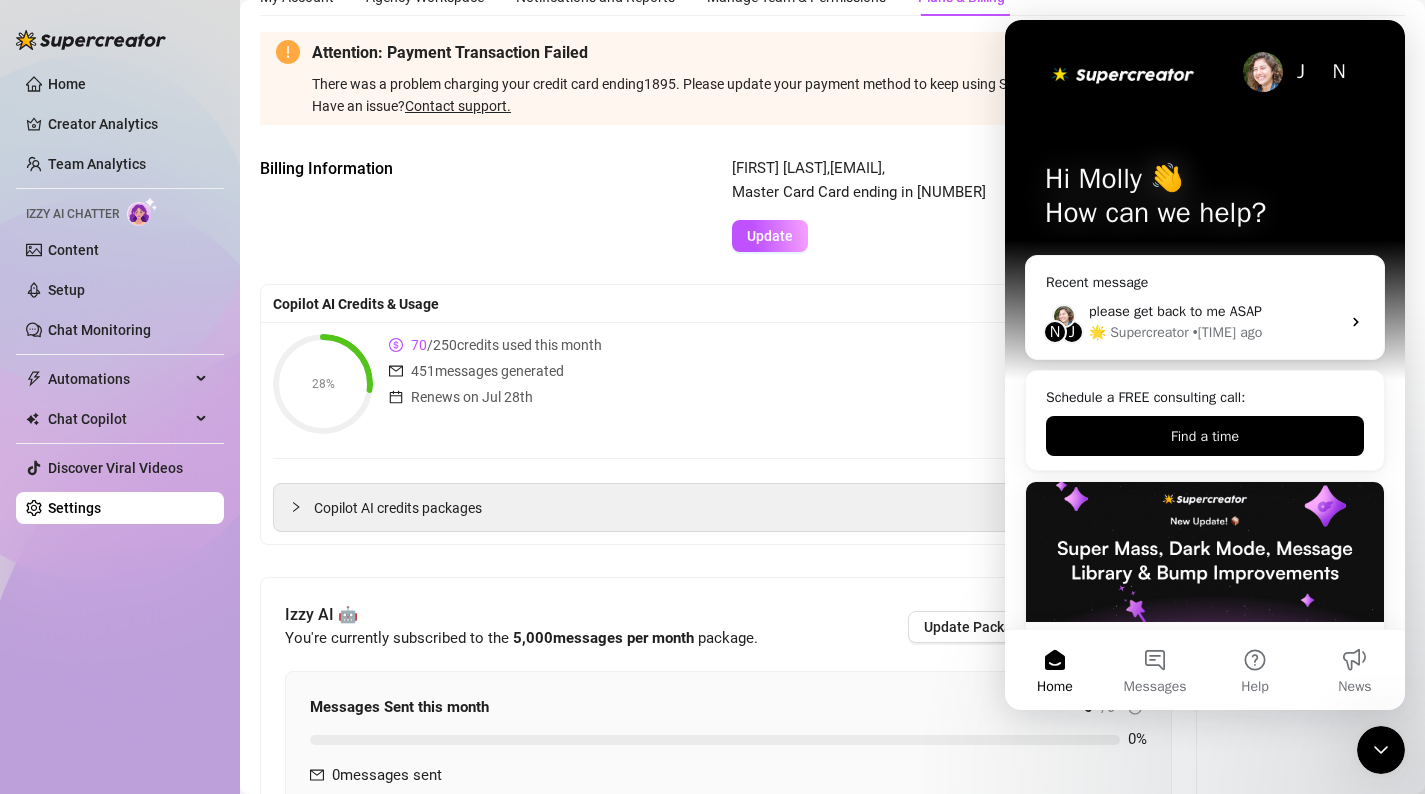 scroll, scrollTop: 92, scrollLeft: 0, axis: vertical 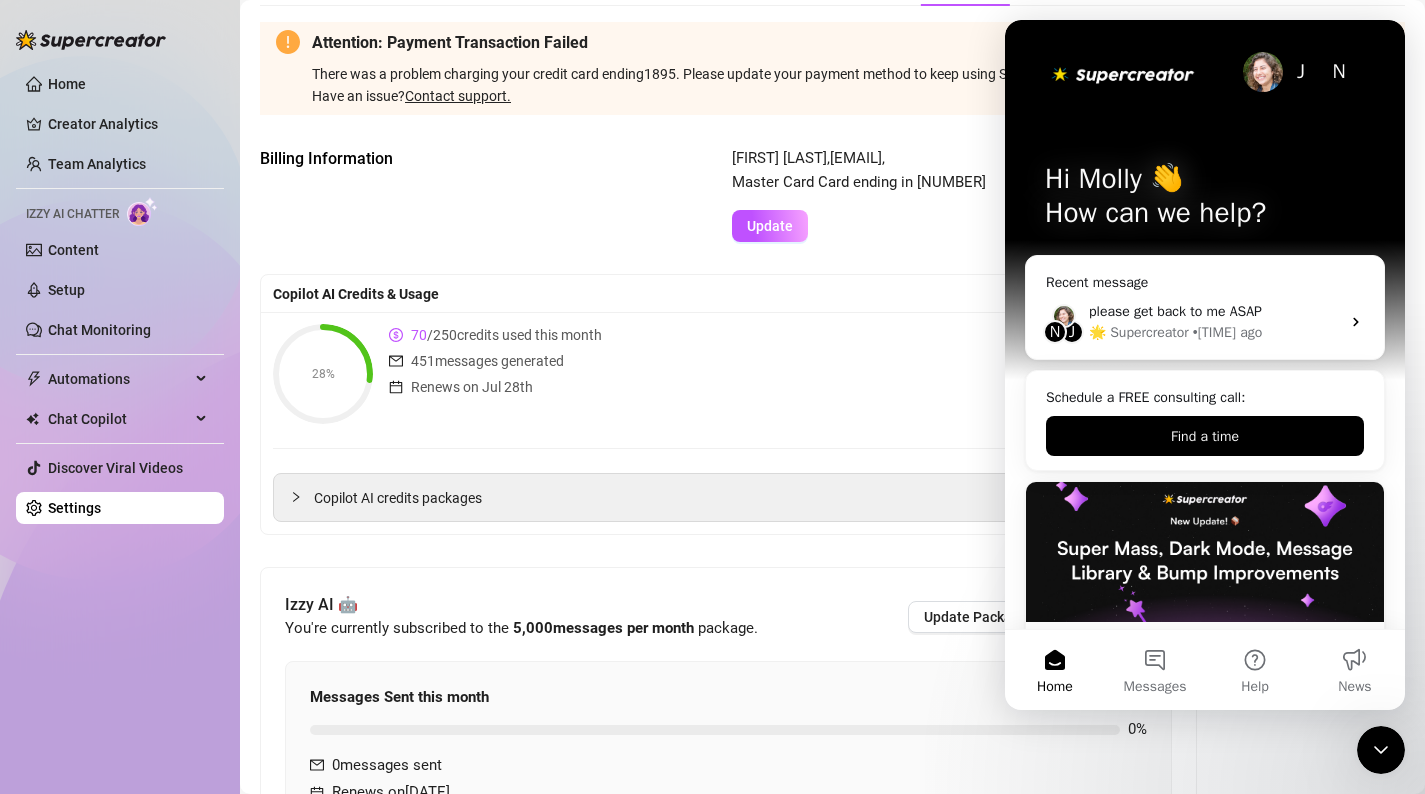 click 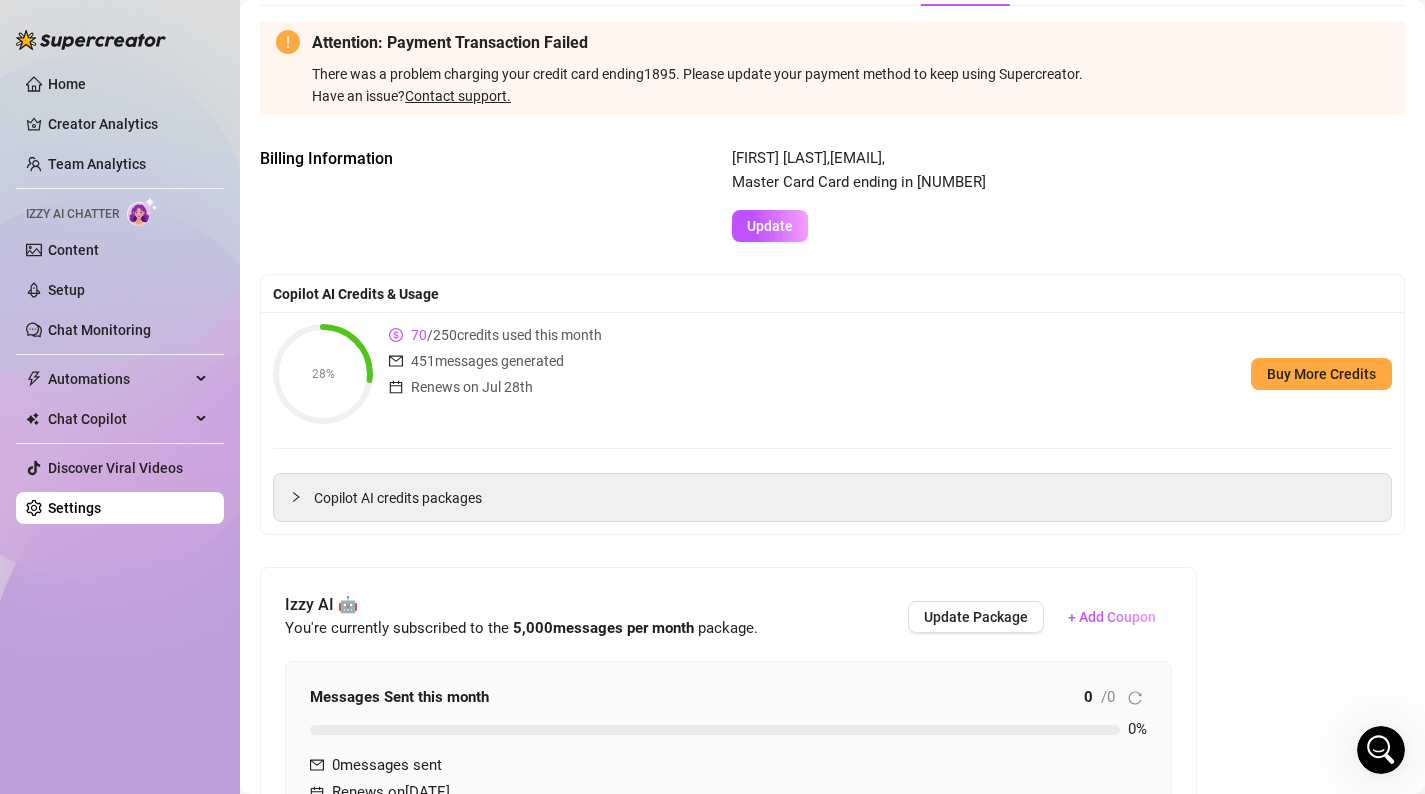 scroll, scrollTop: 72, scrollLeft: 0, axis: vertical 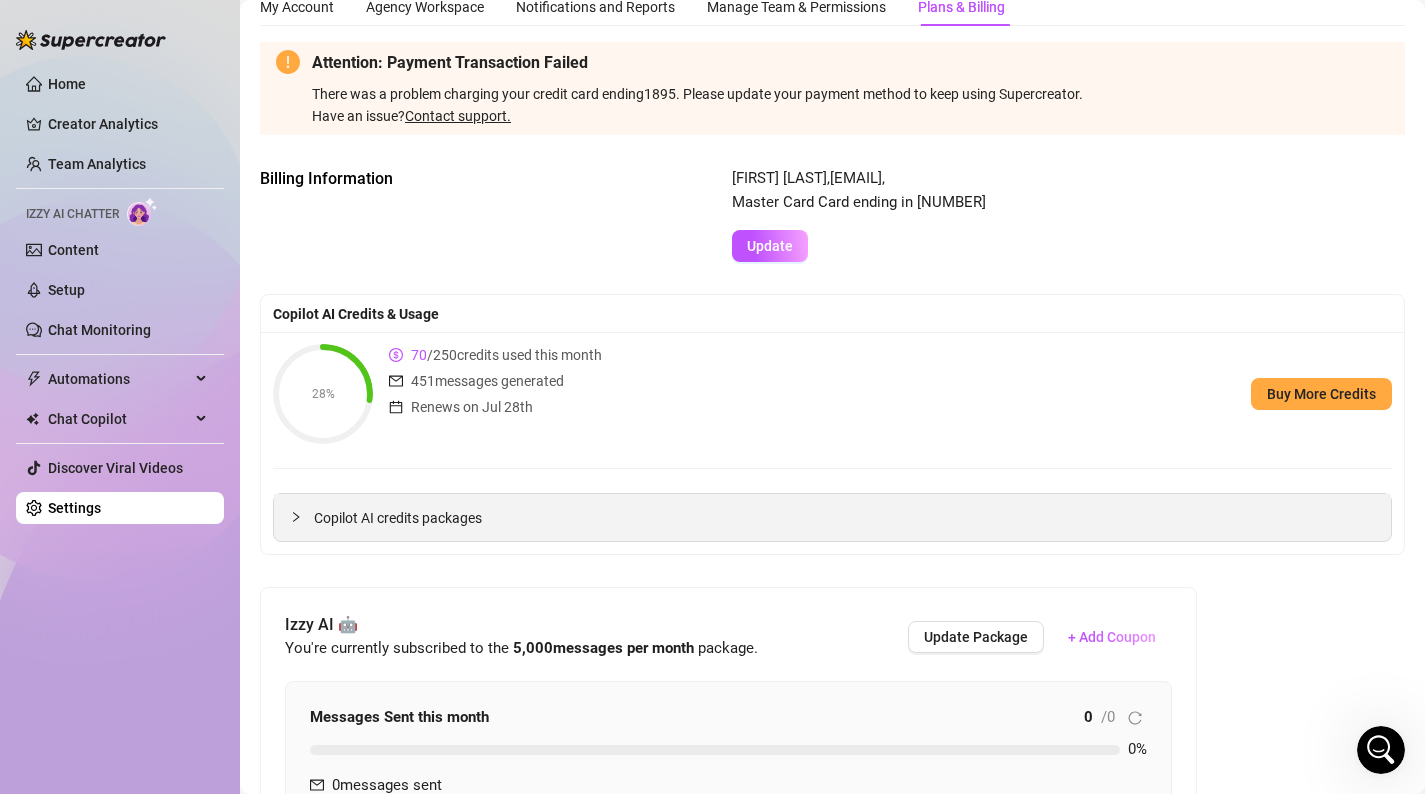 click on "Copilot AI credits packages" at bounding box center (844, 518) 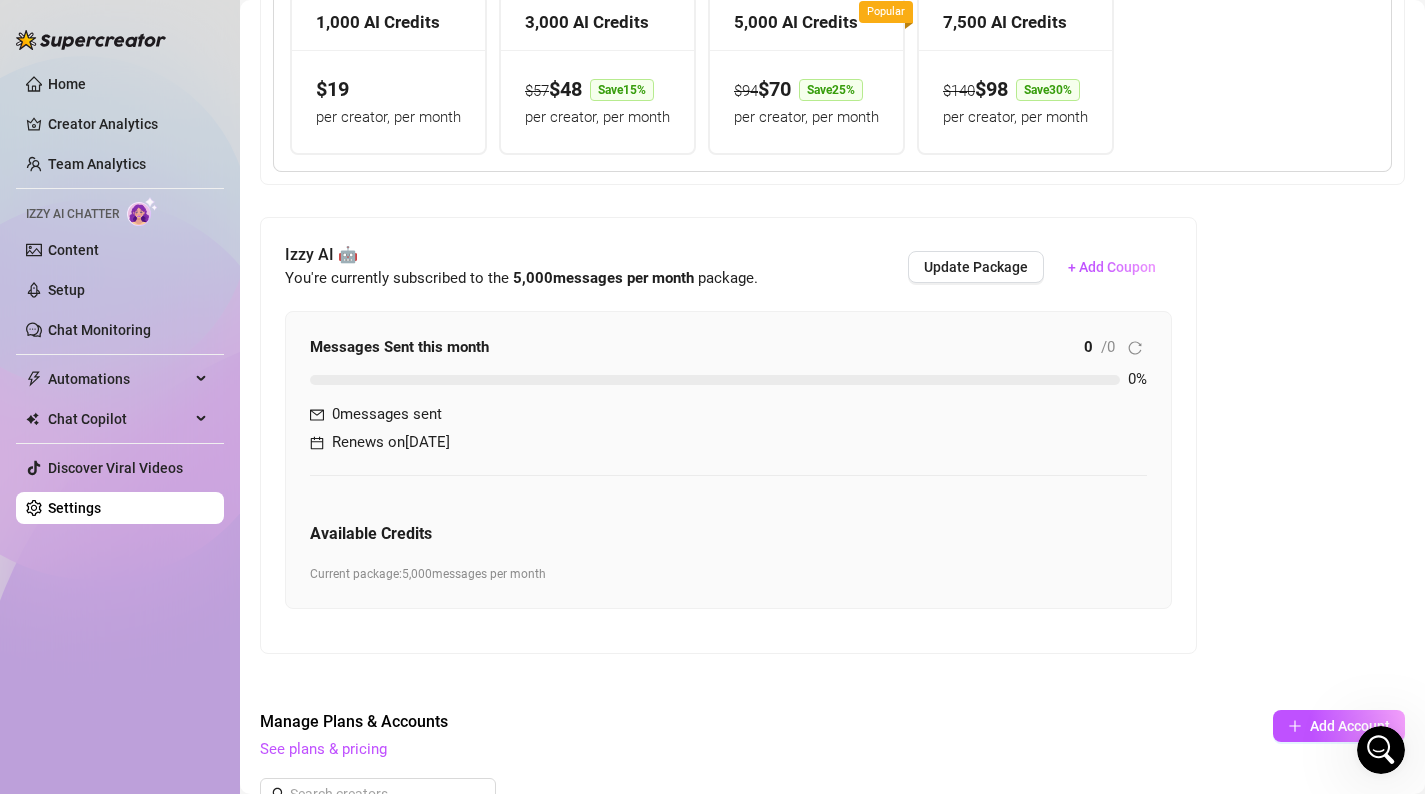 scroll, scrollTop: 852, scrollLeft: 0, axis: vertical 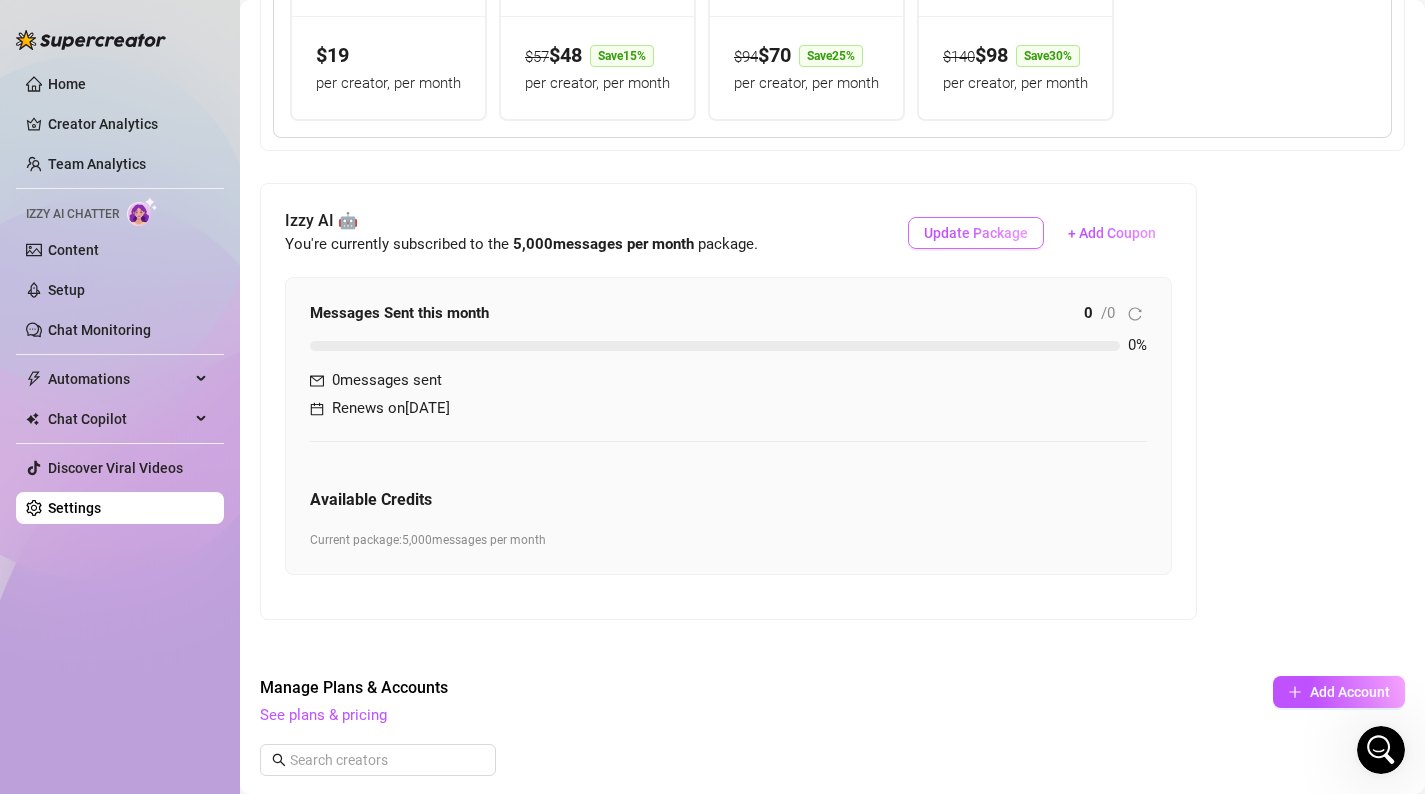 click on "Update Package" at bounding box center (976, 233) 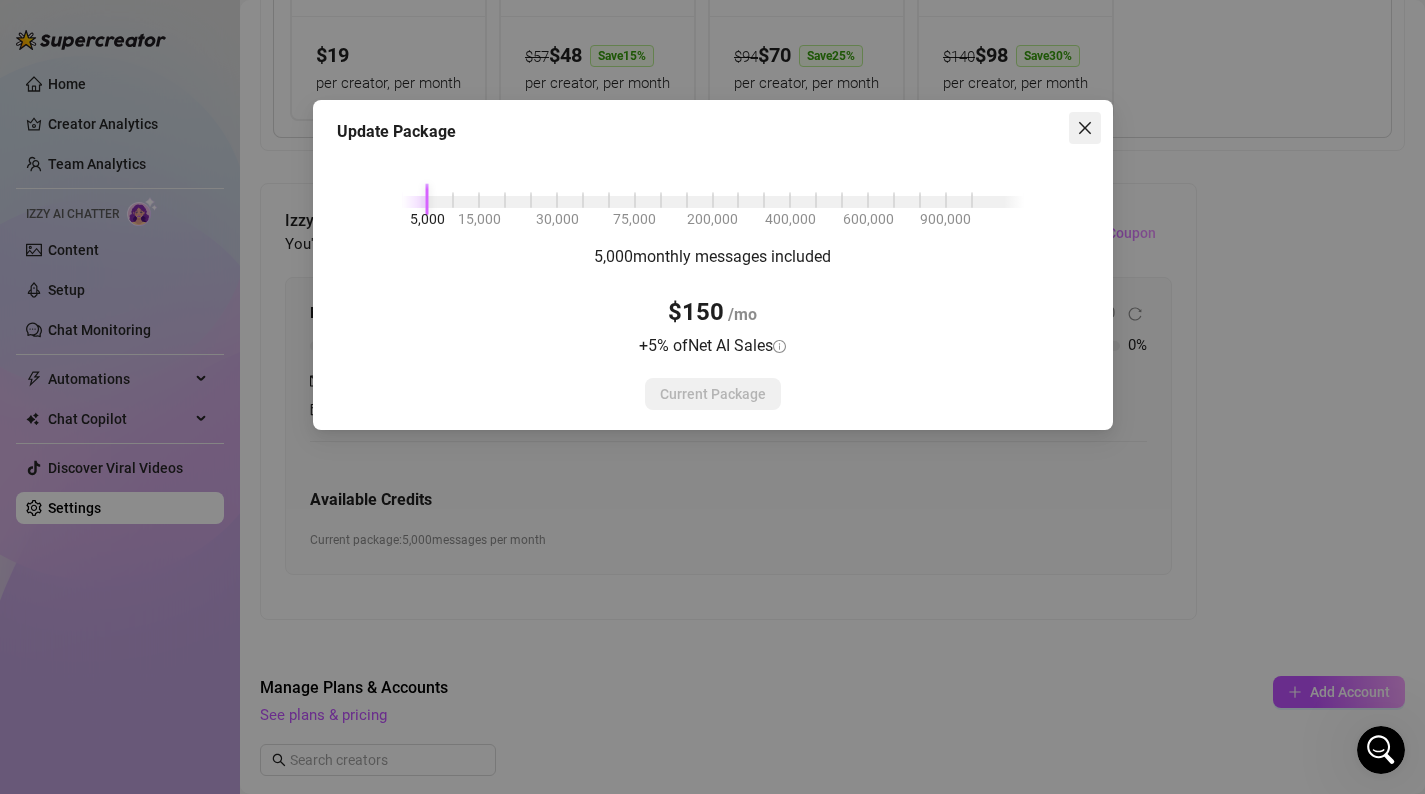 click at bounding box center [1085, 128] 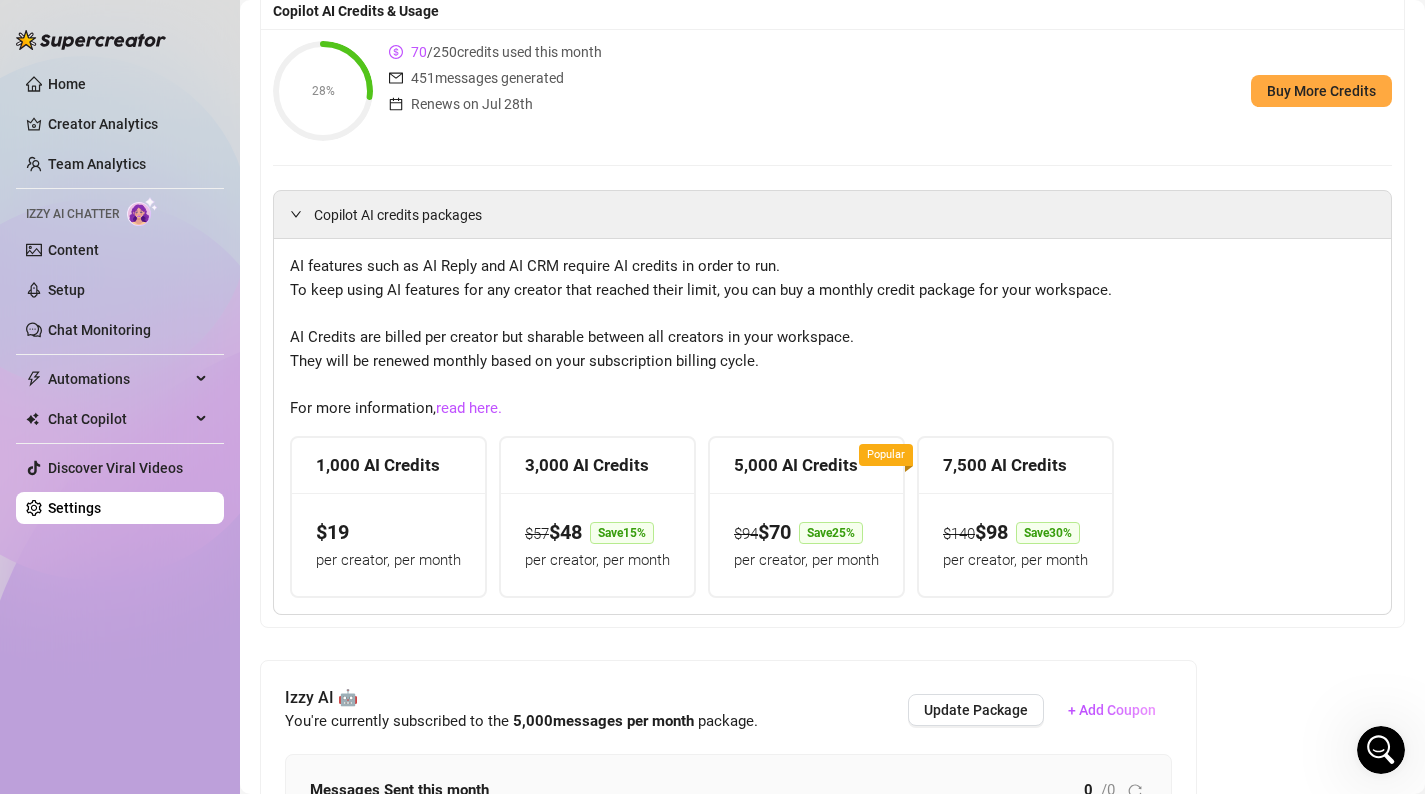 scroll, scrollTop: 403, scrollLeft: 0, axis: vertical 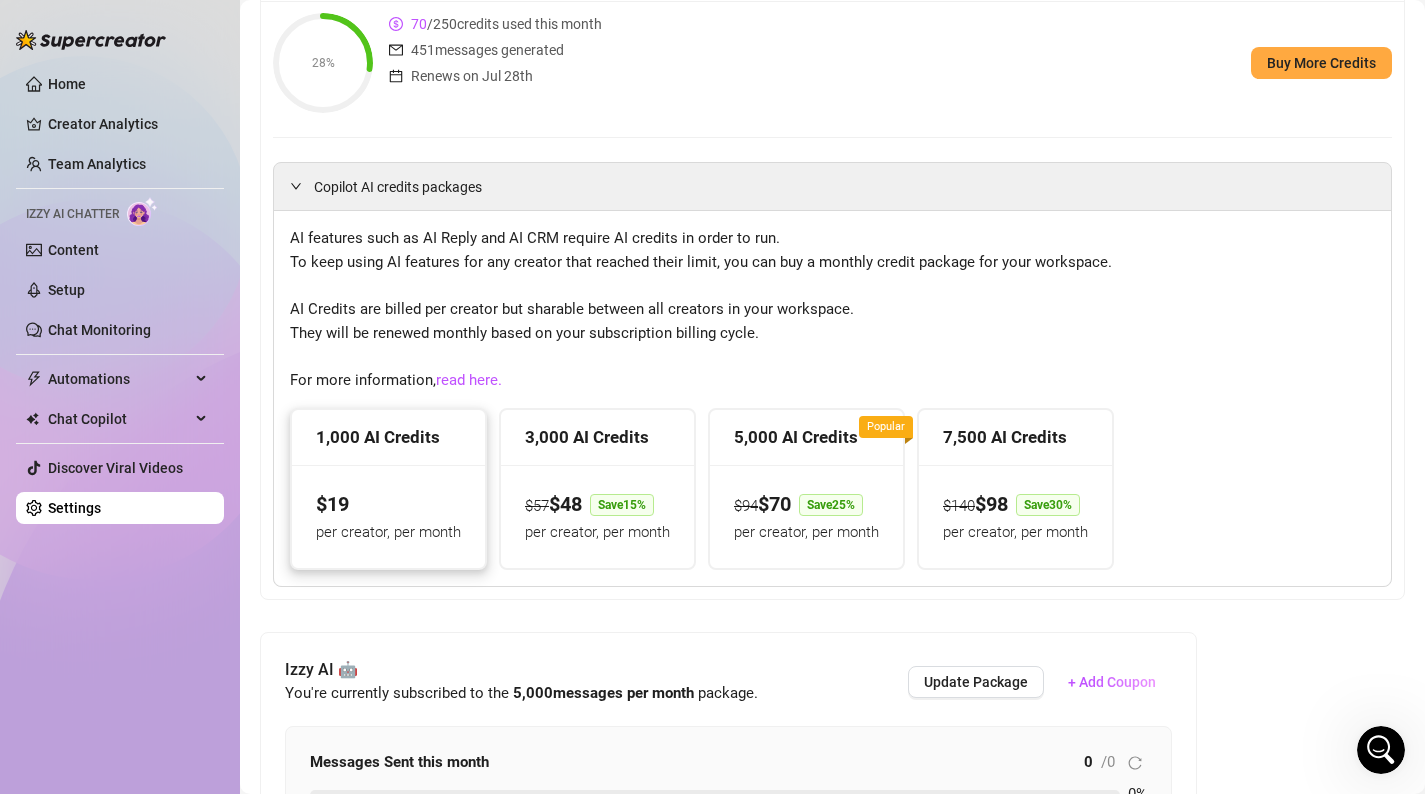 click on "$ 19 per creator, per month" at bounding box center [388, 516] 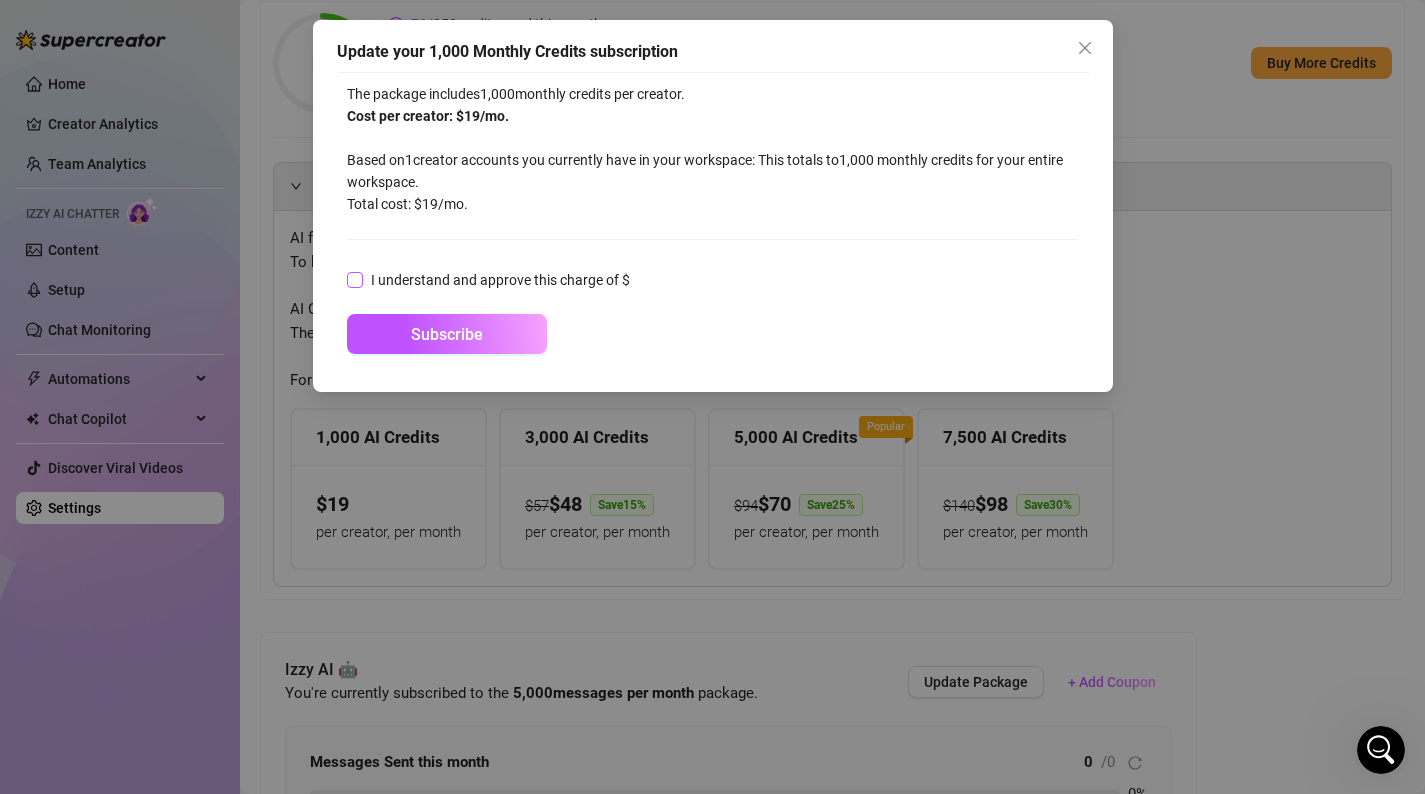 click on "I understand and approve this charge of $" at bounding box center (500, 280) 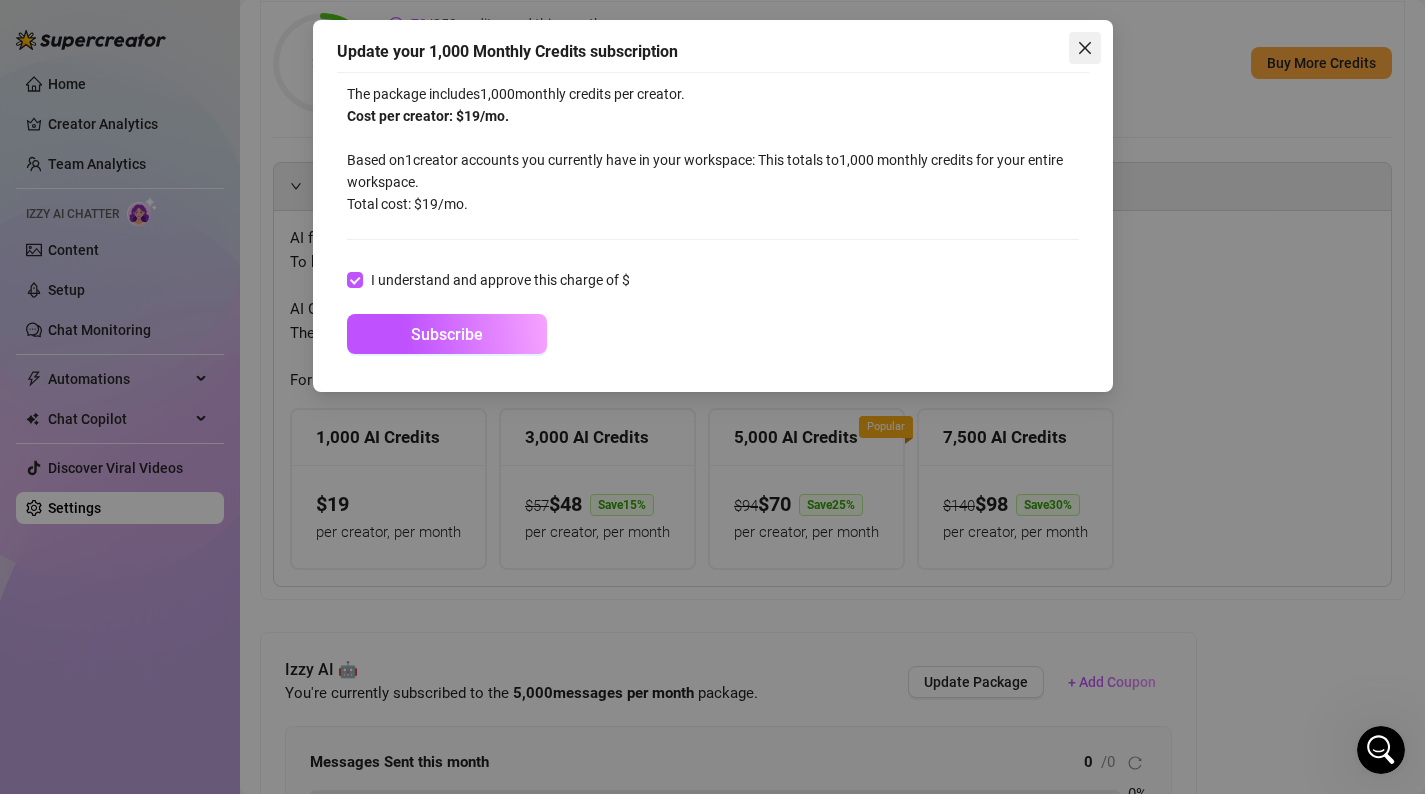 click at bounding box center (1085, 48) 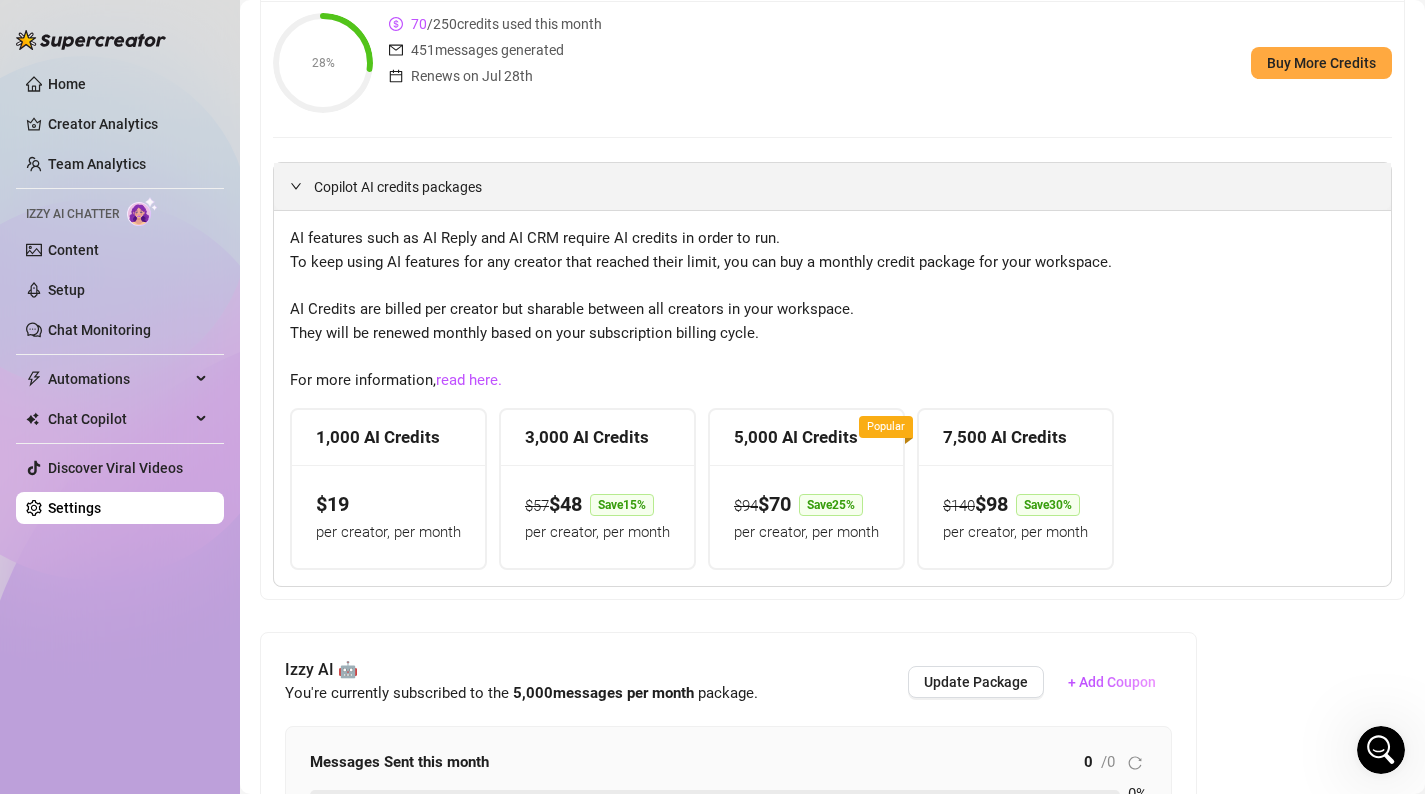 click on "Copilot AI credits packages" at bounding box center (844, 187) 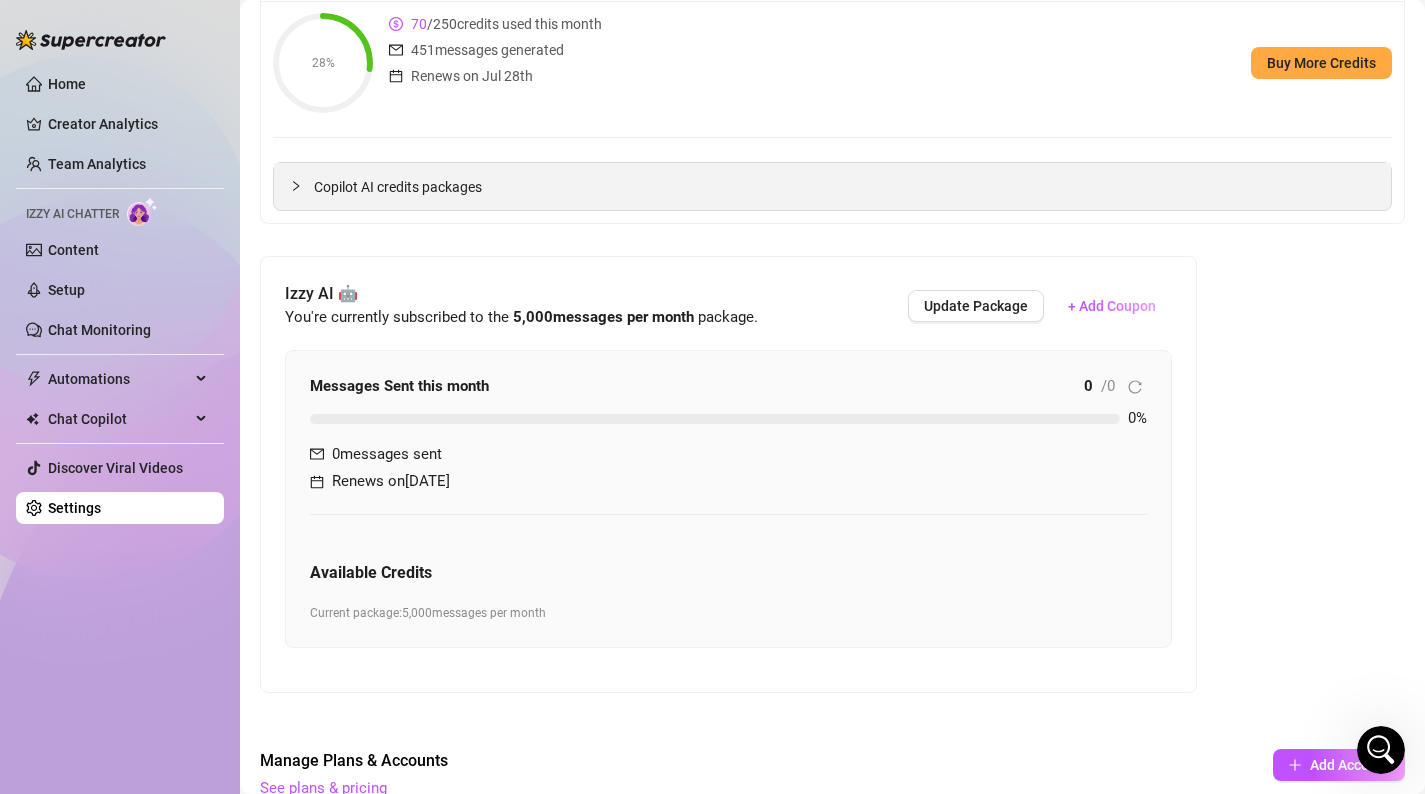 click on "Copilot AI credits packages" at bounding box center (844, 187) 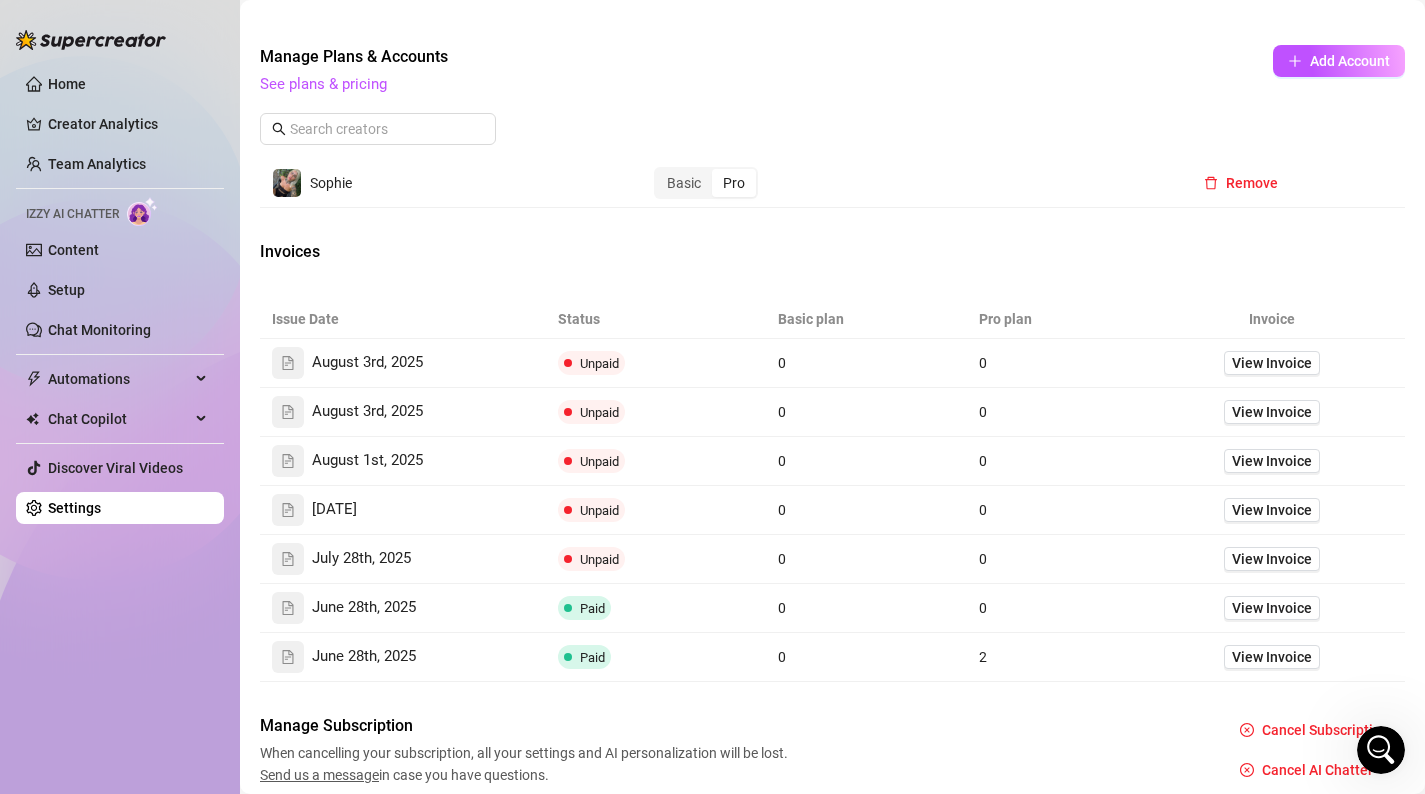 scroll, scrollTop: 1559, scrollLeft: 0, axis: vertical 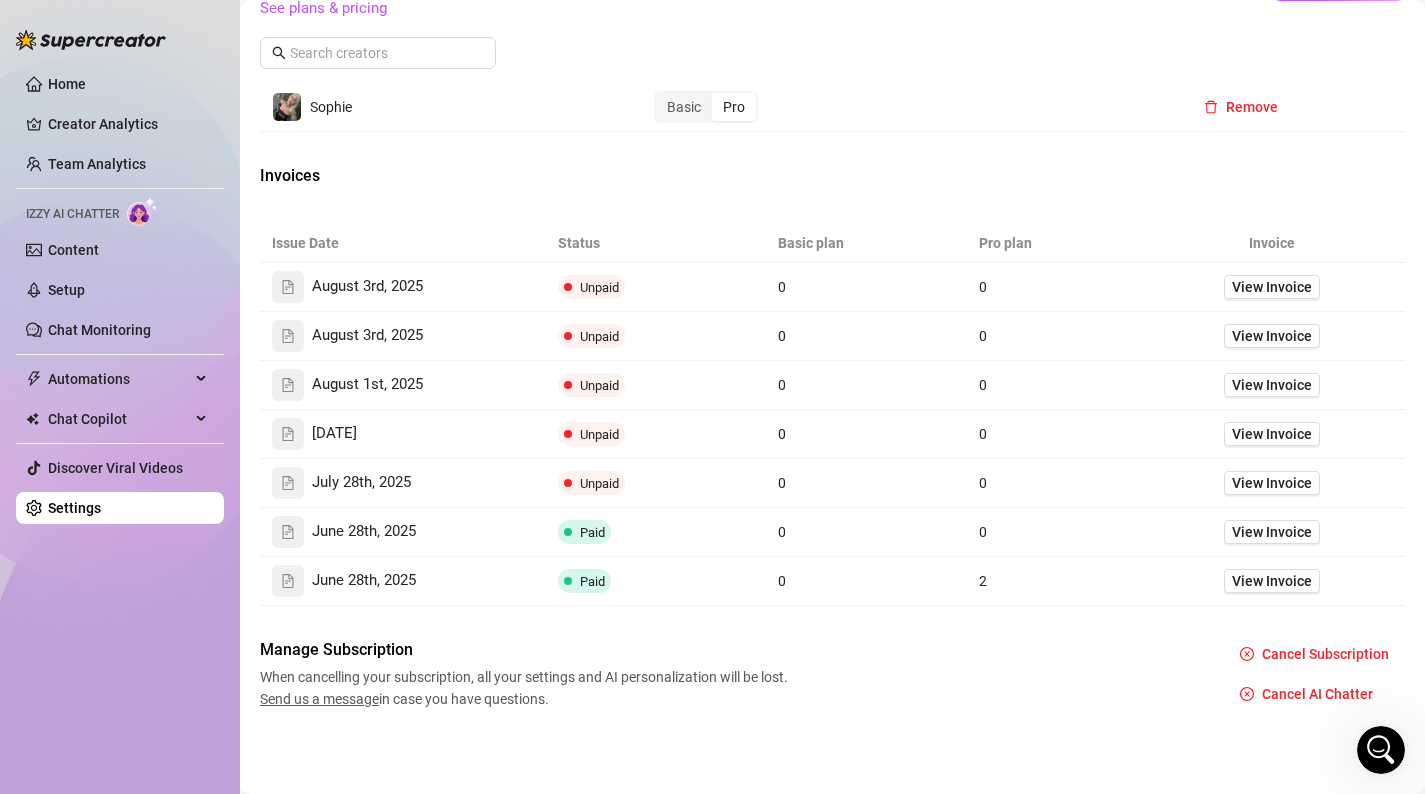 click on "Settings My Account Agency Workspace Notifications and Reports Manage Team & Permissions Plans & Billing Profile image Your profile isn’t public, only team members can view it. Change Remove Your Personal Details Your details aren’t public, only team members can view them. [NAME] [EMAIL] Update Change Password Choose a strong password to keep your account secure. Forgot password? Current Password New Password Change Workspace’s Image & Name Your profile image is used in emails and for display in Supercreator App, it is not public. Change Update Rates & Commissions Set a default hourly rate and commission rate for your chatters. You can override the default rates with custom ones for specific chatters   here Sales commission for chatters Default sales commission for chatters - this will affect your team’s salary calculation.To set custom commission for a specific chatter, go to   Manage Team & Permissions. % Hourly rate for chatters   Manage Team & Permissions. $ Update Timezone Select..." at bounding box center [832, -383] 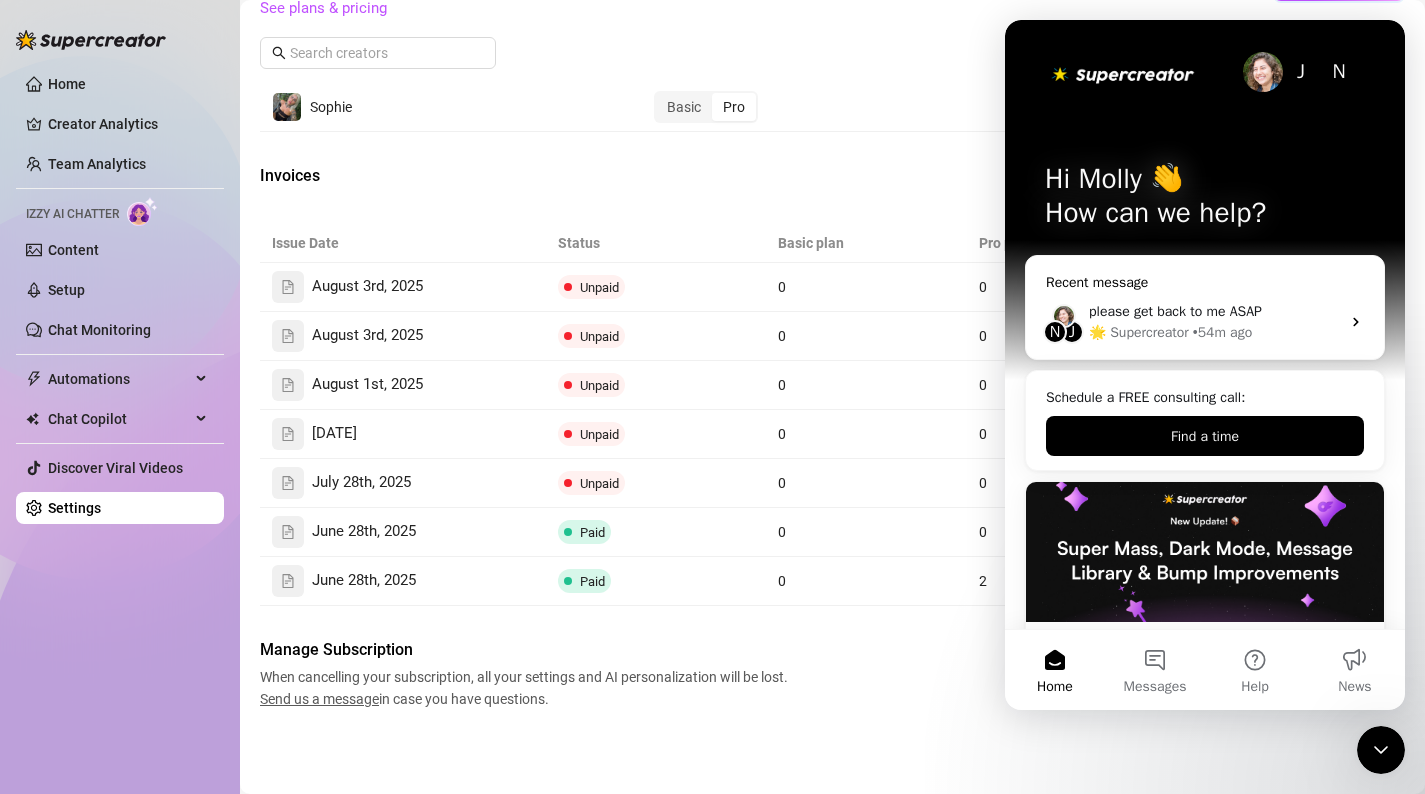 click on "please get back to me ASAP" at bounding box center [1214, 311] 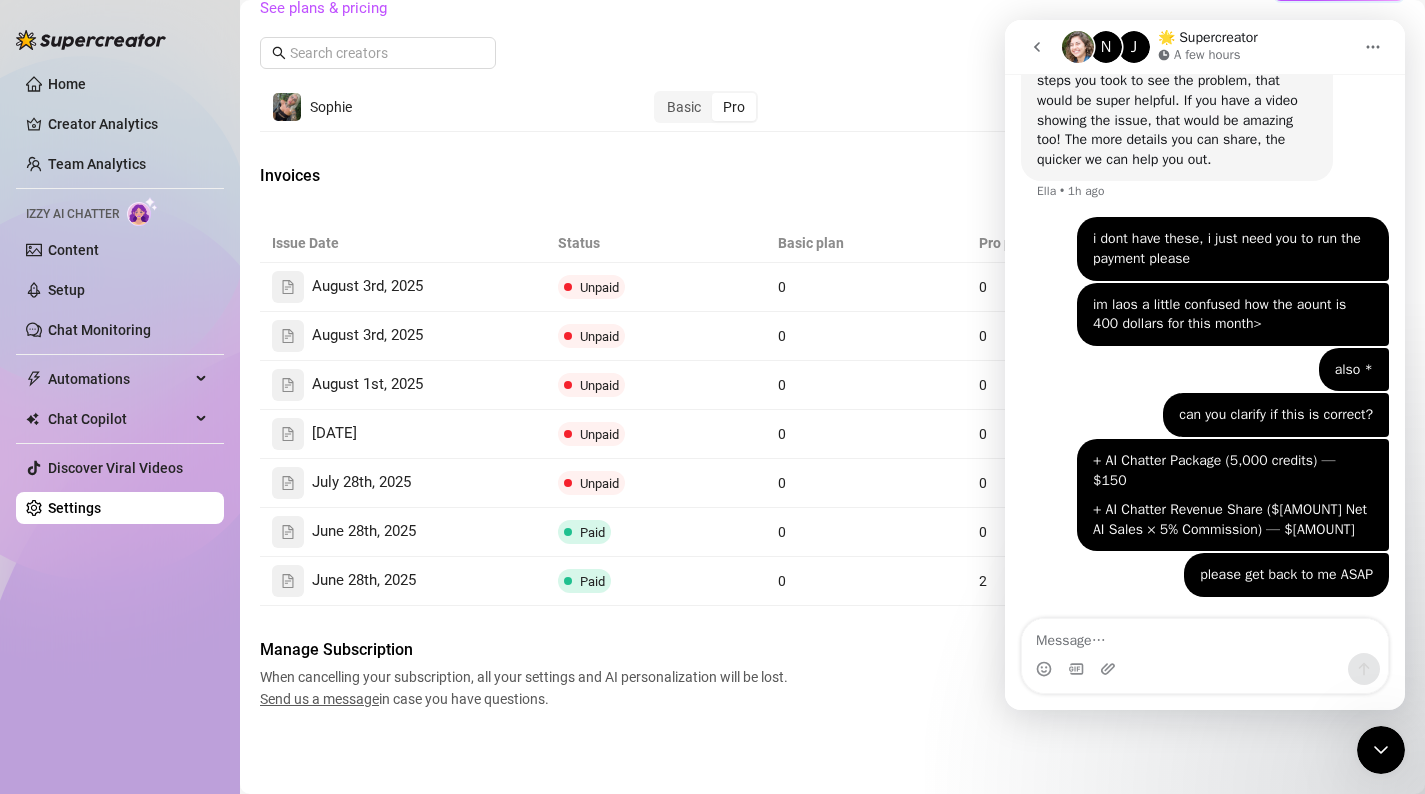 scroll, scrollTop: 1142, scrollLeft: 0, axis: vertical 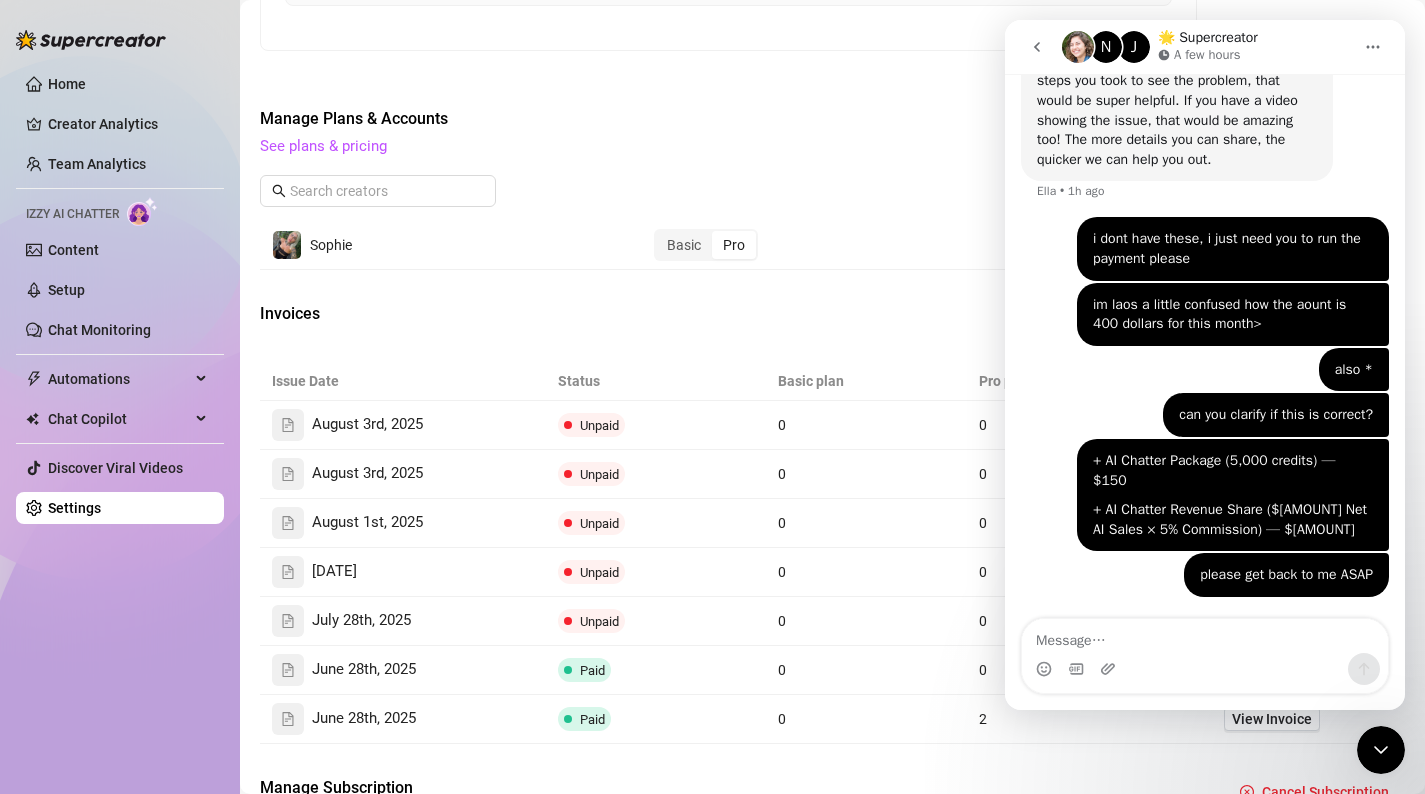 click on "Settings" at bounding box center (74, 508) 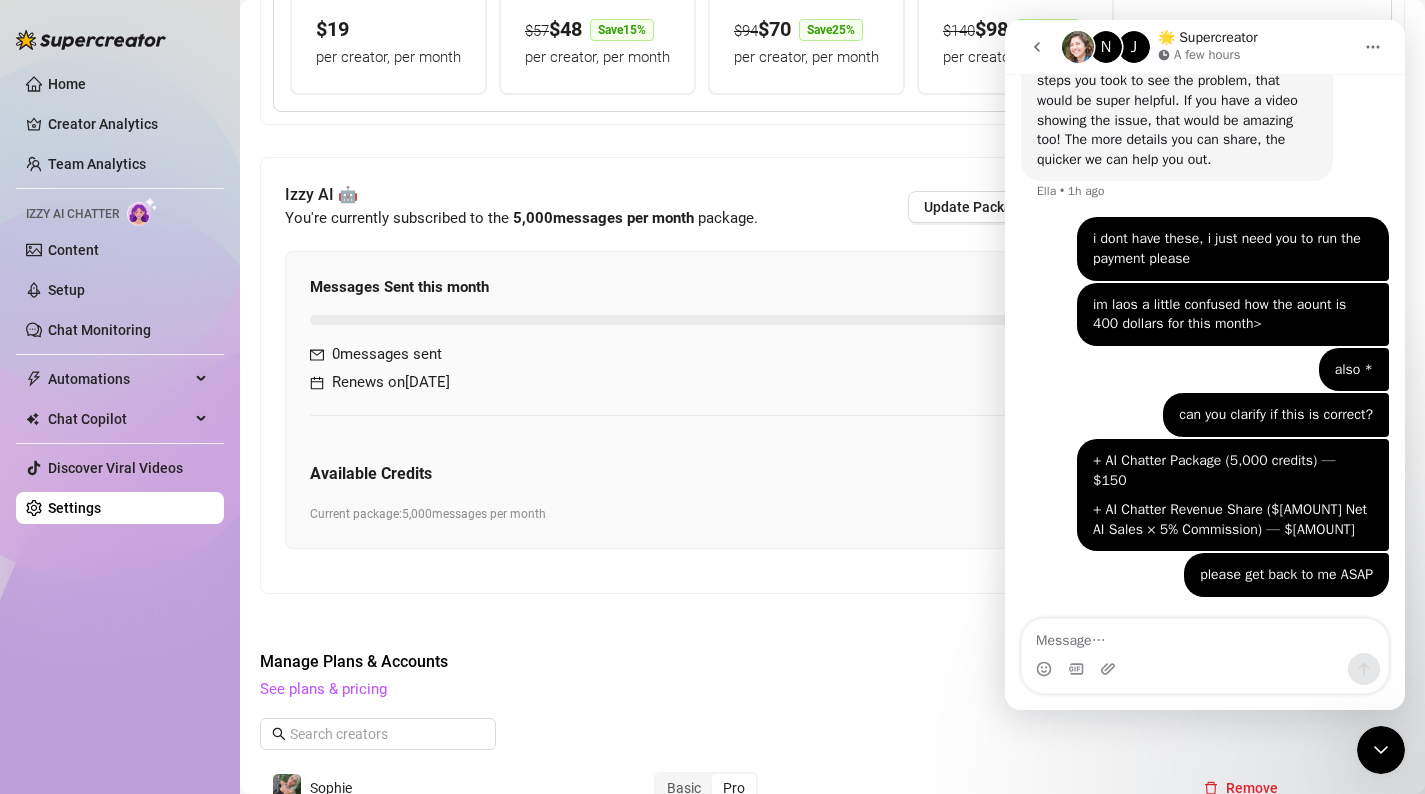 scroll, scrollTop: 0, scrollLeft: 0, axis: both 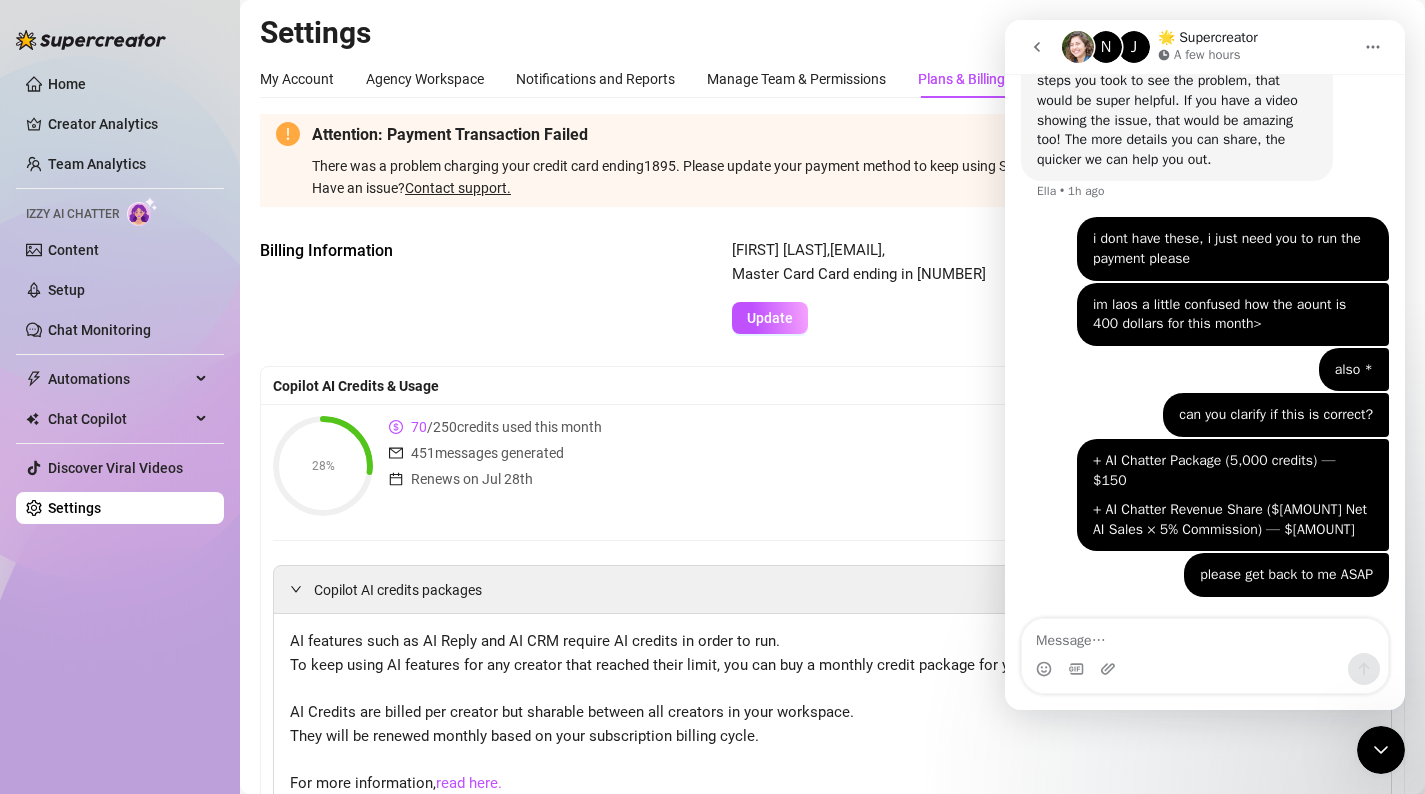 click on "Molly Noble ,  mollynoblepa@[EMAIL] , Master Card Card ending in 1895 Update" at bounding box center [1068, 286] 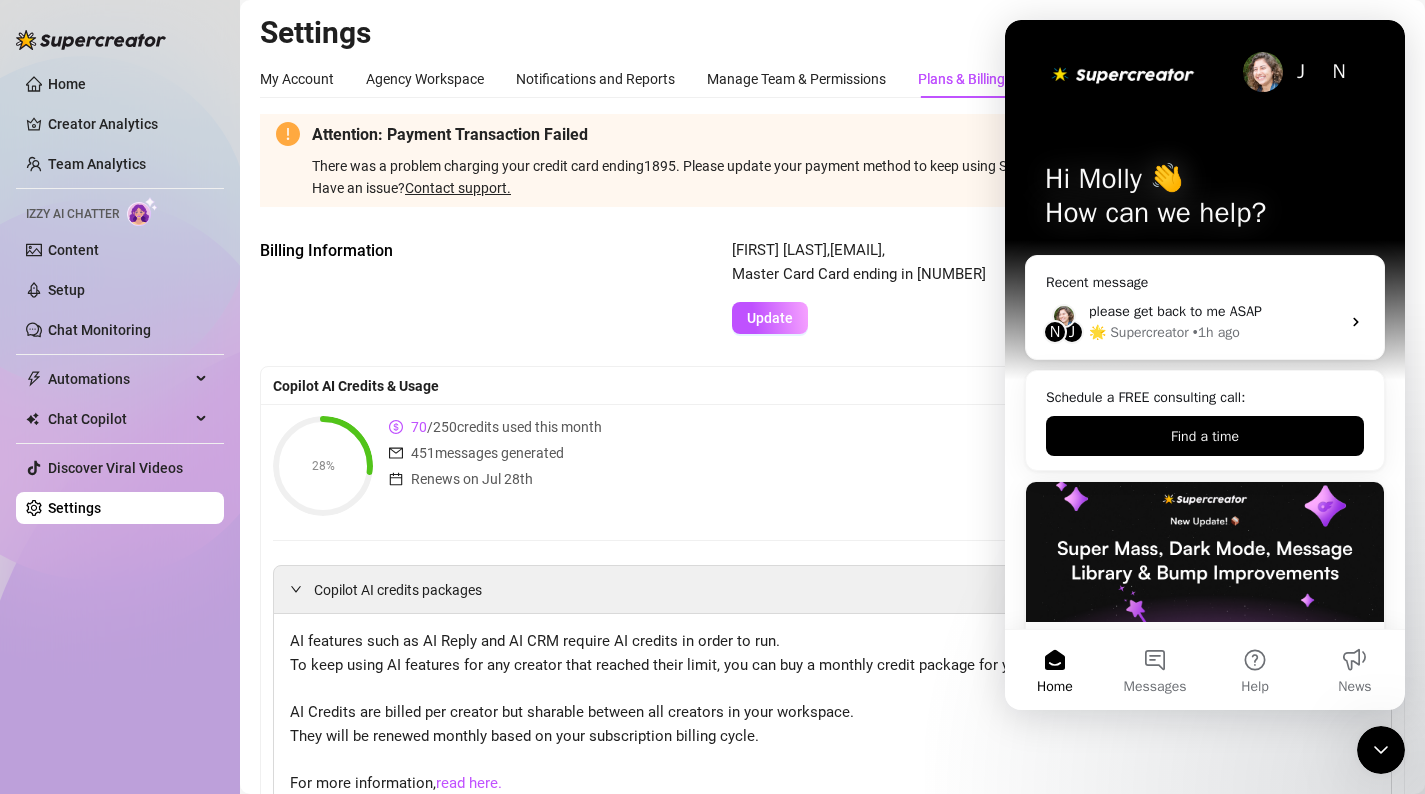click 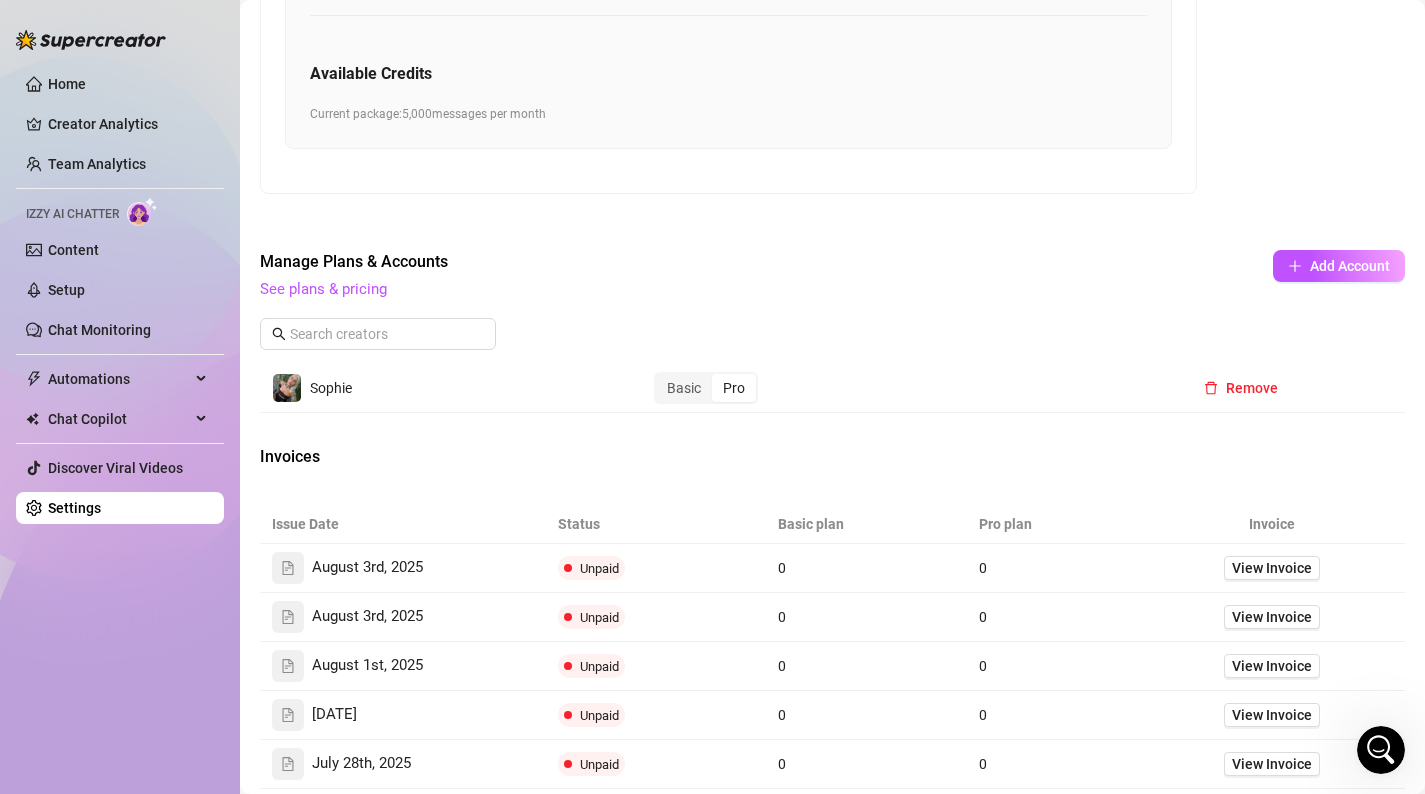 scroll, scrollTop: 1264, scrollLeft: 0, axis: vertical 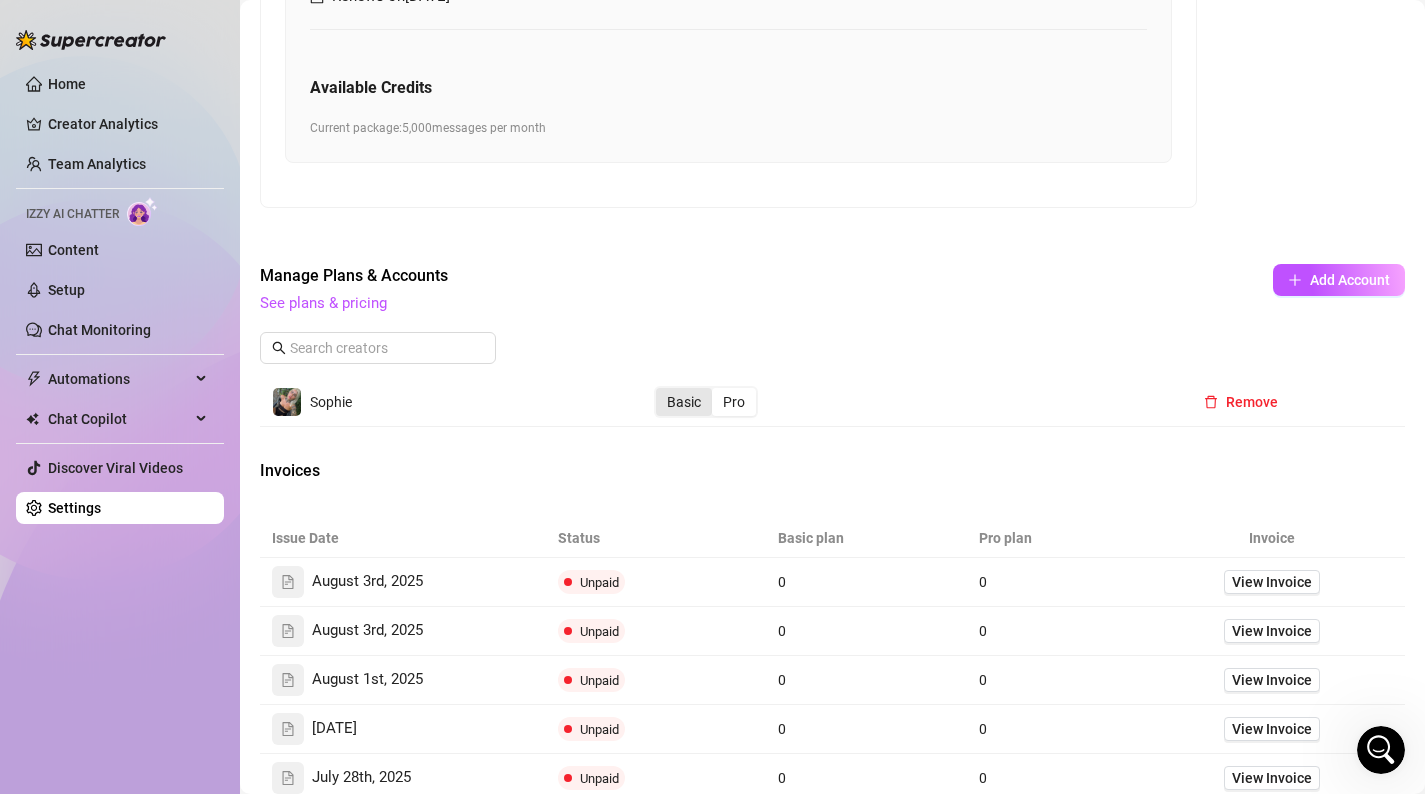click on "Basic" at bounding box center (684, 402) 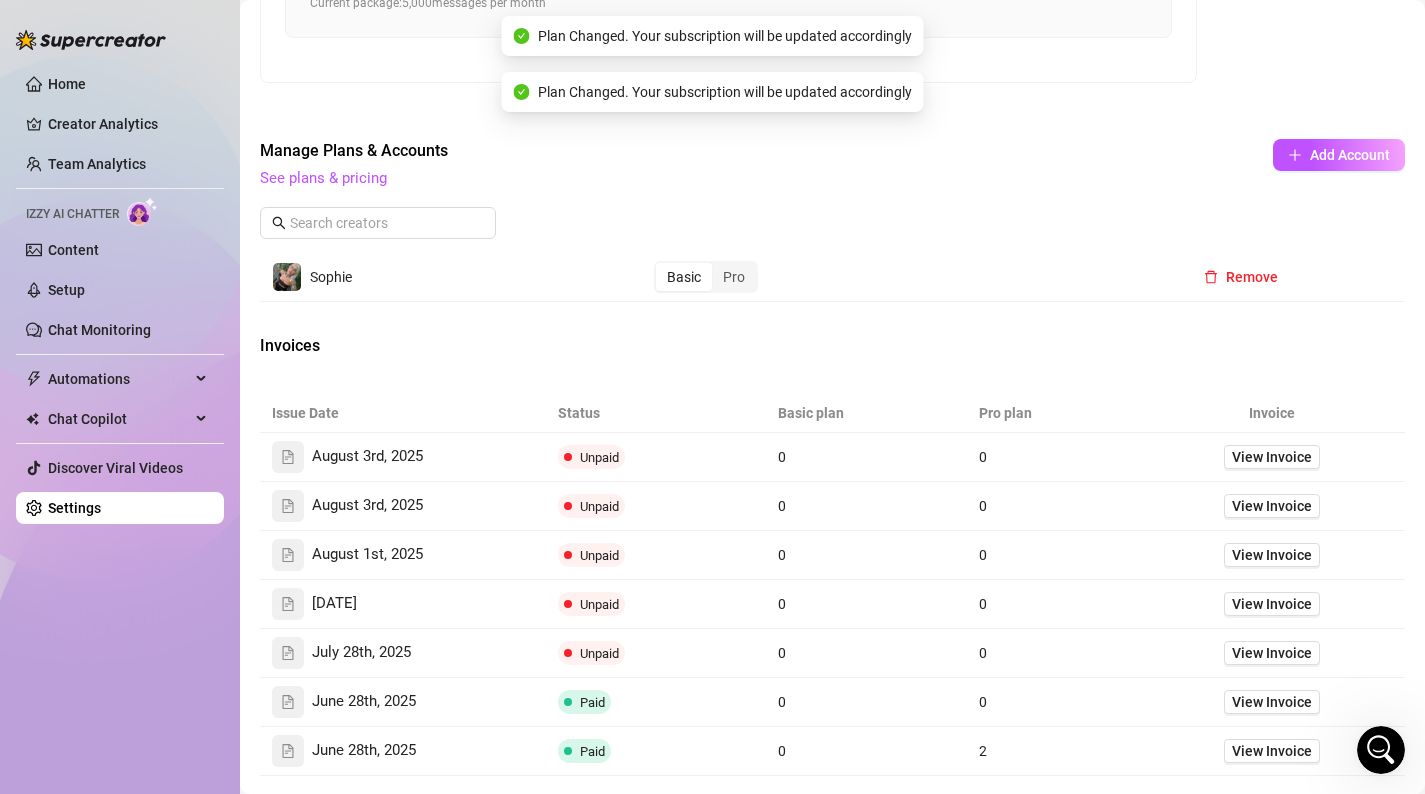 scroll, scrollTop: 1391, scrollLeft: 0, axis: vertical 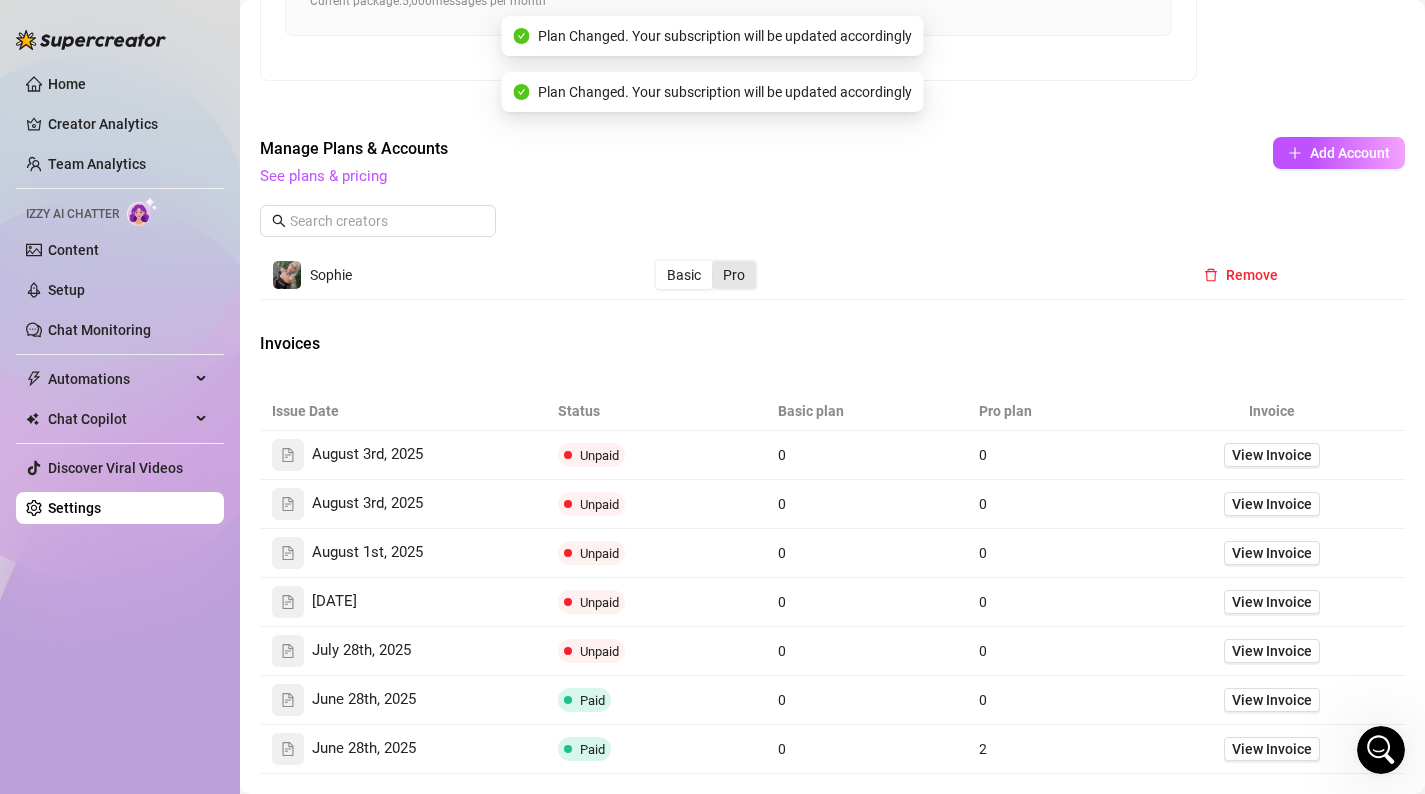 click on "Pro" at bounding box center [734, 275] 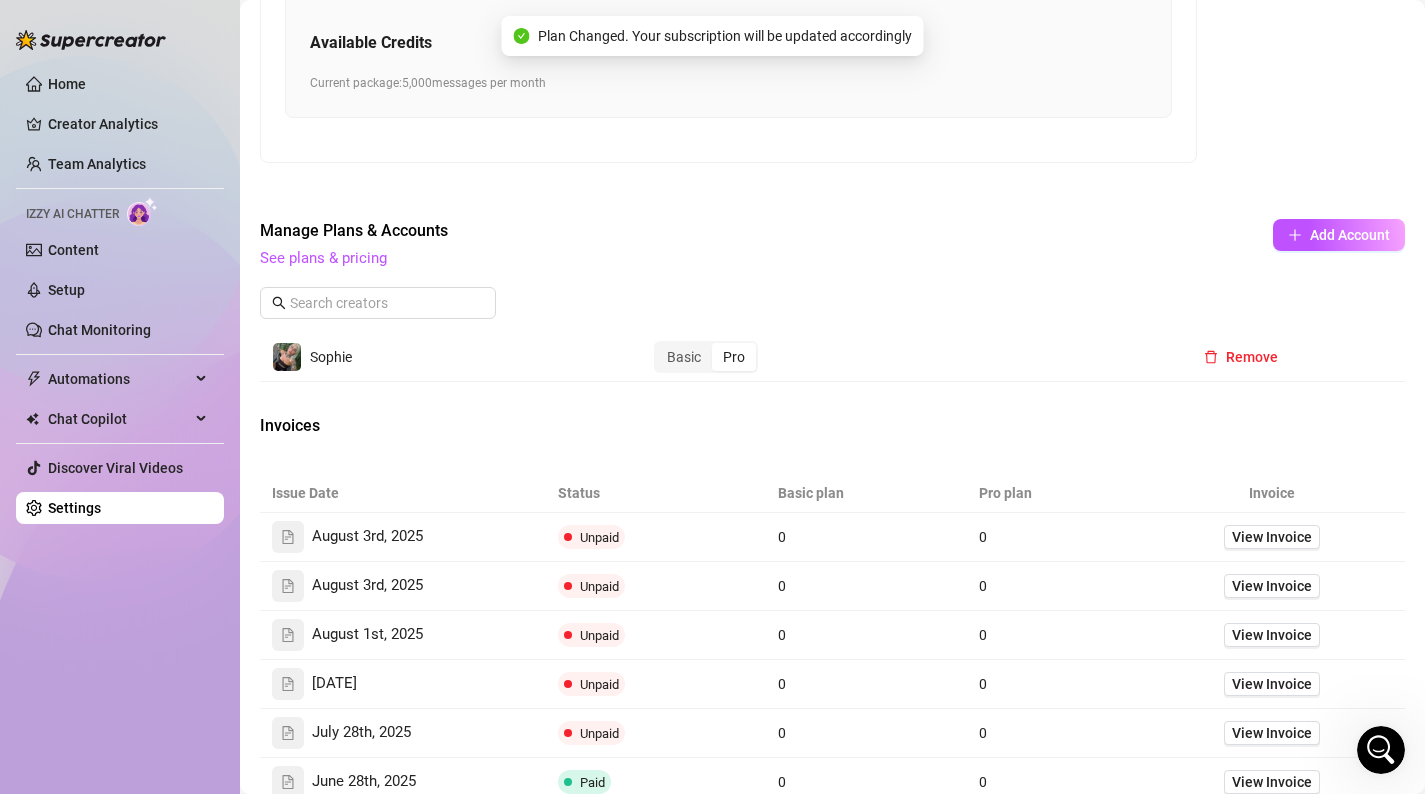 scroll, scrollTop: 1292, scrollLeft: 0, axis: vertical 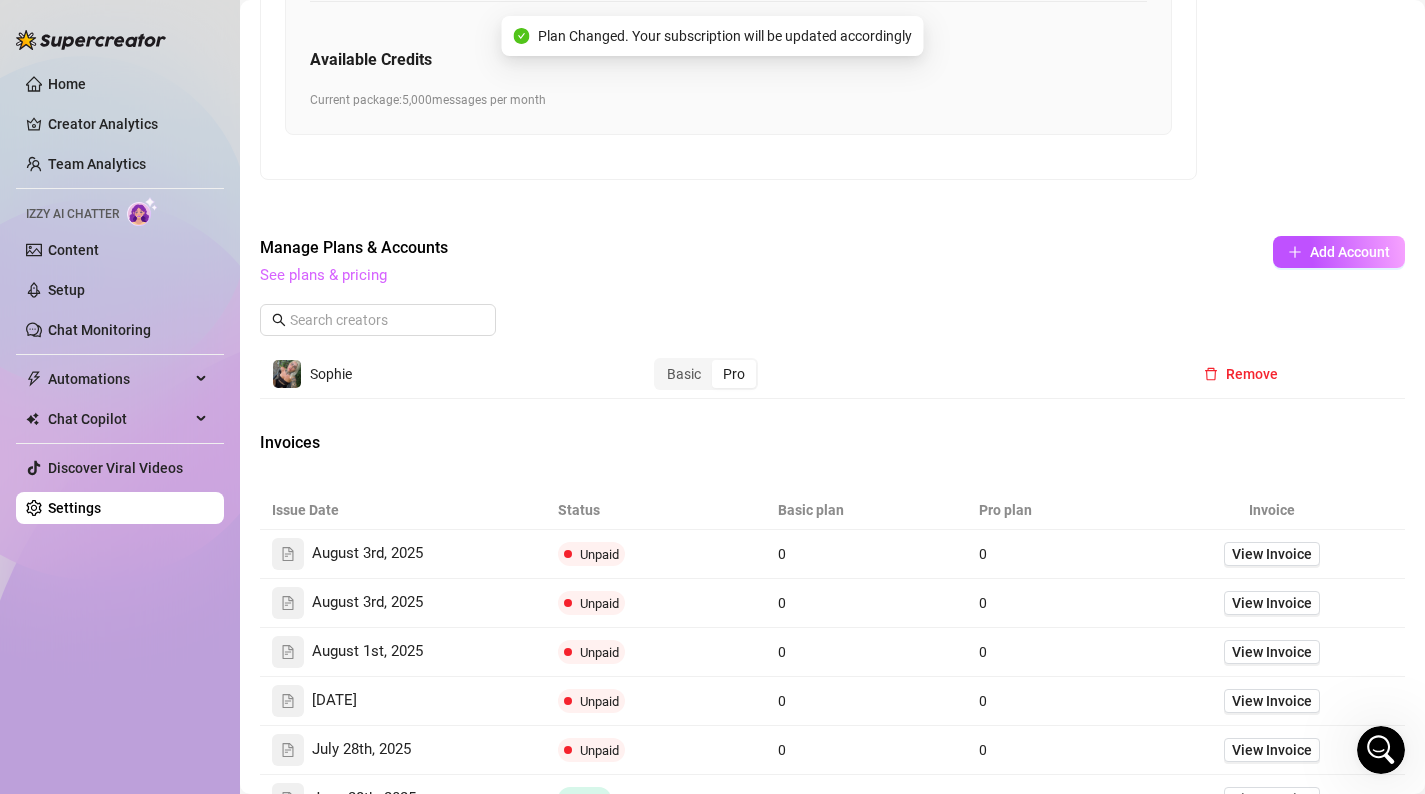 click on "See plans & pricing" at bounding box center [323, 275] 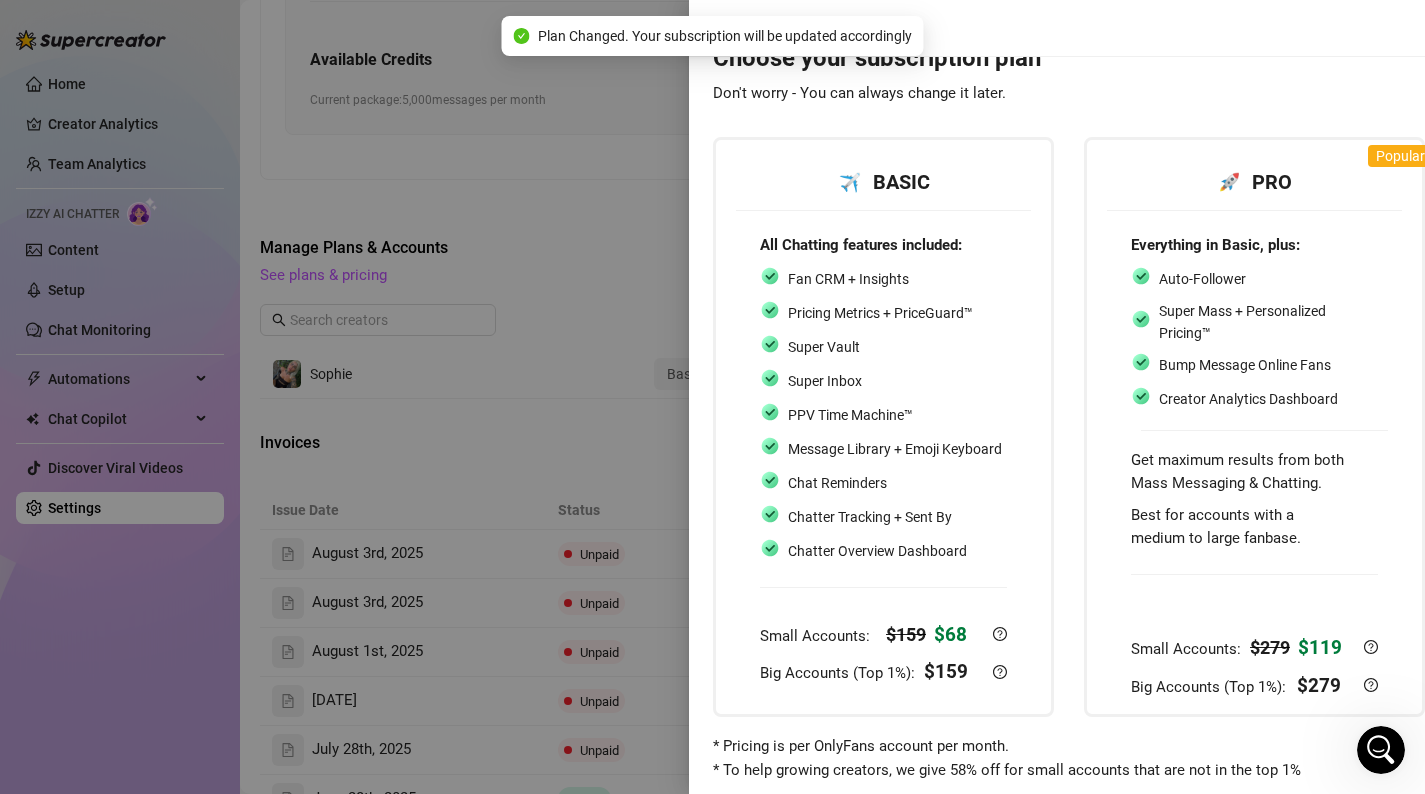 scroll, scrollTop: 74, scrollLeft: 0, axis: vertical 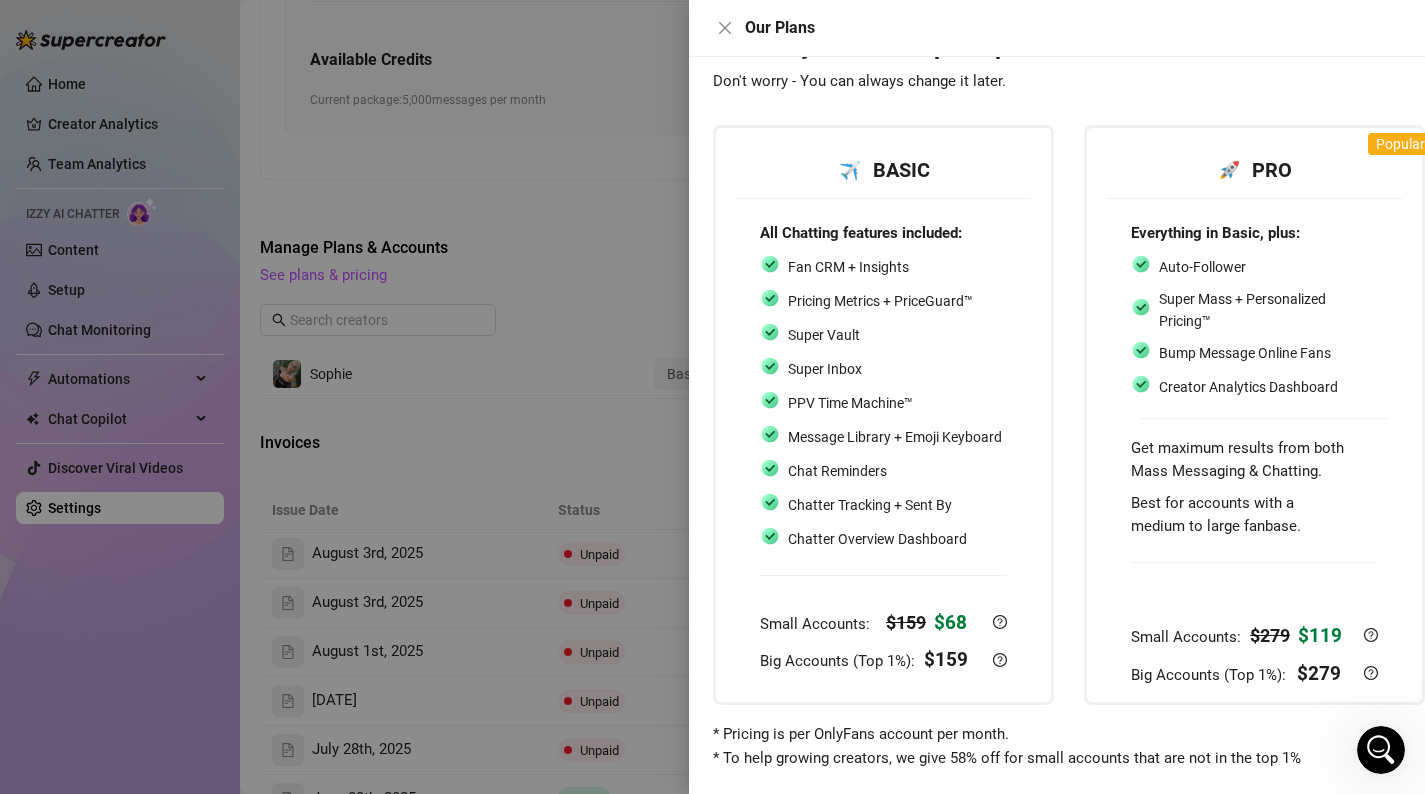 click at bounding box center (712, 397) 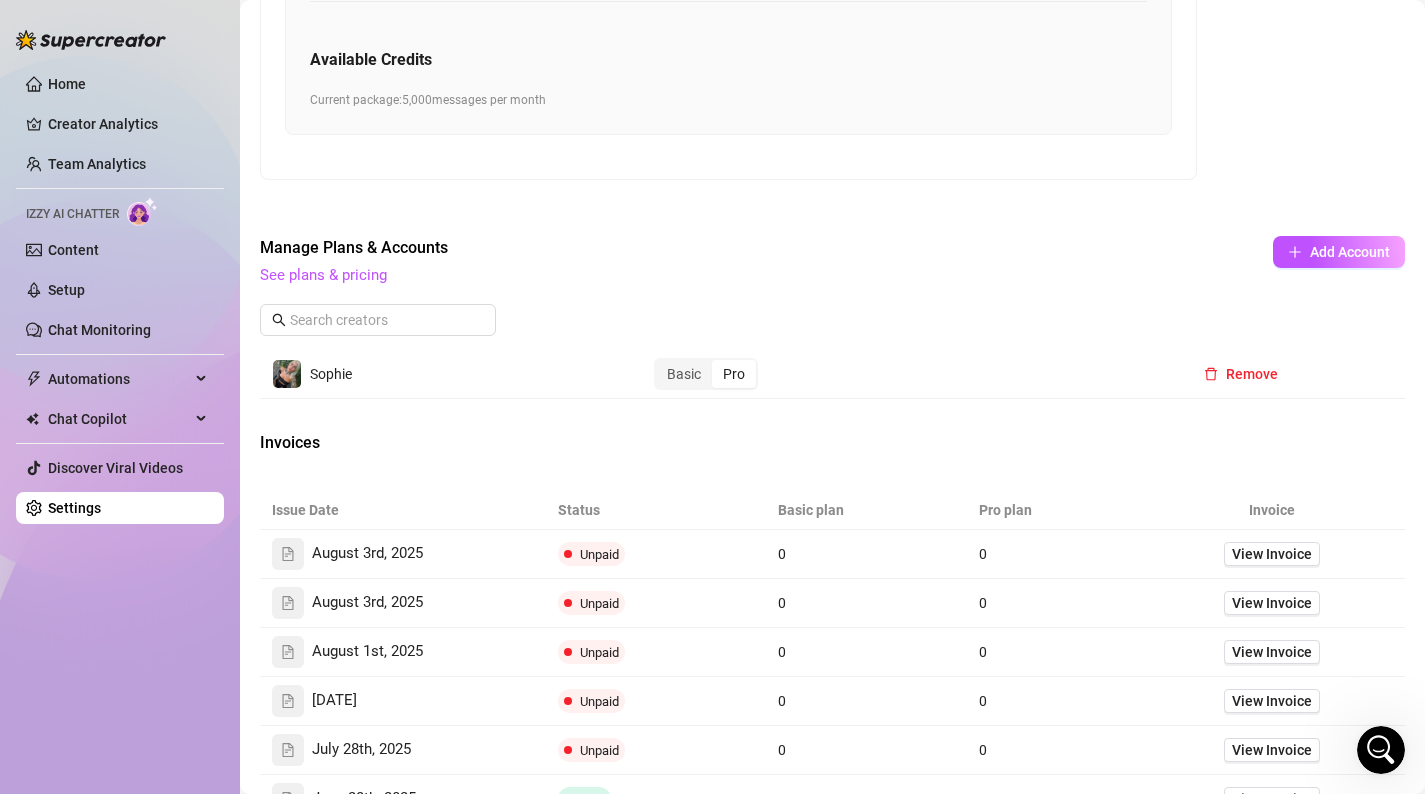 click on "Settings My Account Agency Workspace Notifications and Reports Manage Team & Permissions Plans & Billing Profile image Your profile isn’t public, only team members can view it. Change Remove Your Personal Details Your details aren’t public, only team members can view them. [NAME] [EMAIL] Update Change Password Choose a strong password to keep your account secure. Forgot password? Current Password New Password Change Workspace’s Image & Name Your profile image is used in emails and for display in Supercreator App, it is not public. Change Update Rates & Commissions Set a default hourly rate and commission rate for your chatters. You can override the default rates with custom ones for specific chatters   here Sales commission for chatters Default sales commission for chatters - this will affect your team’s salary calculation.To set custom commission for a specific chatter, go to   Manage Team & Permissions. % Hourly rate for chatters   Manage Team & Permissions. $ Update Timezone Select..." at bounding box center (832, -116) 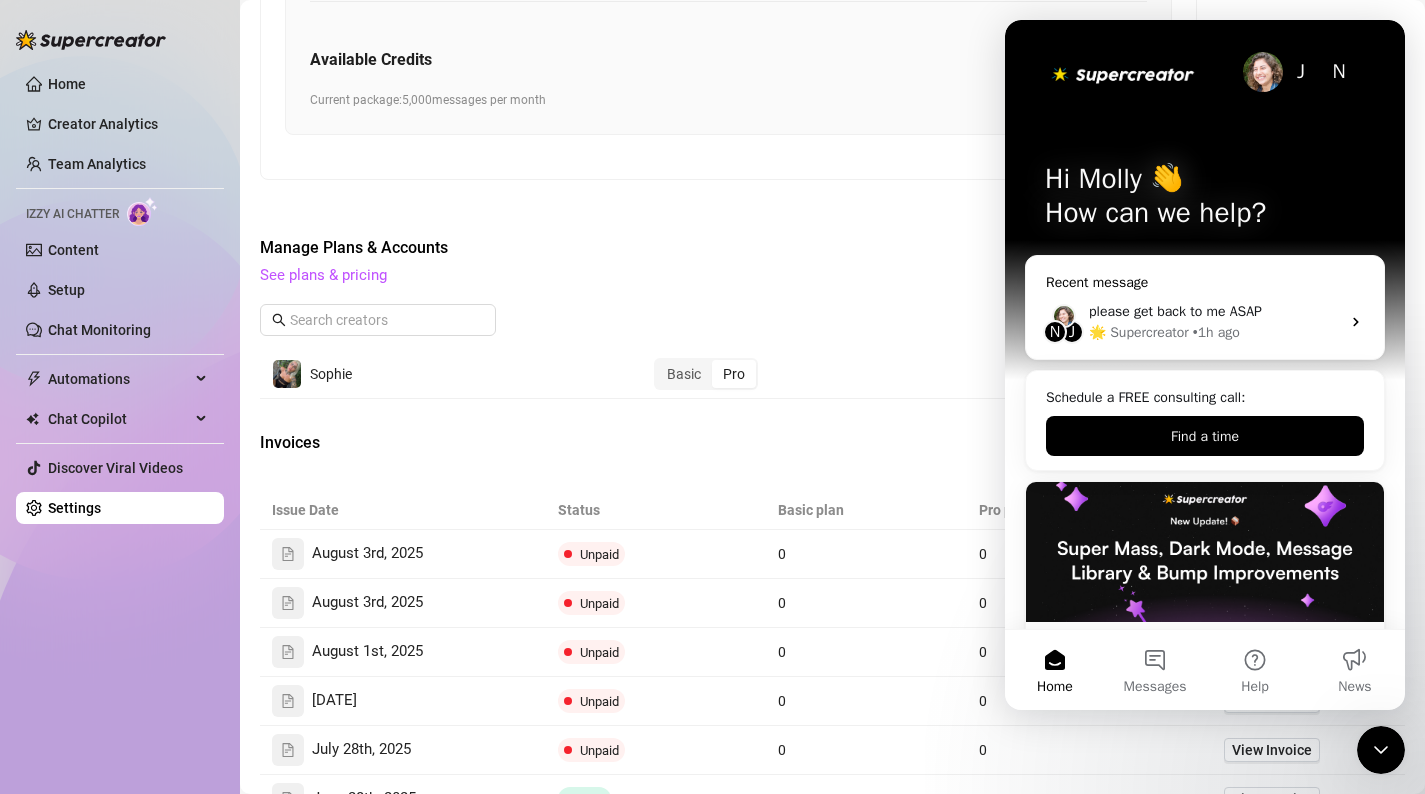 click on "🌟 Supercreator •  1h ago" at bounding box center [1214, 332] 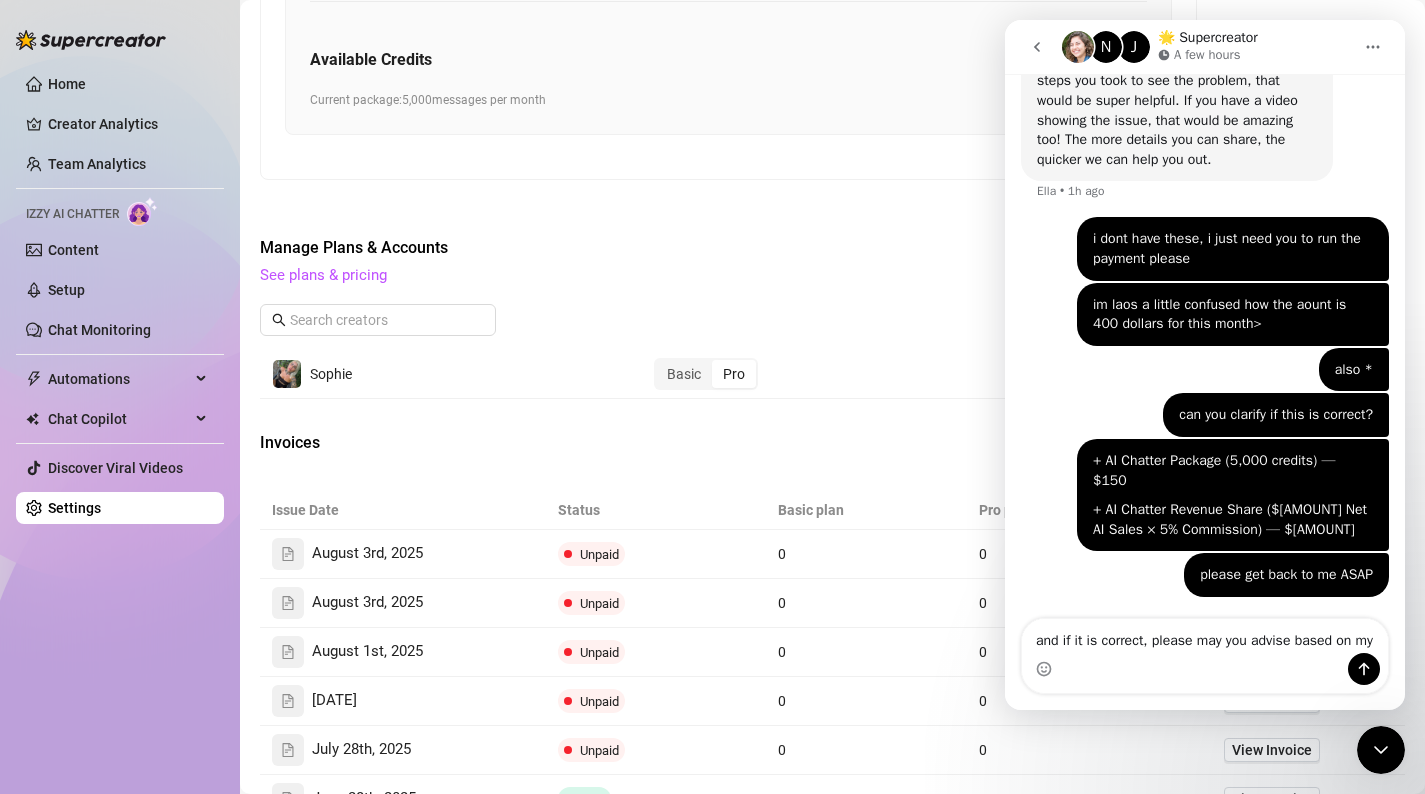 scroll, scrollTop: 1162, scrollLeft: 0, axis: vertical 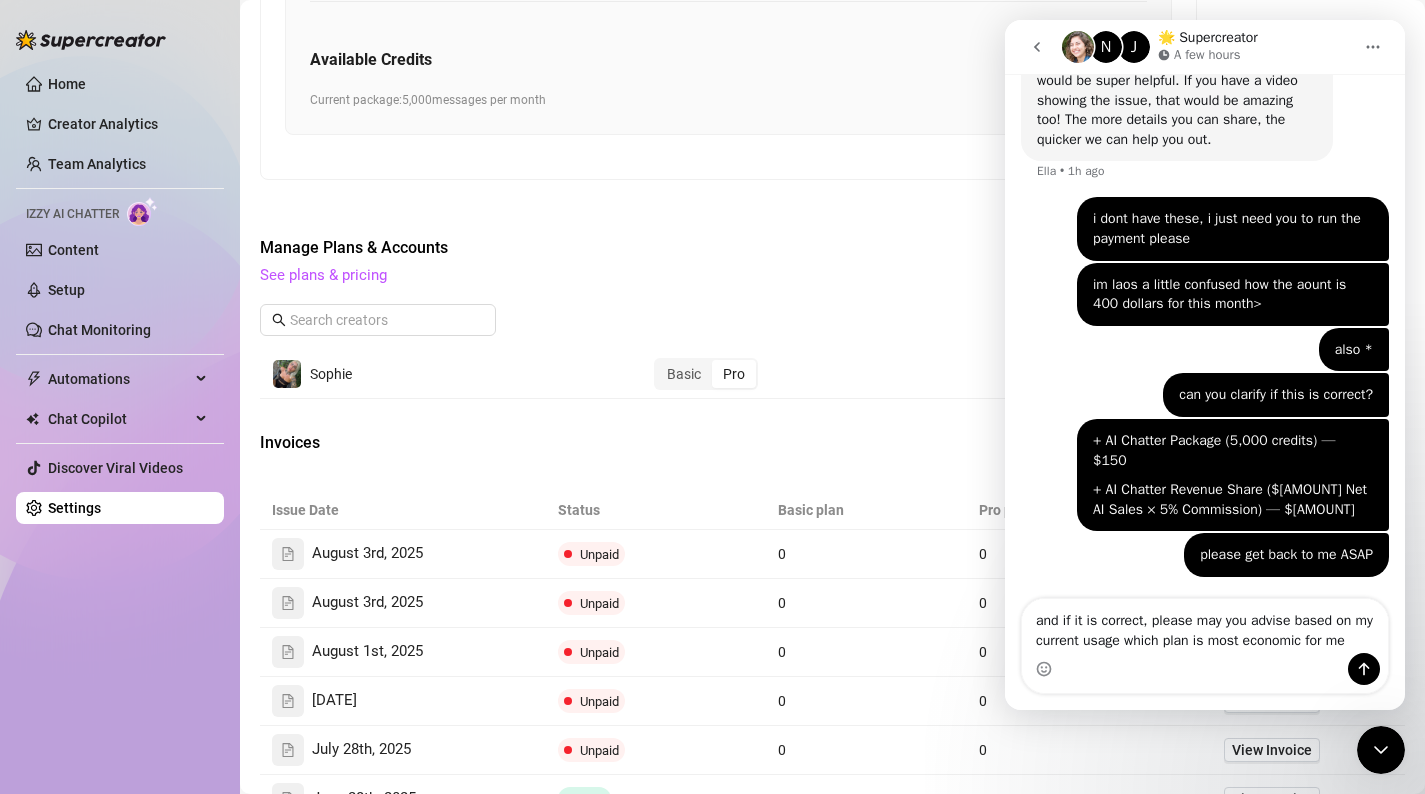 type on "and if it is correct, please may you advise based on my current usage which plan is most economic for me?" 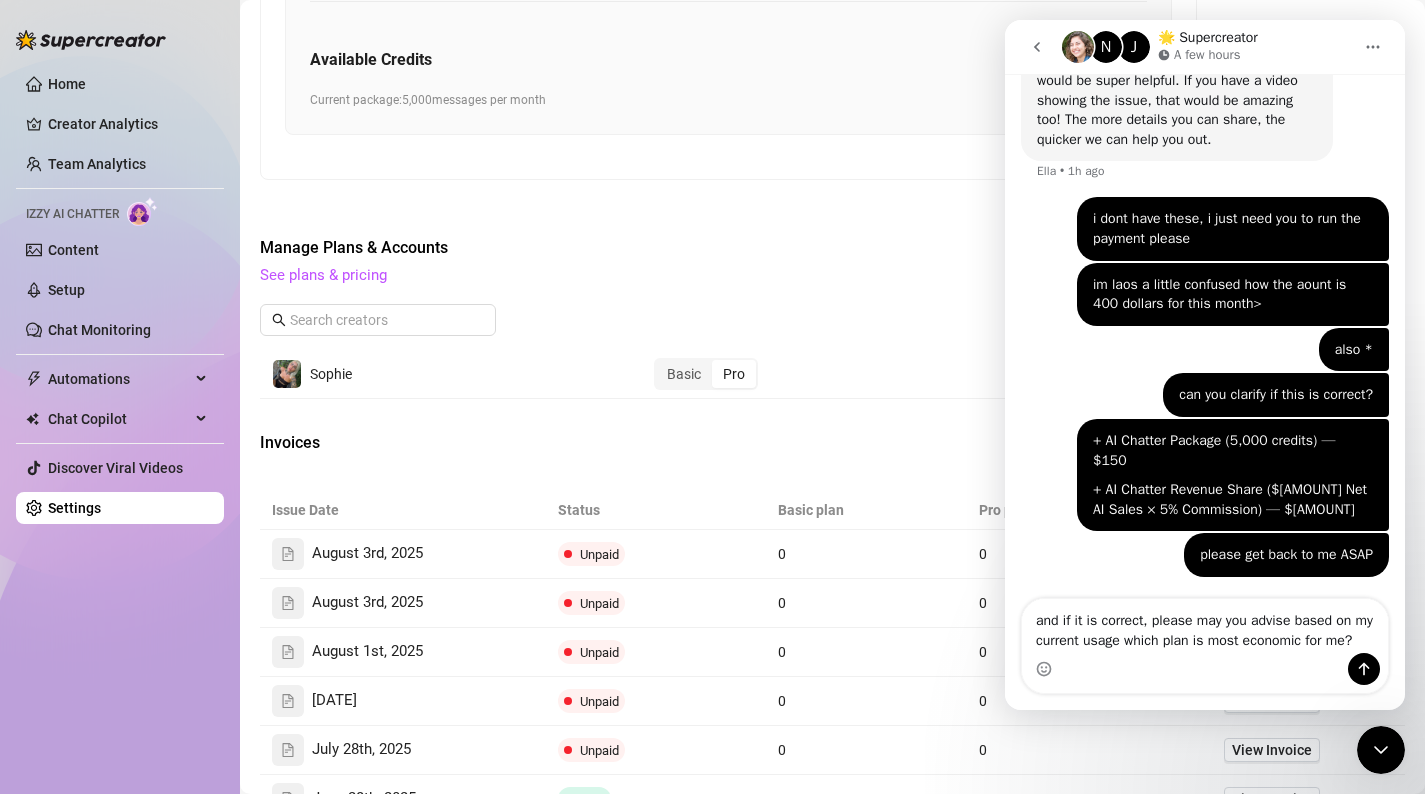 type 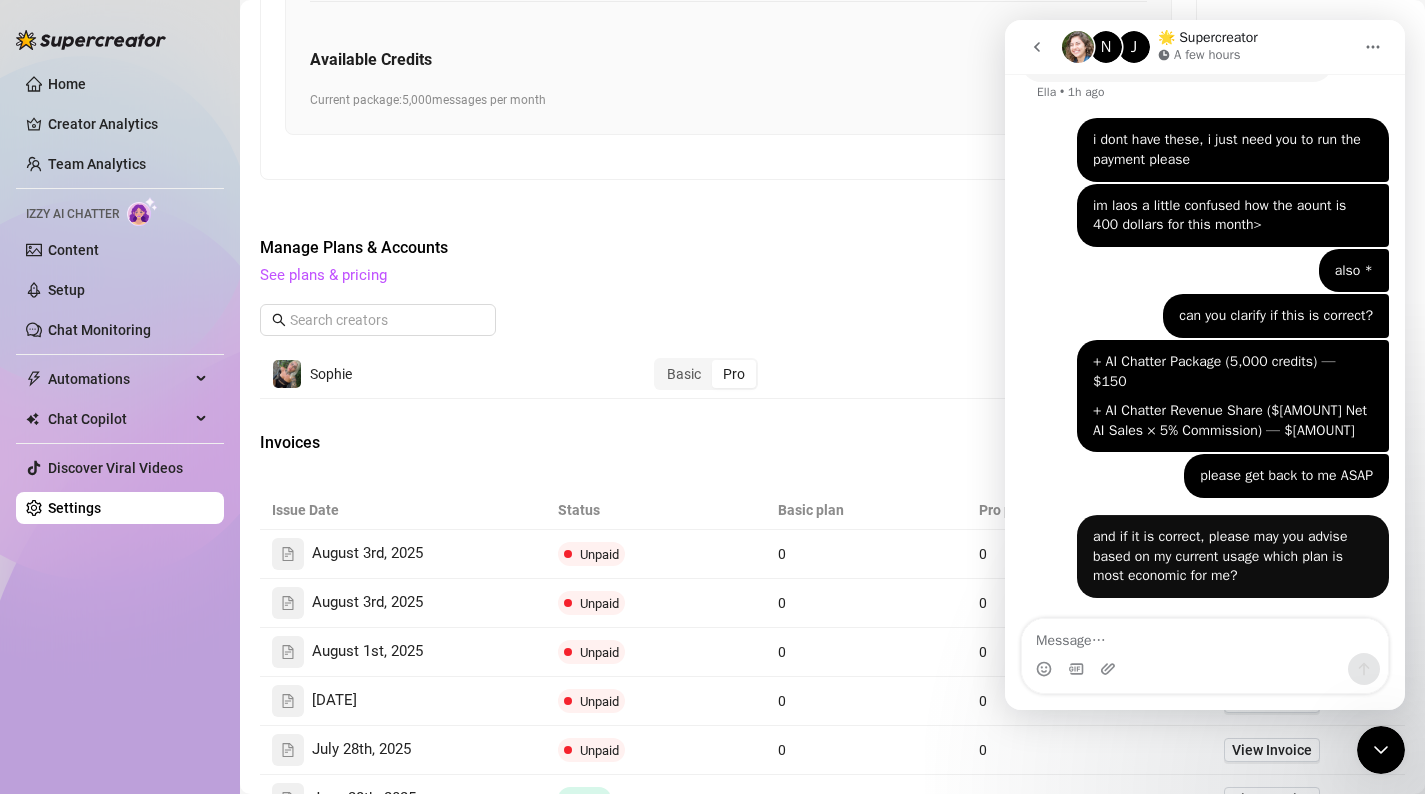 scroll, scrollTop: 1241, scrollLeft: 0, axis: vertical 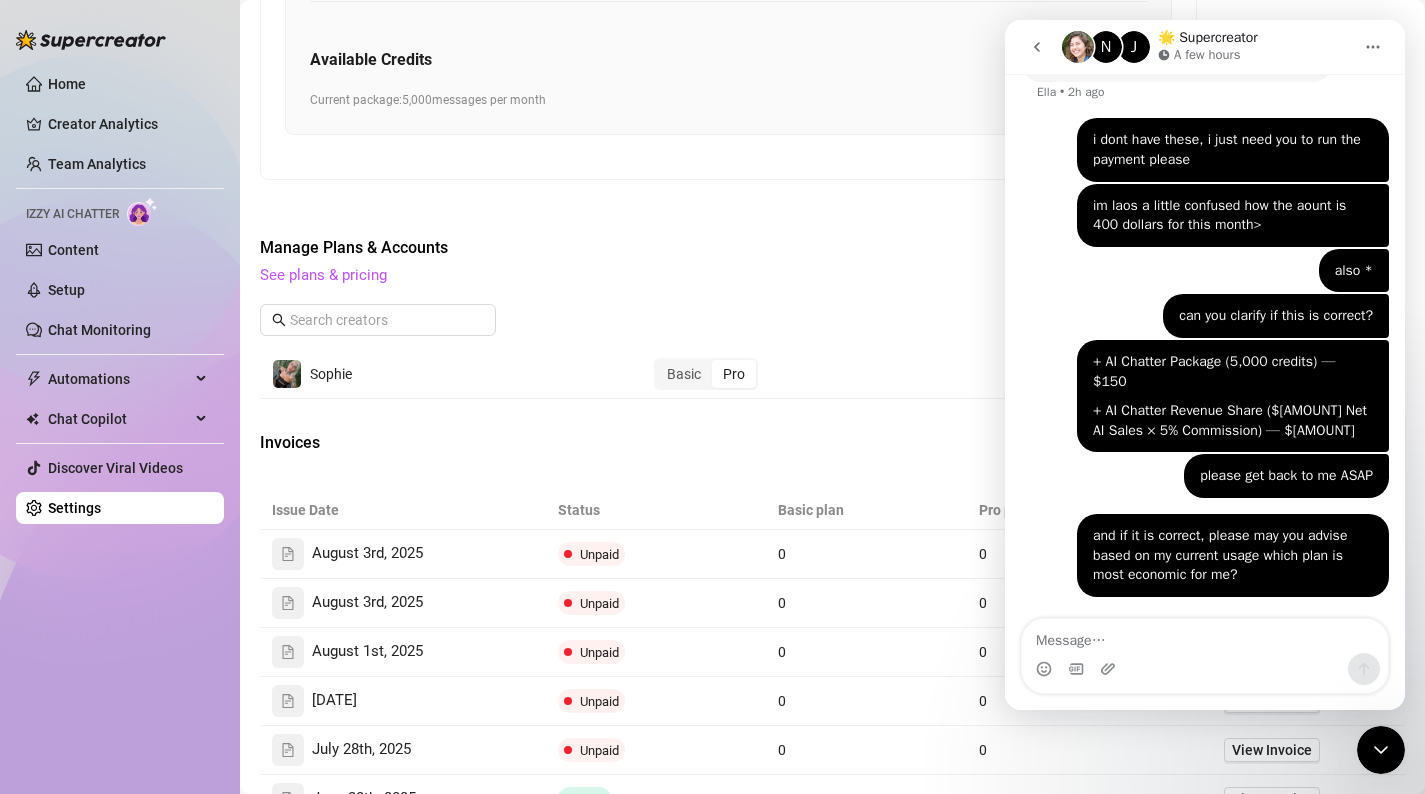 click on "Settings" at bounding box center (74, 508) 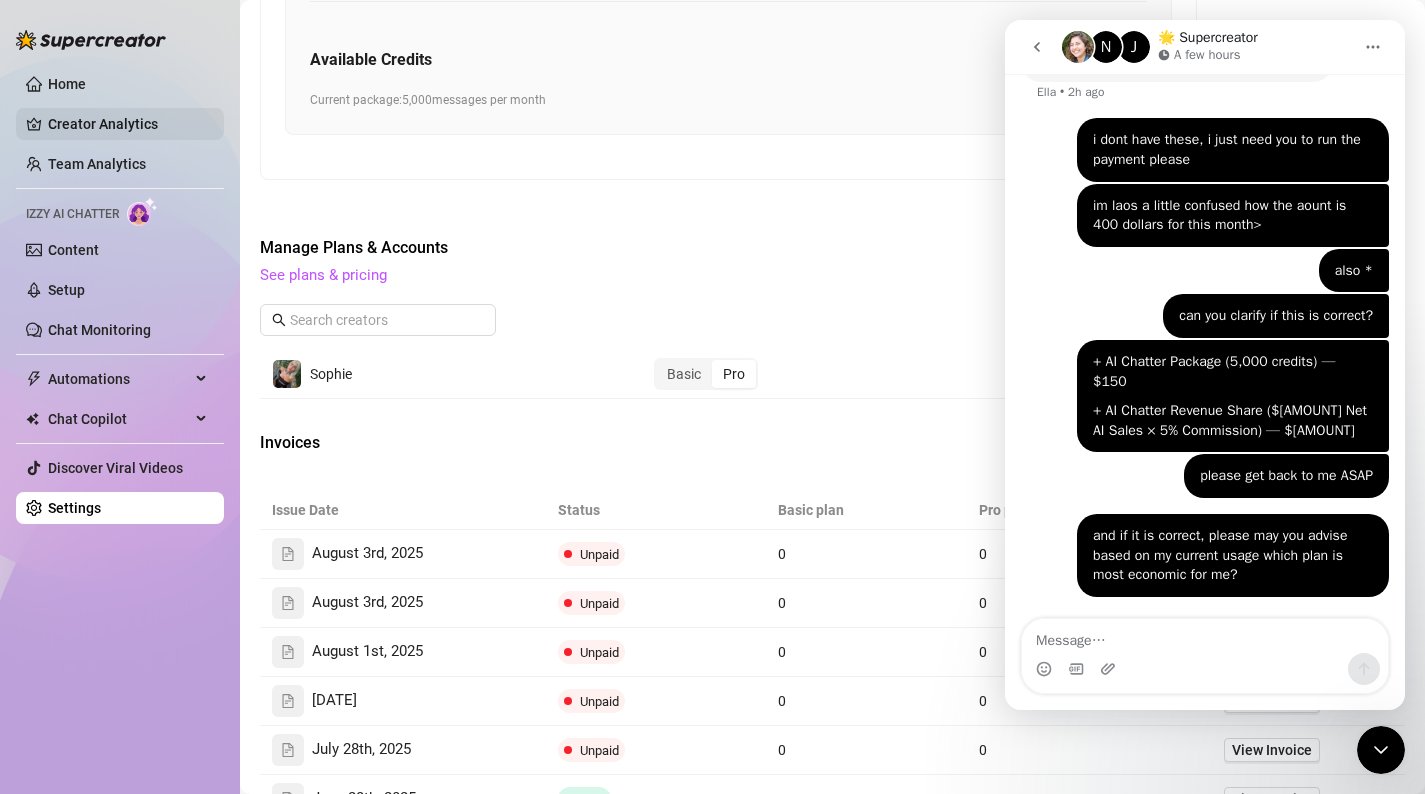 click on "Creator Analytics" at bounding box center (128, 124) 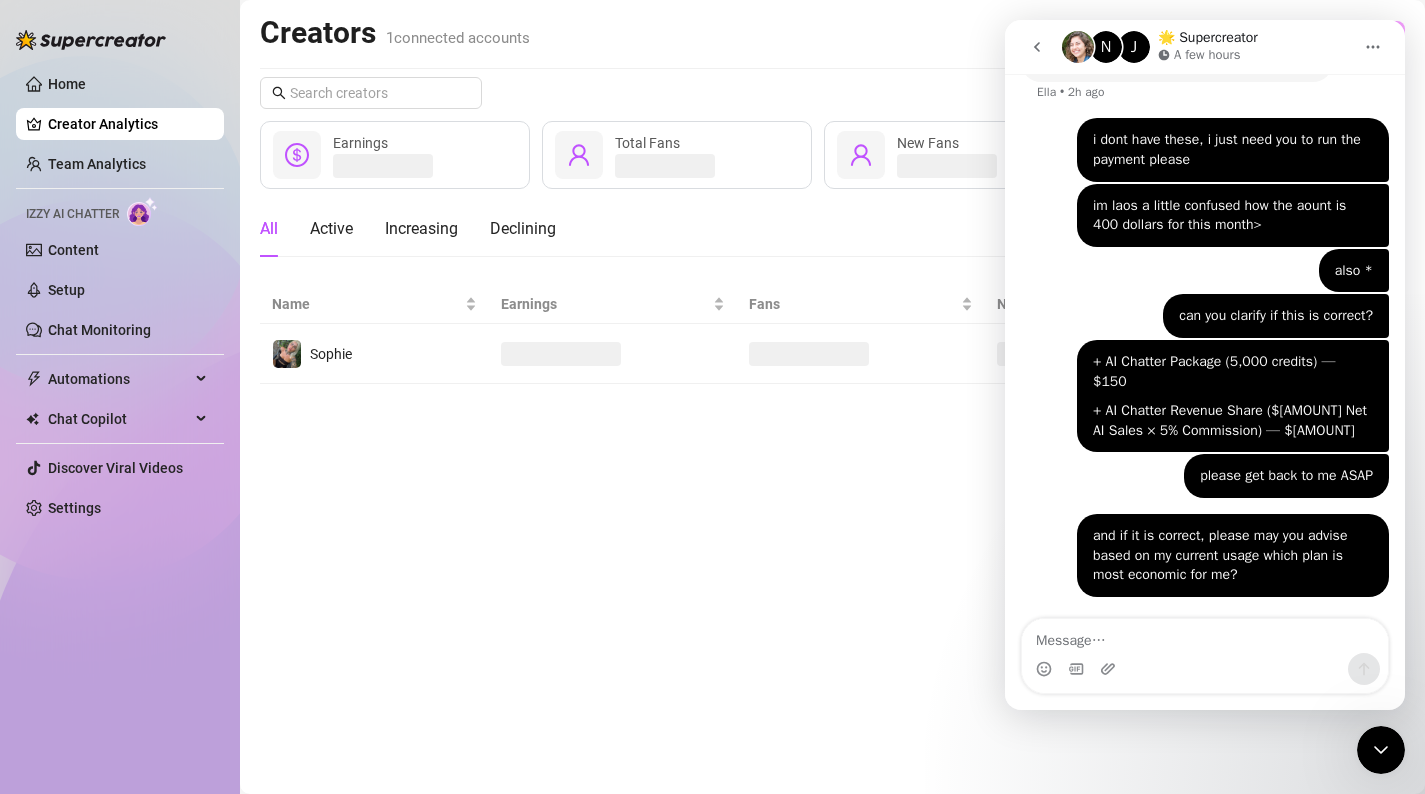 click on "Creators  1  connected accounts Manage Accounts + Add Account Last 7 days Earnings Total Fans New Fans All Active Increasing Declining Name Earnings Fans New Fans Sophie" at bounding box center (832, 397) 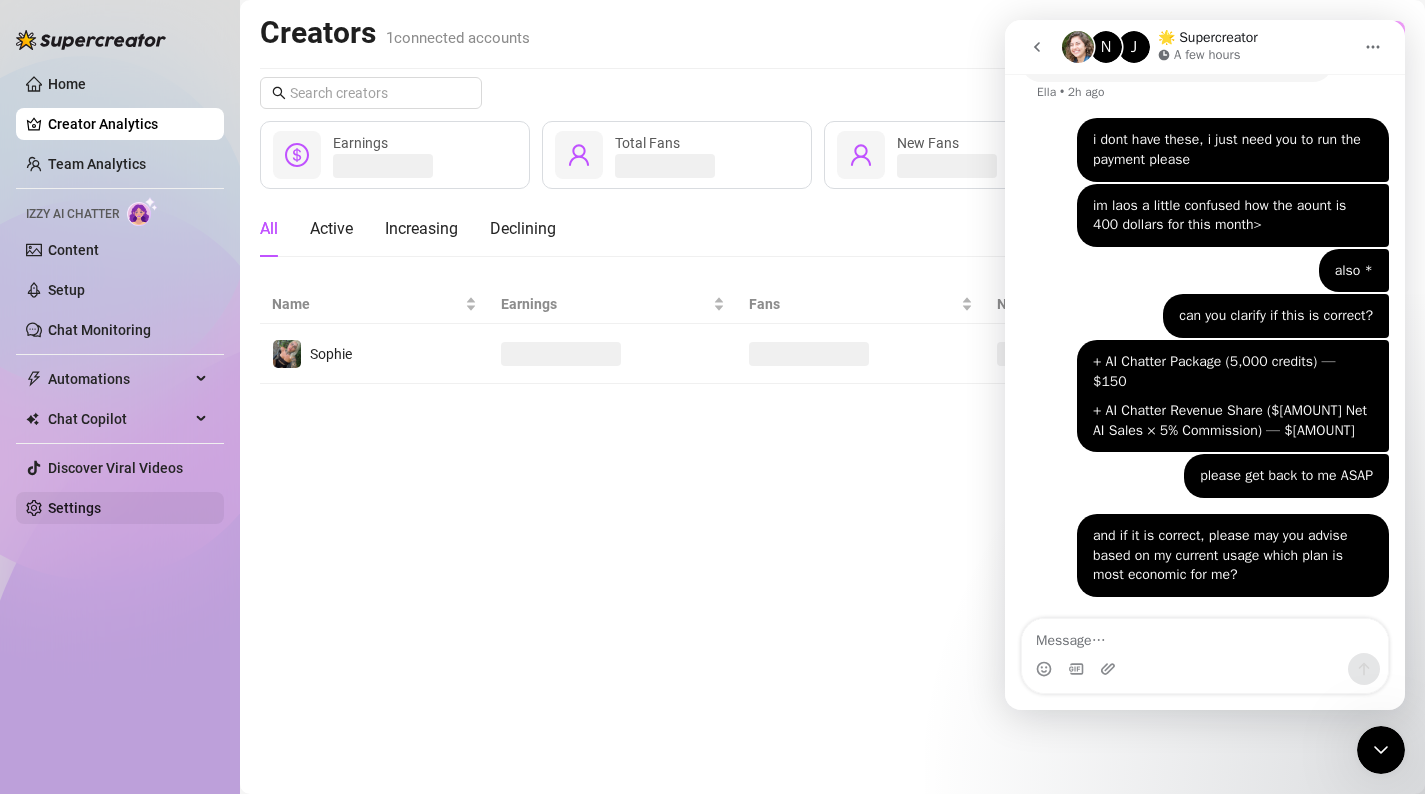 click on "Settings" at bounding box center [74, 508] 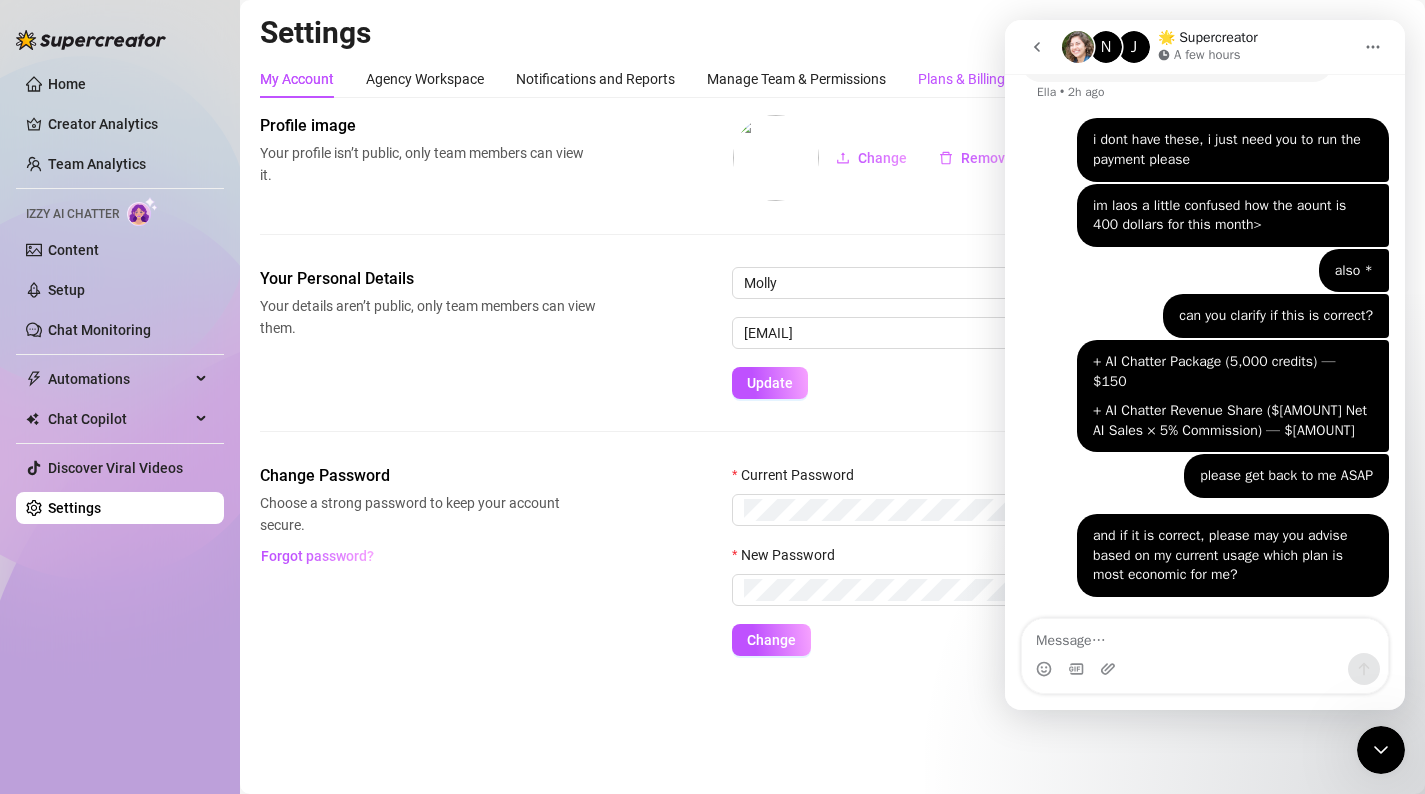 click on "Plans & Billing" at bounding box center [961, 79] 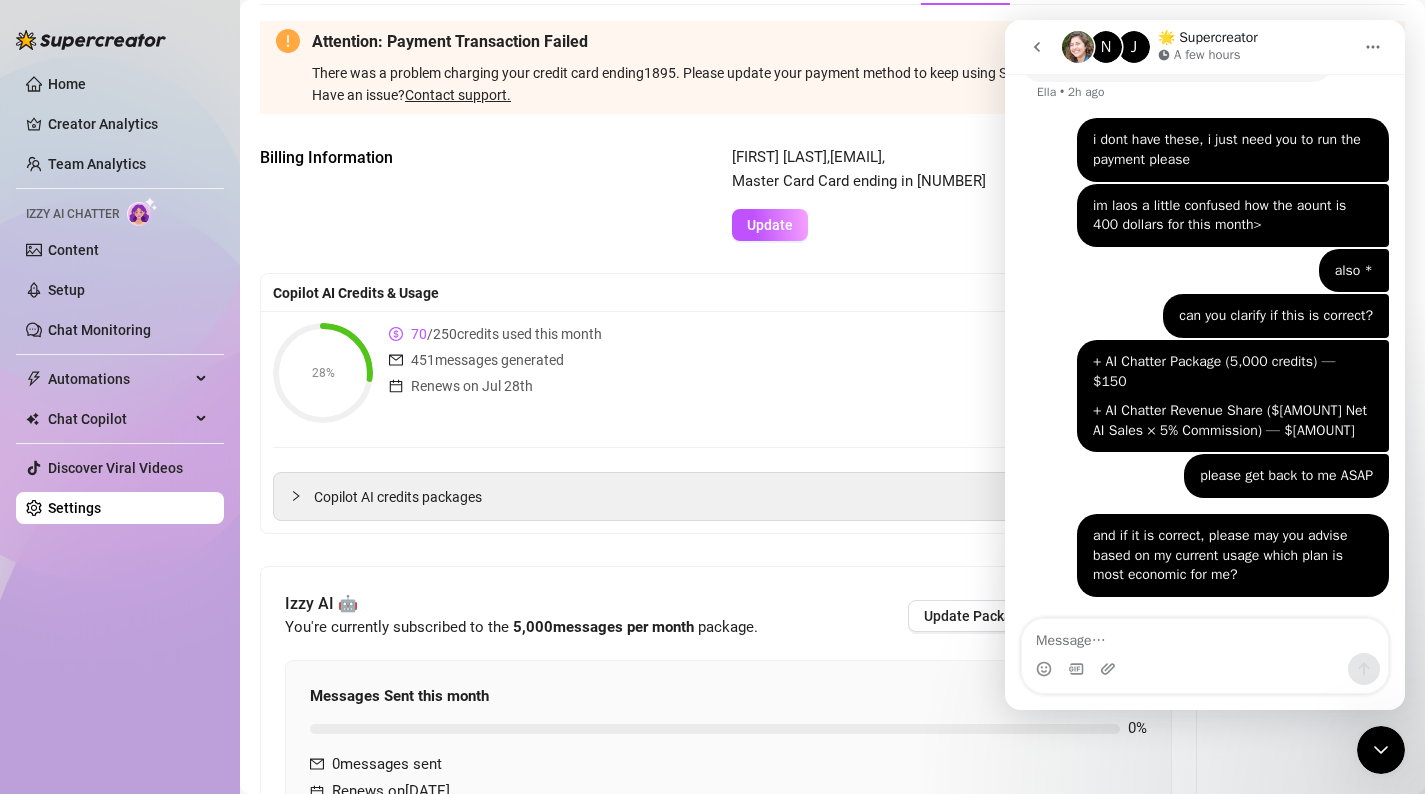 scroll, scrollTop: 125, scrollLeft: 0, axis: vertical 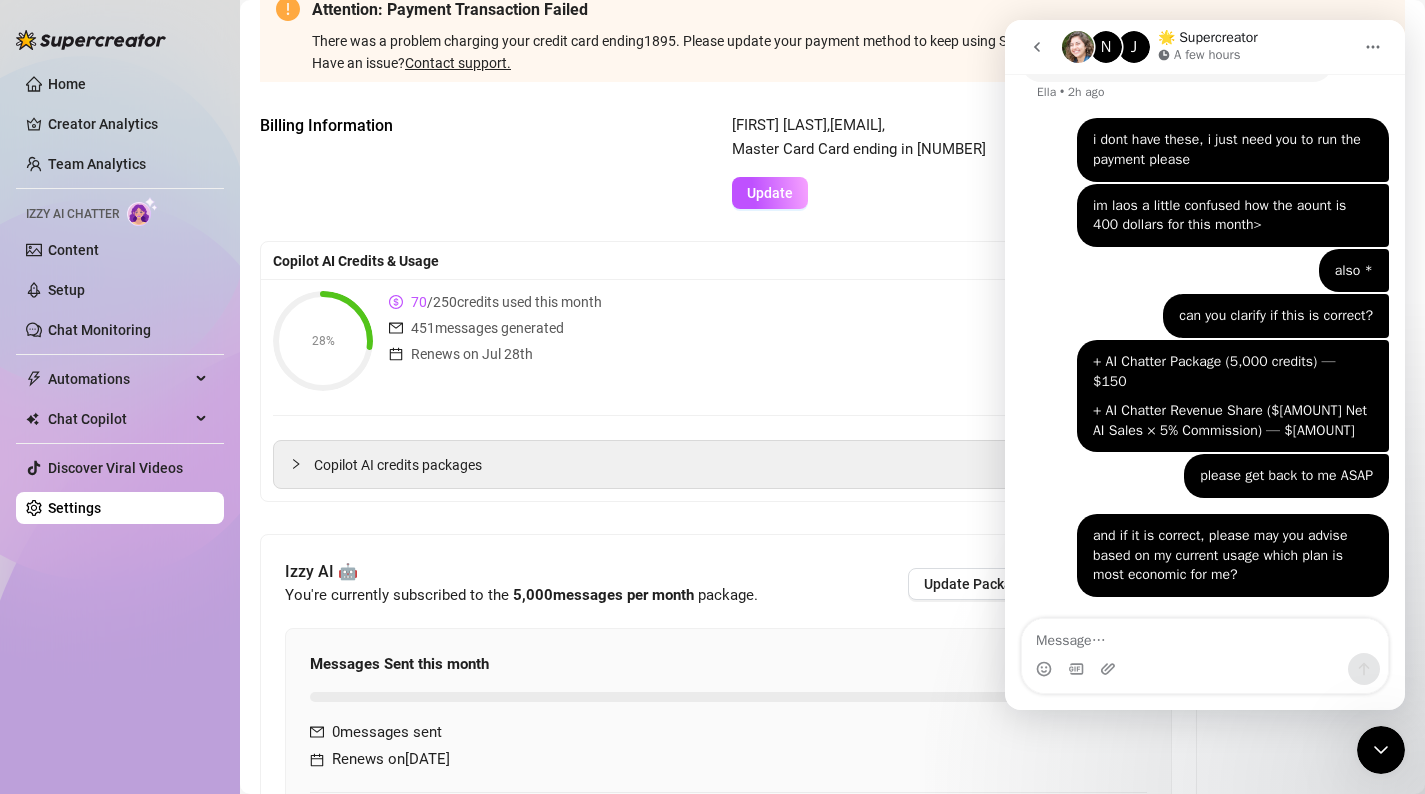 click 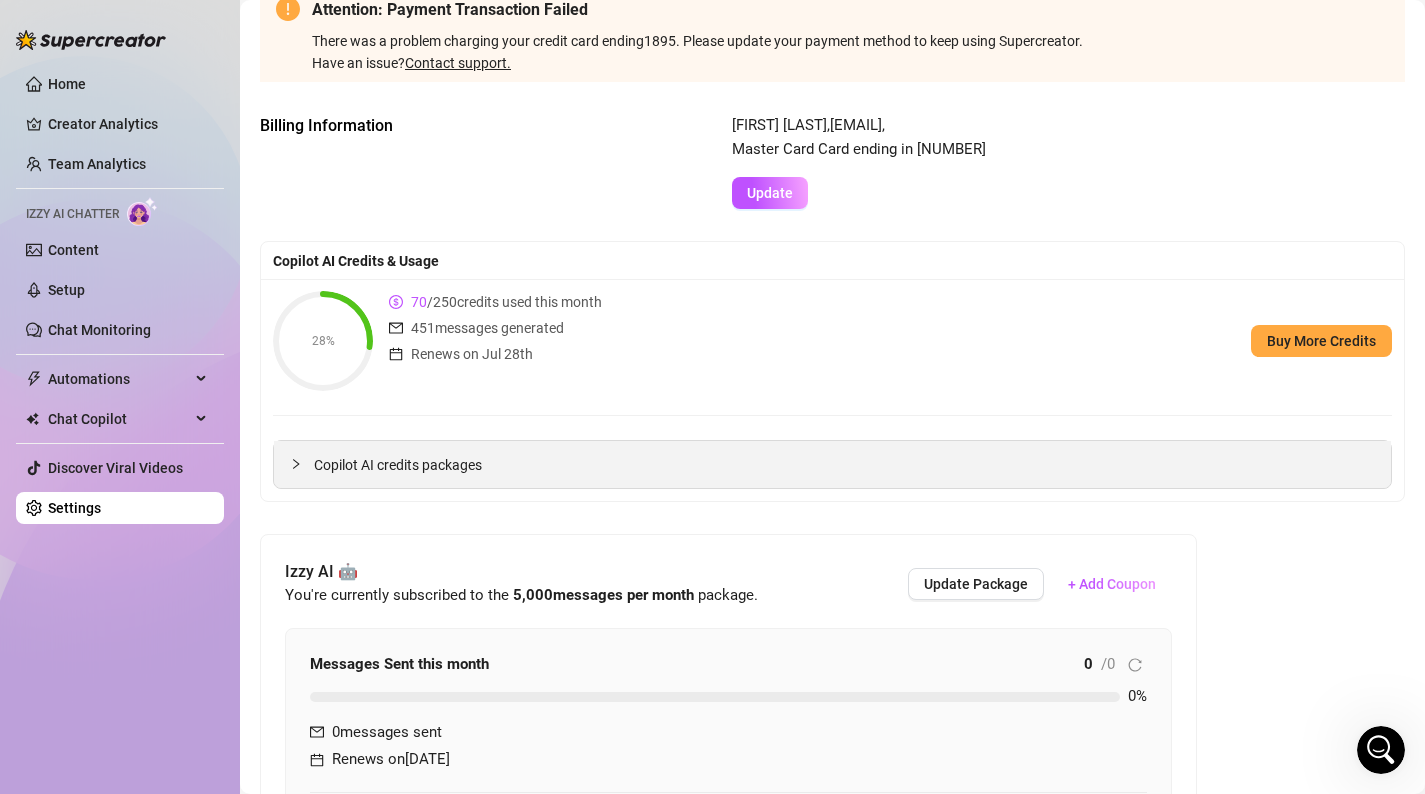 click on "Copilot AI credits packages" at bounding box center [844, 465] 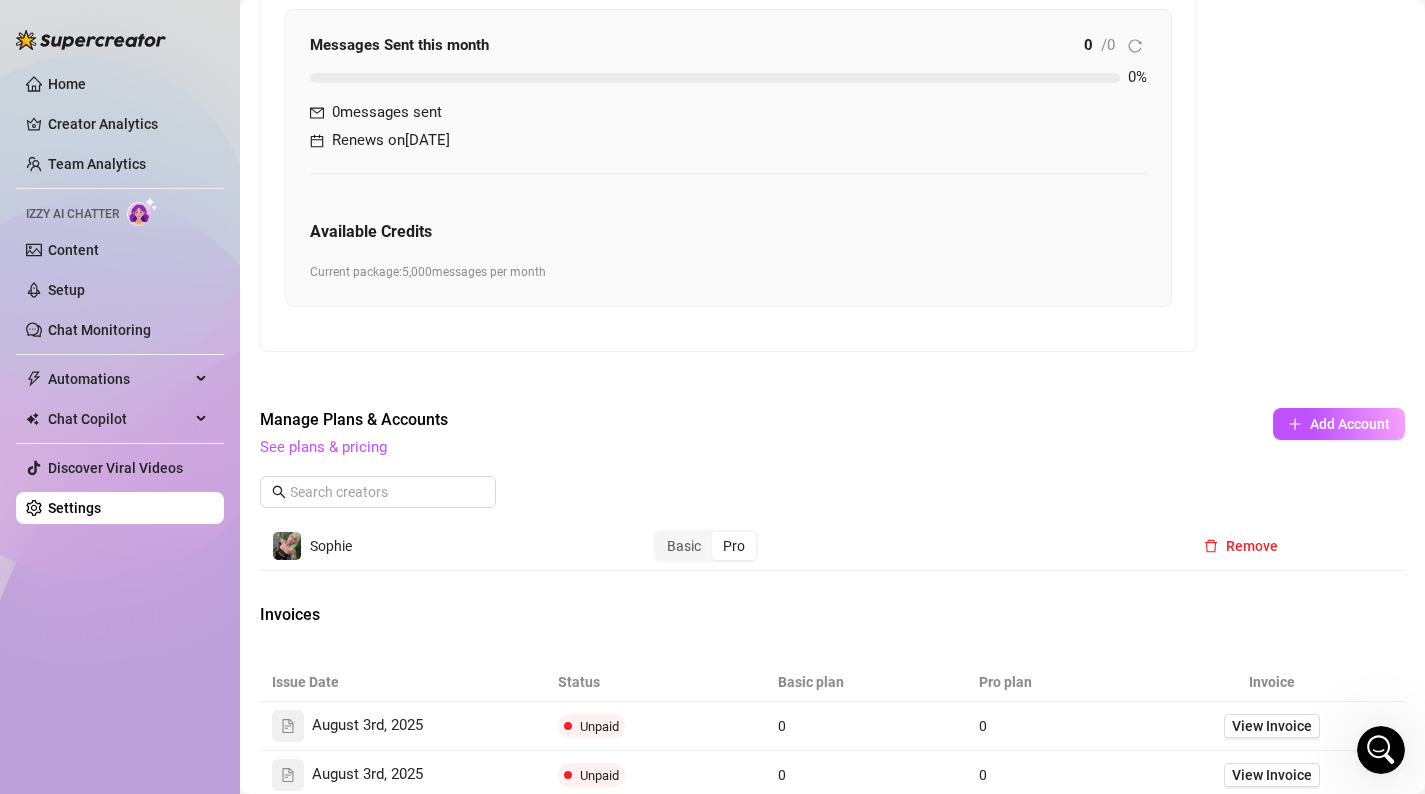 scroll, scrollTop: 1126, scrollLeft: 0, axis: vertical 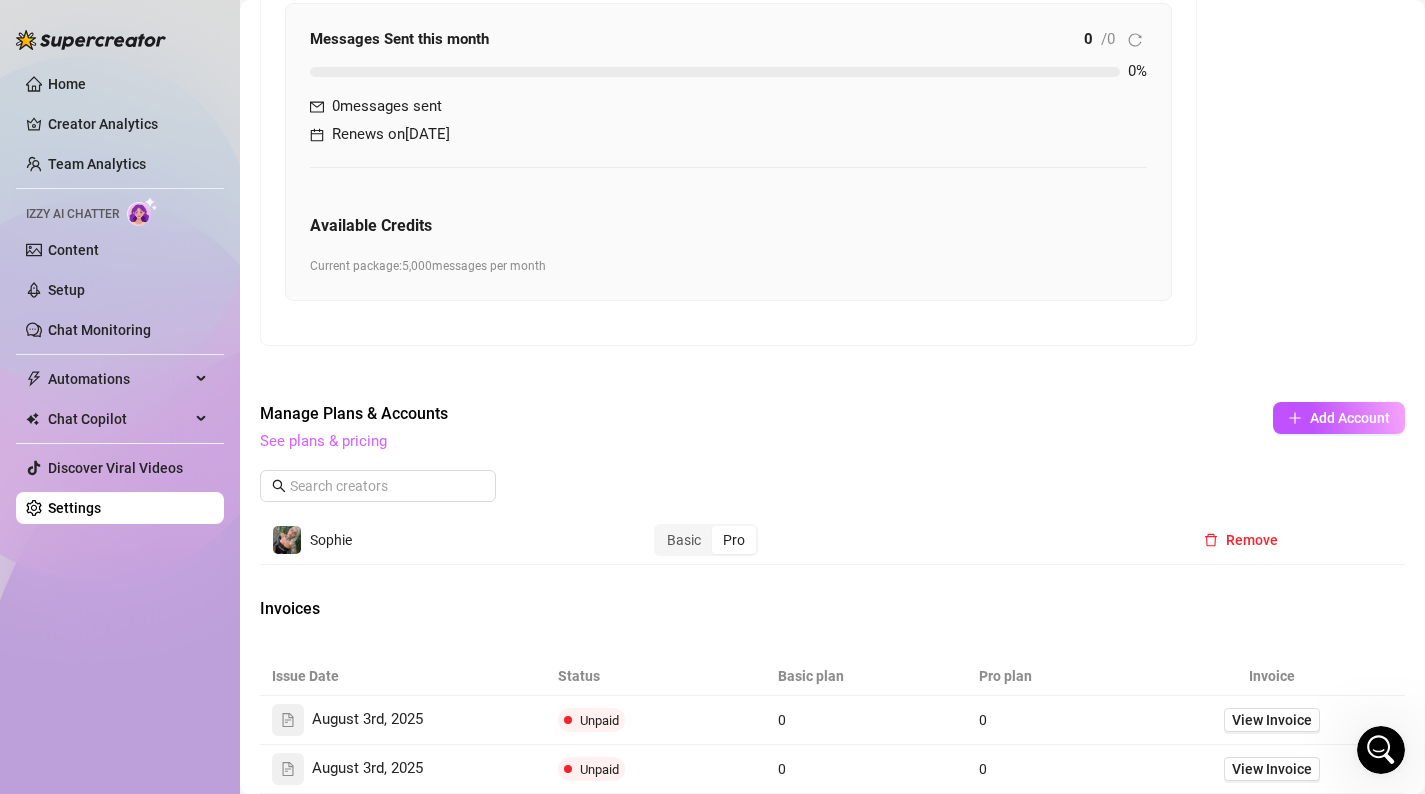 click on "See plans & pricing" at bounding box center [323, 441] 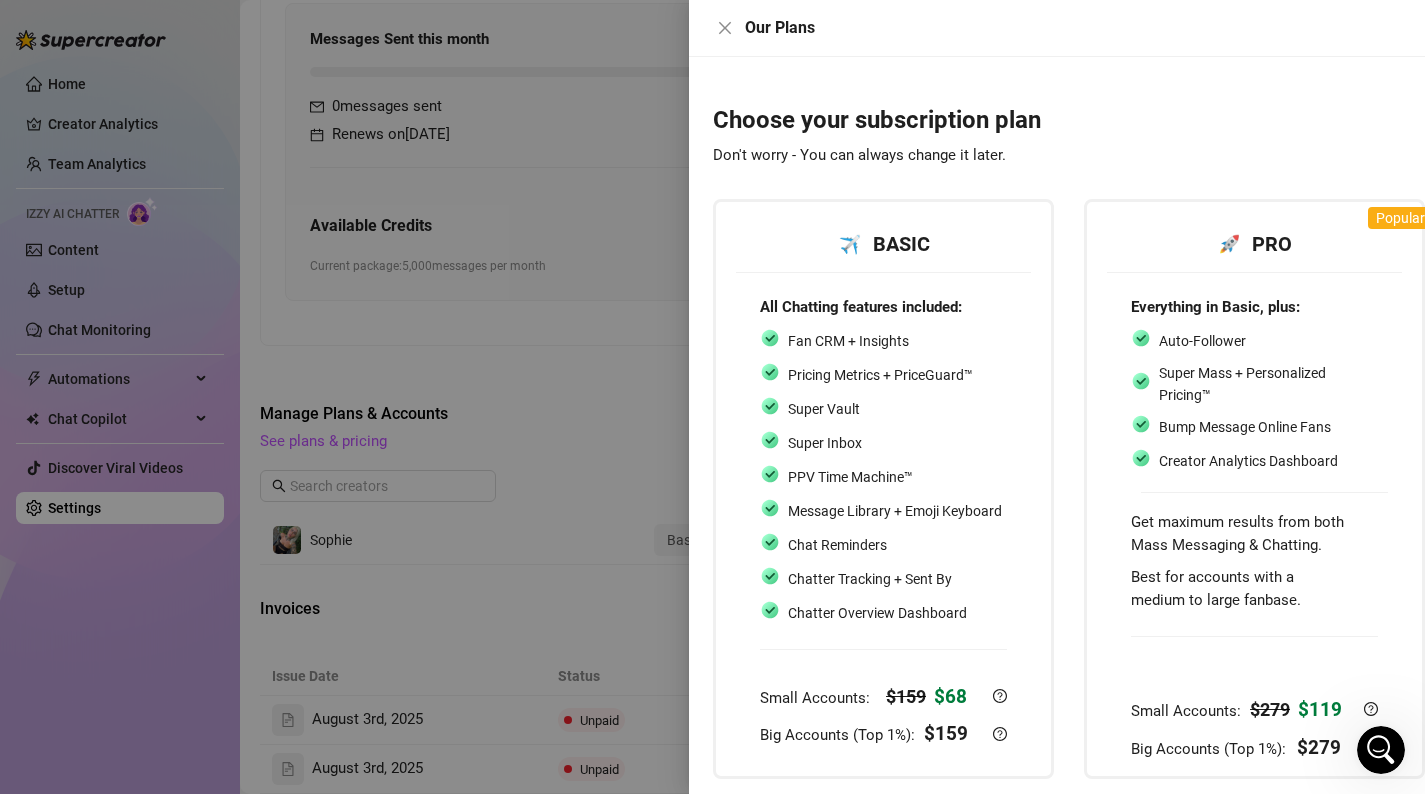 click at bounding box center [712, 397] 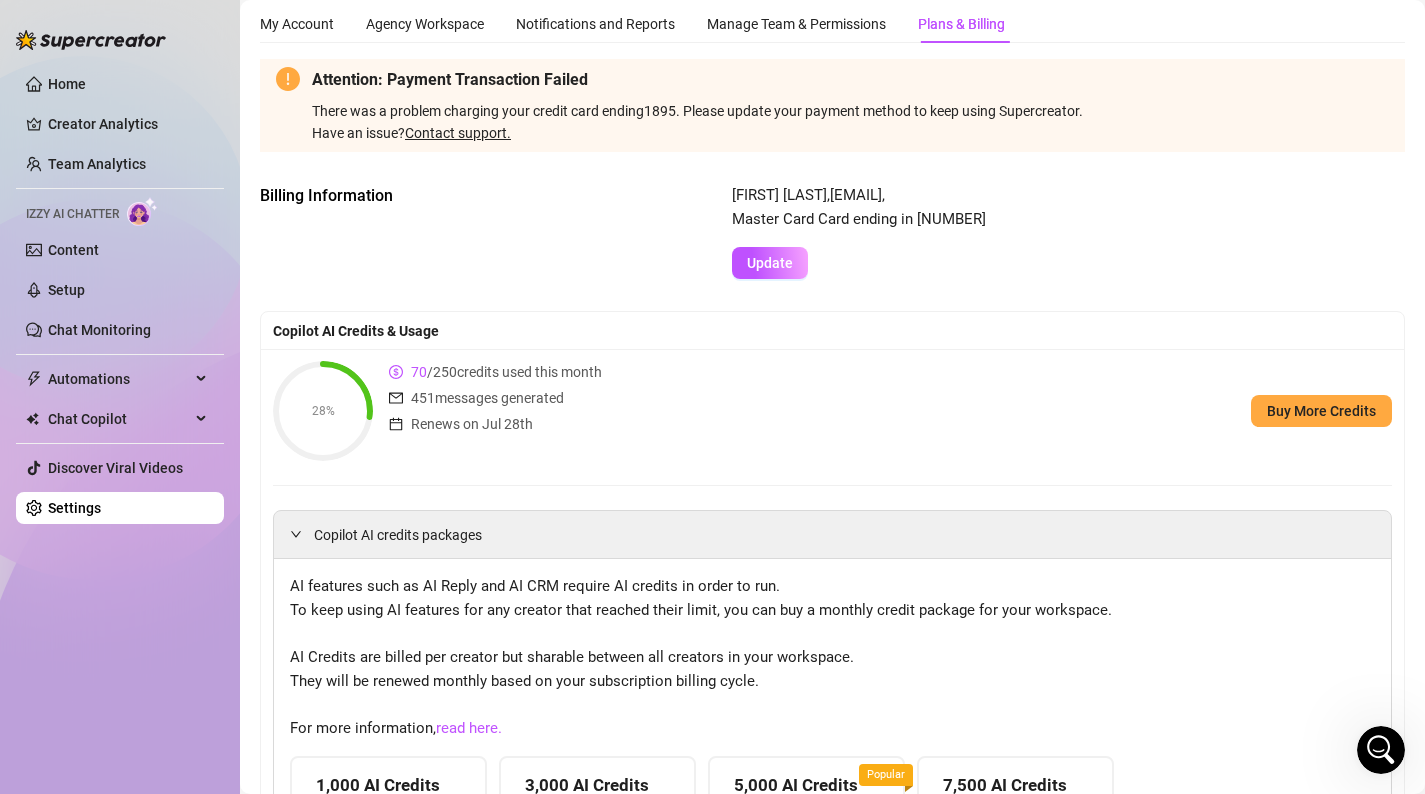 scroll, scrollTop: 0, scrollLeft: 0, axis: both 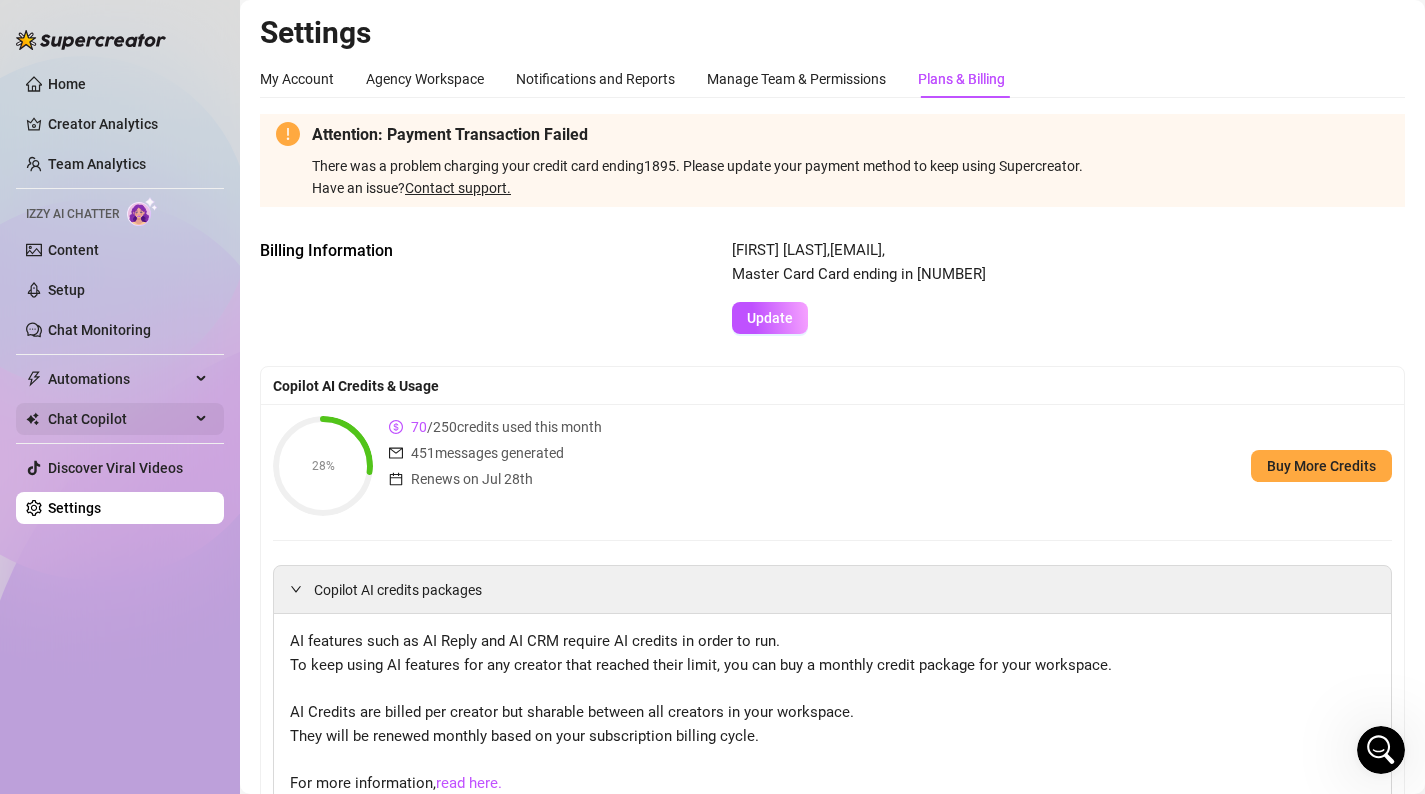 click on "Chat Copilot" at bounding box center [119, 419] 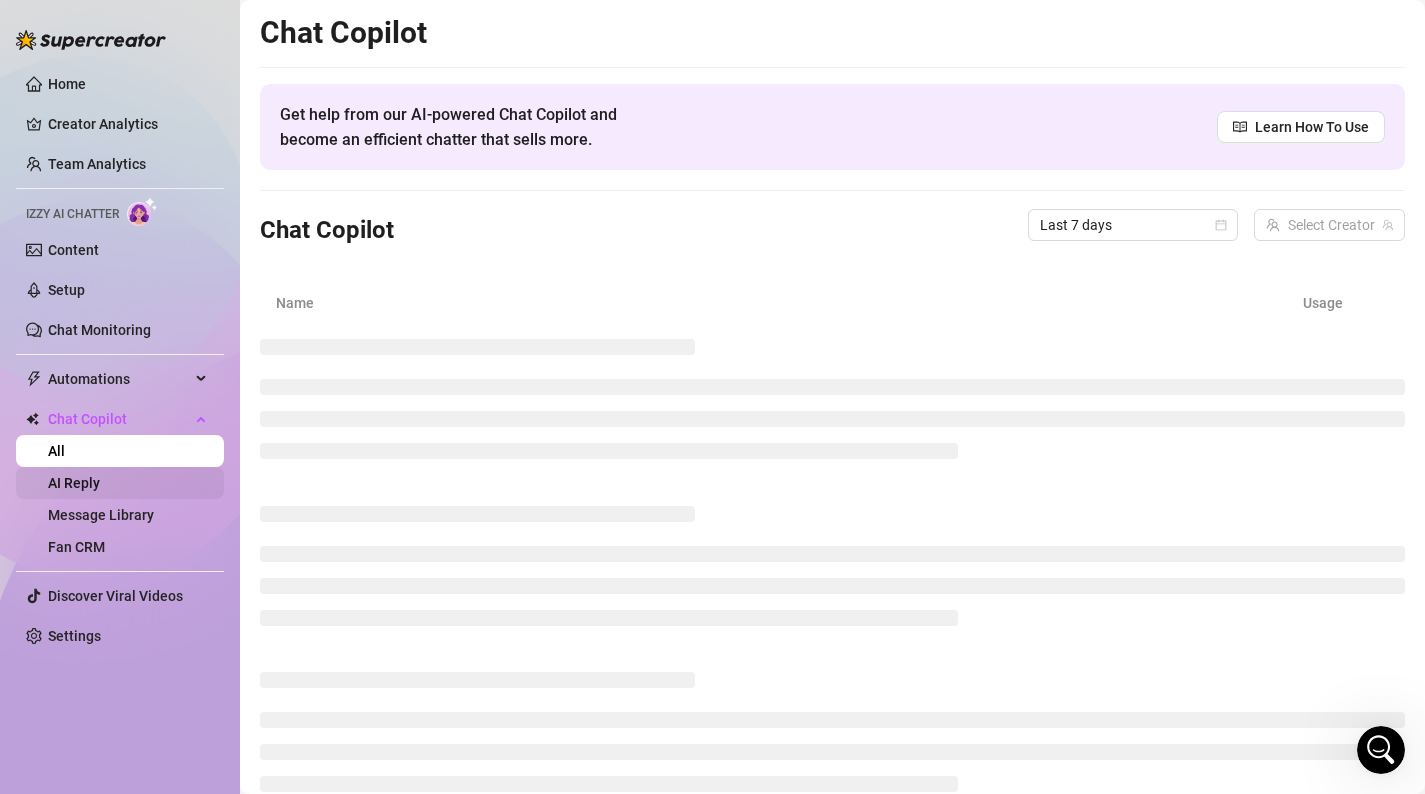 click on "AI Reply" at bounding box center (74, 483) 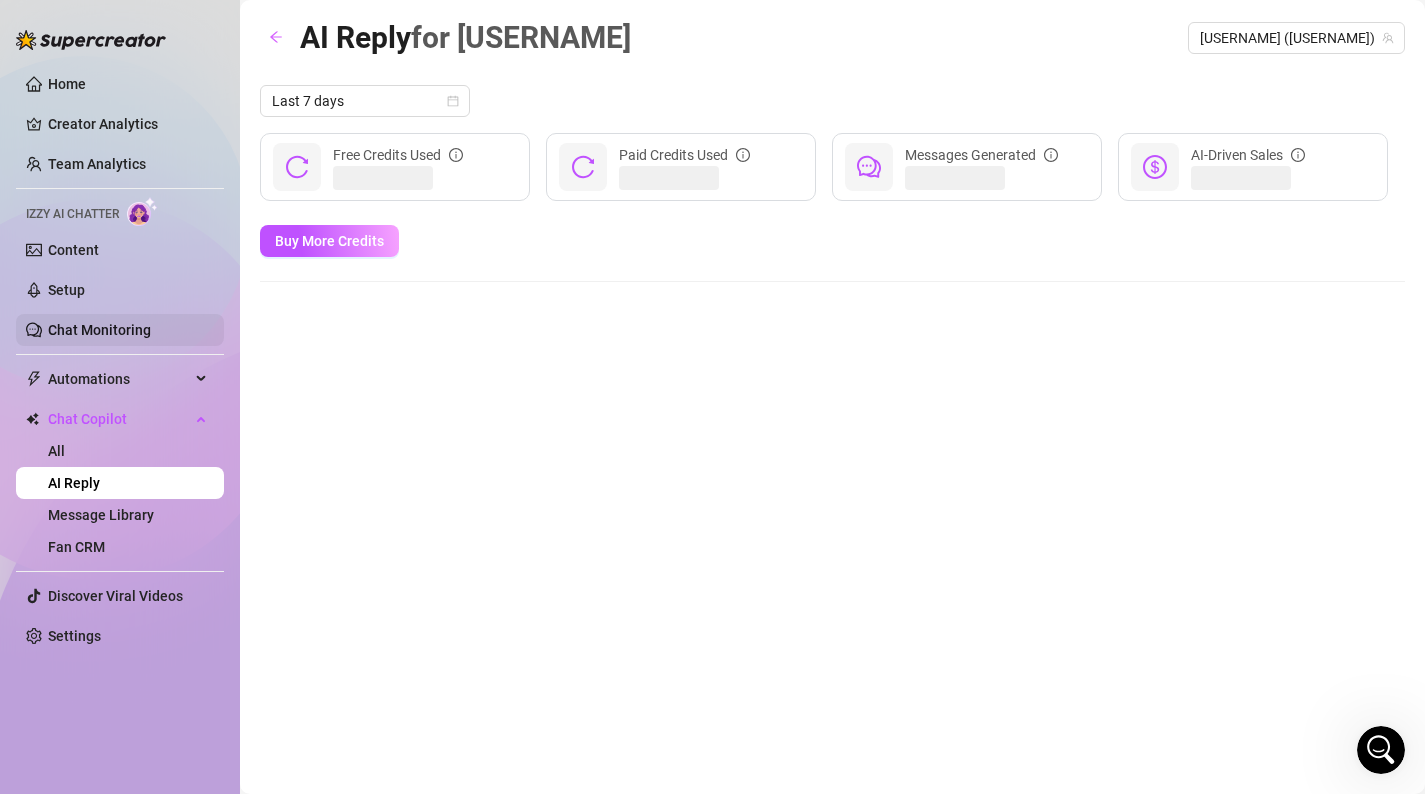 click on "Chat Monitoring" at bounding box center [99, 330] 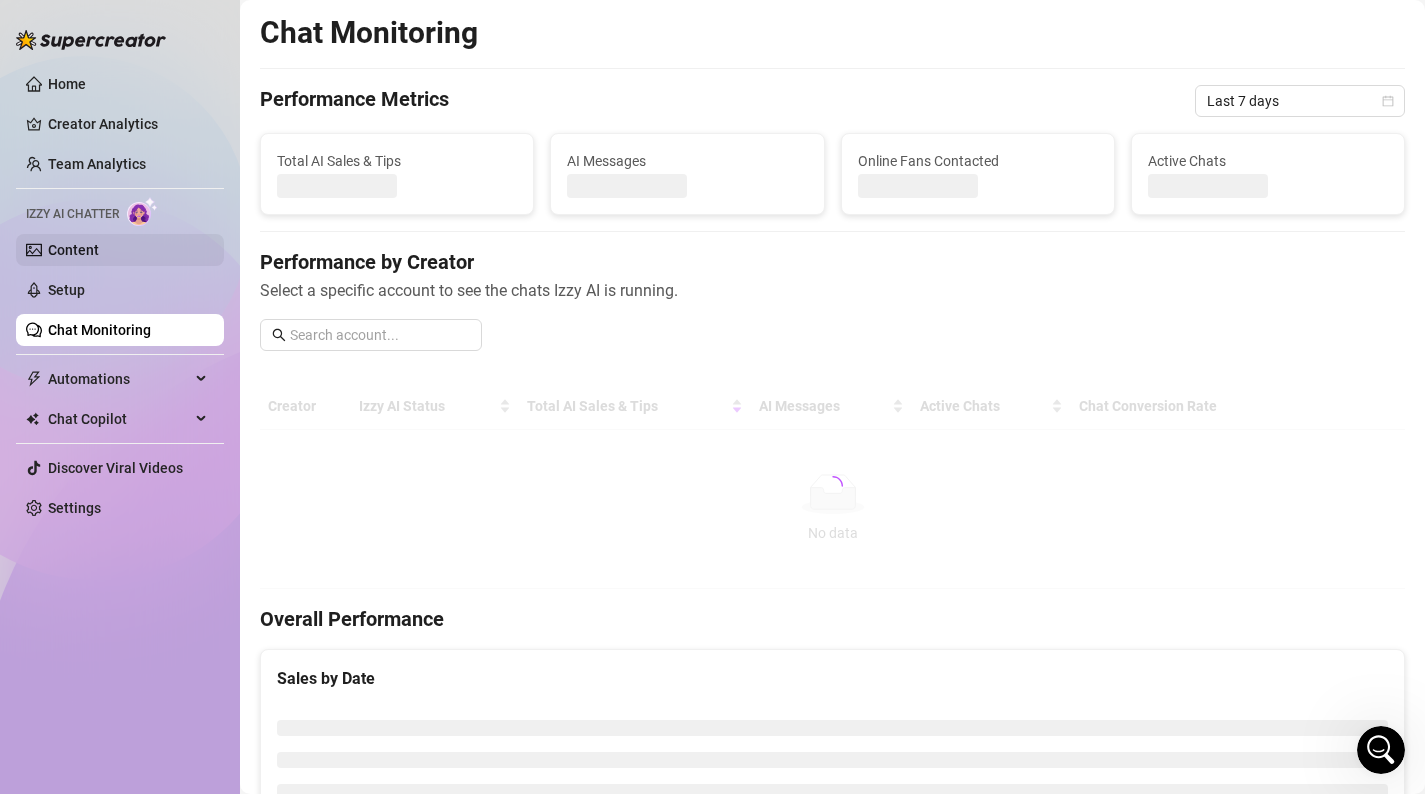 click on "Content" at bounding box center (73, 250) 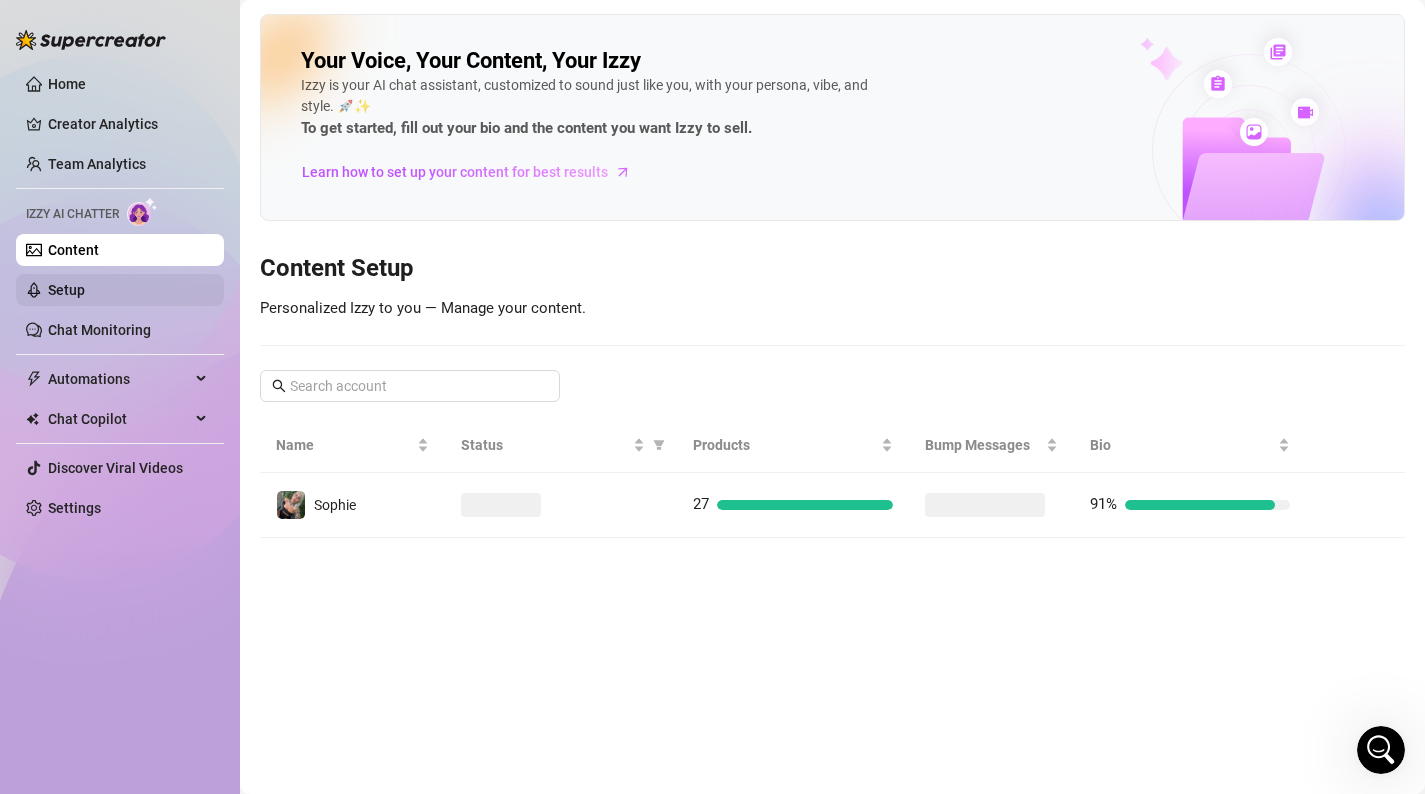 click on "Setup" at bounding box center (66, 290) 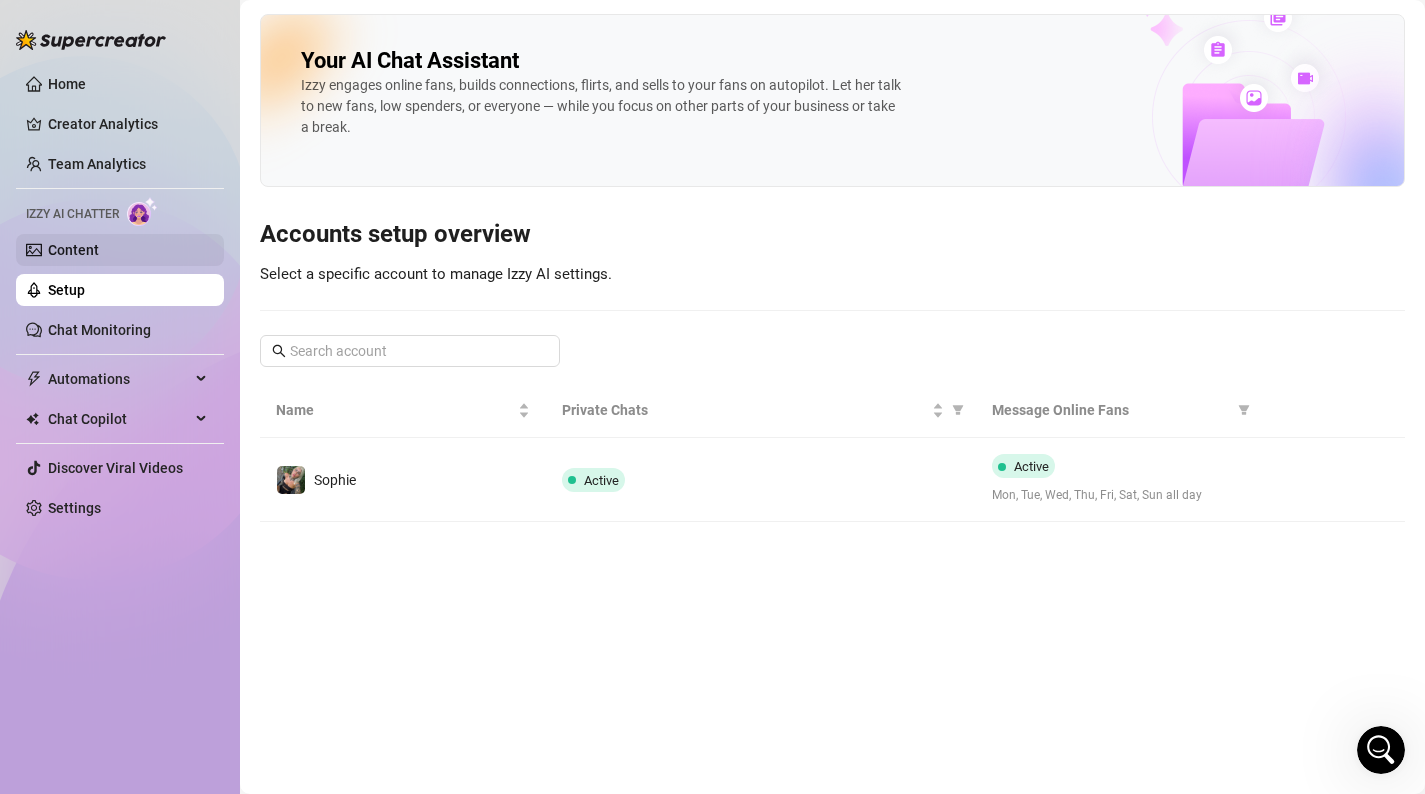 click on "Content" at bounding box center (73, 250) 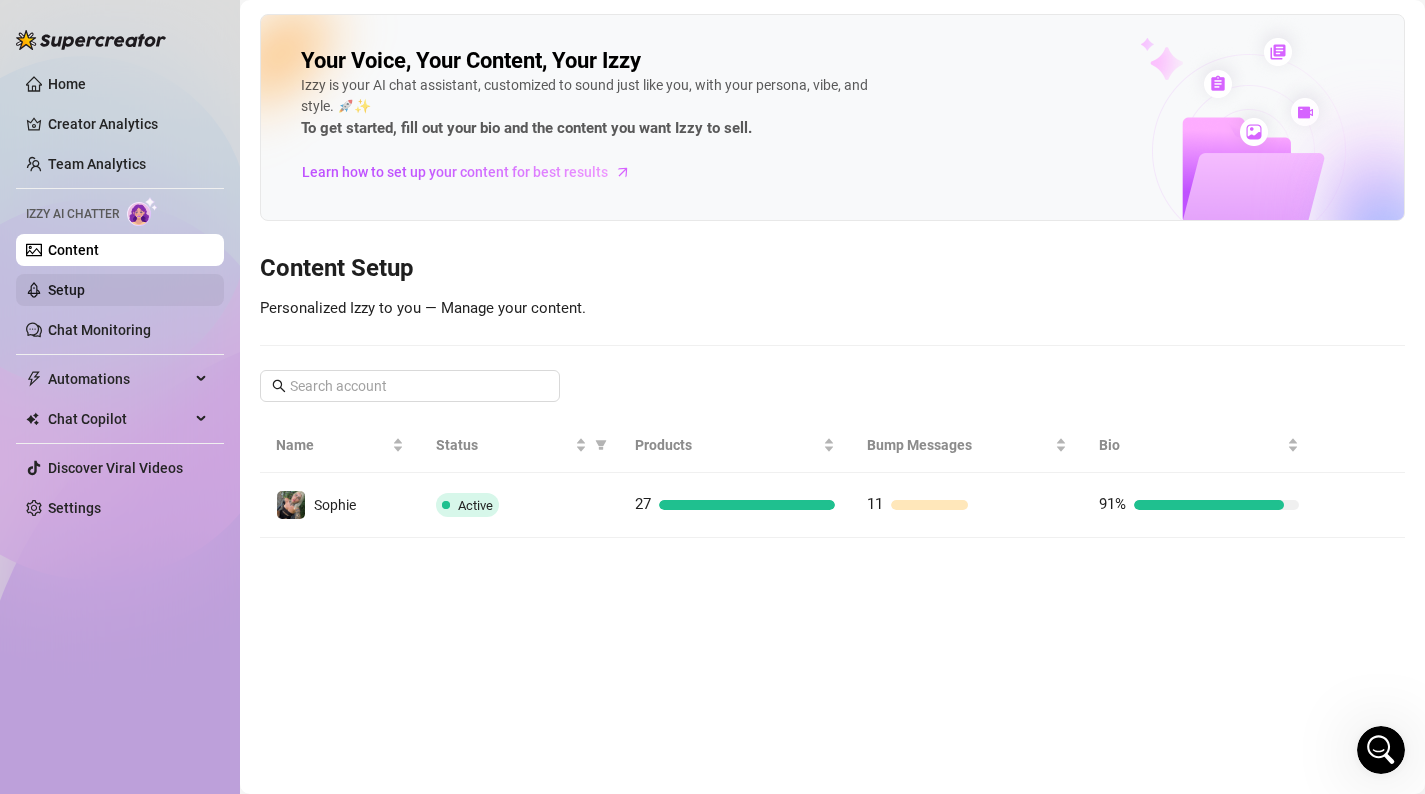 click on "Setup" at bounding box center [66, 290] 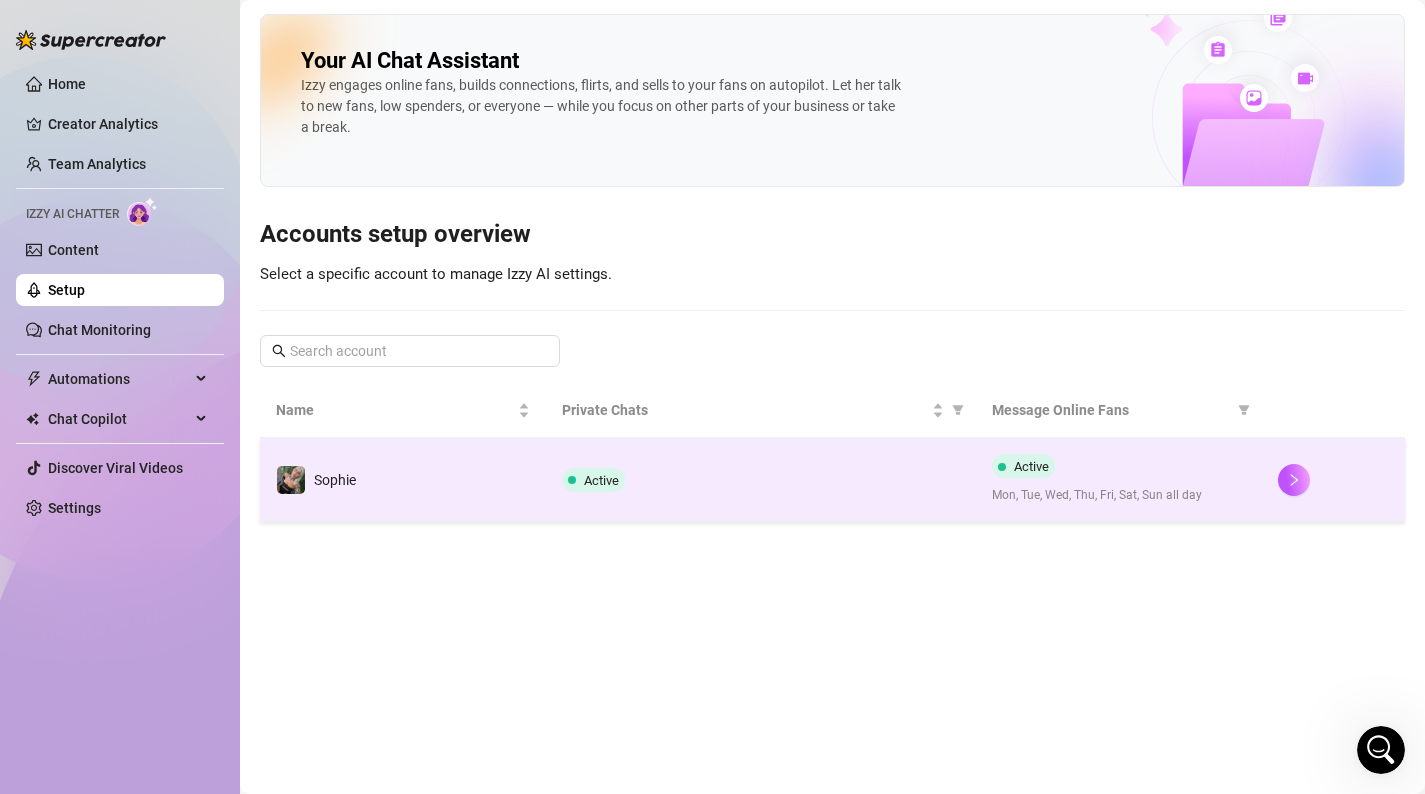 click on "Sophie" at bounding box center (403, 480) 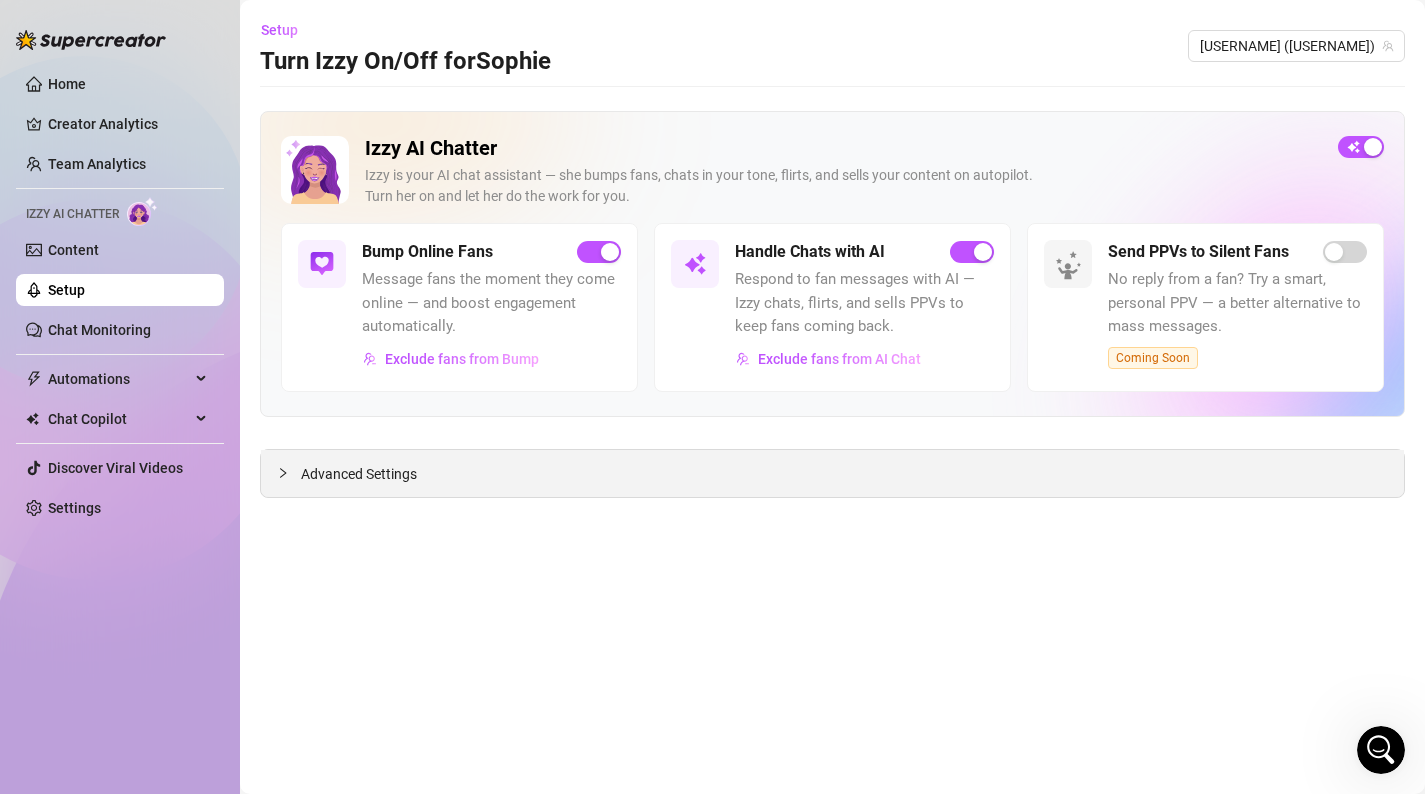 click on "Advanced Settings" at bounding box center (832, 473) 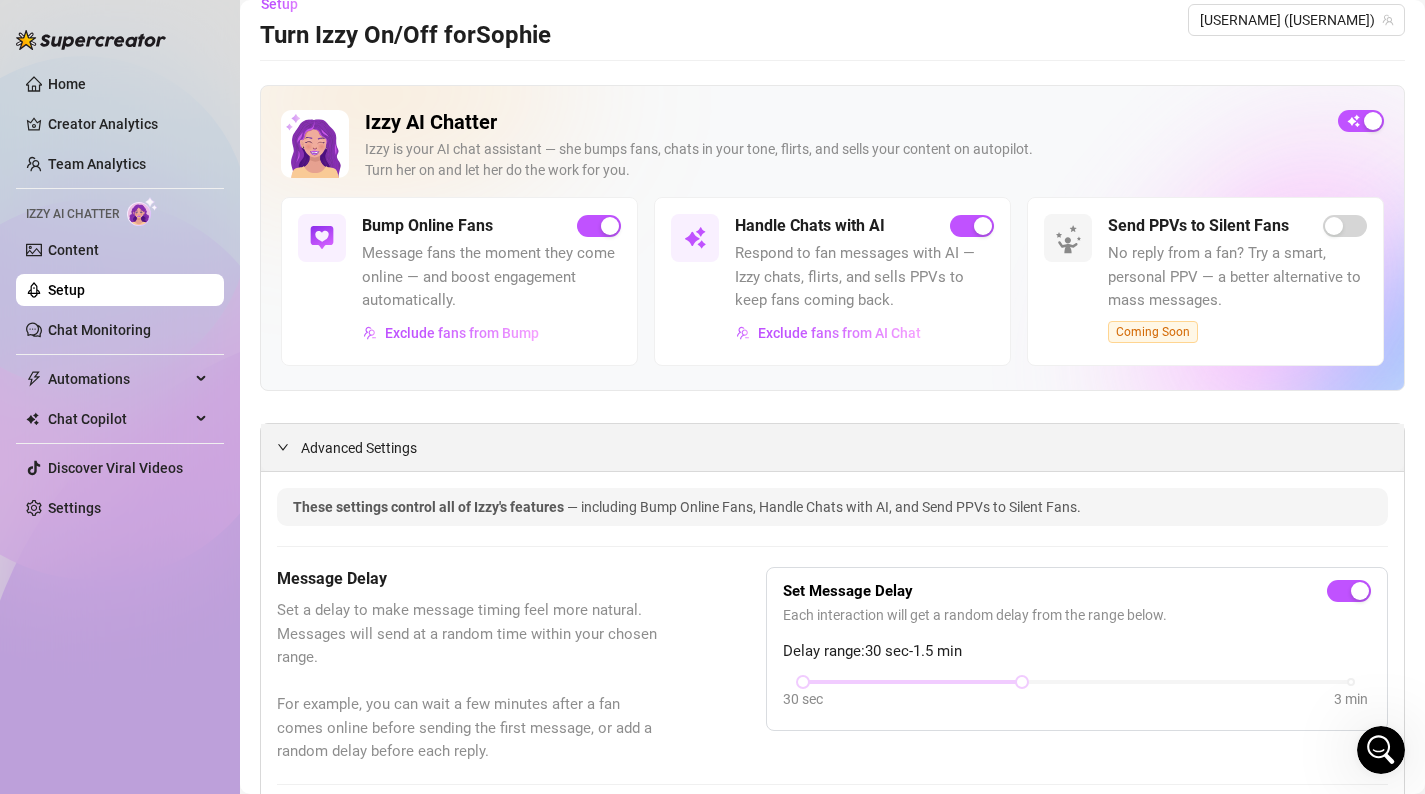 scroll, scrollTop: 0, scrollLeft: 0, axis: both 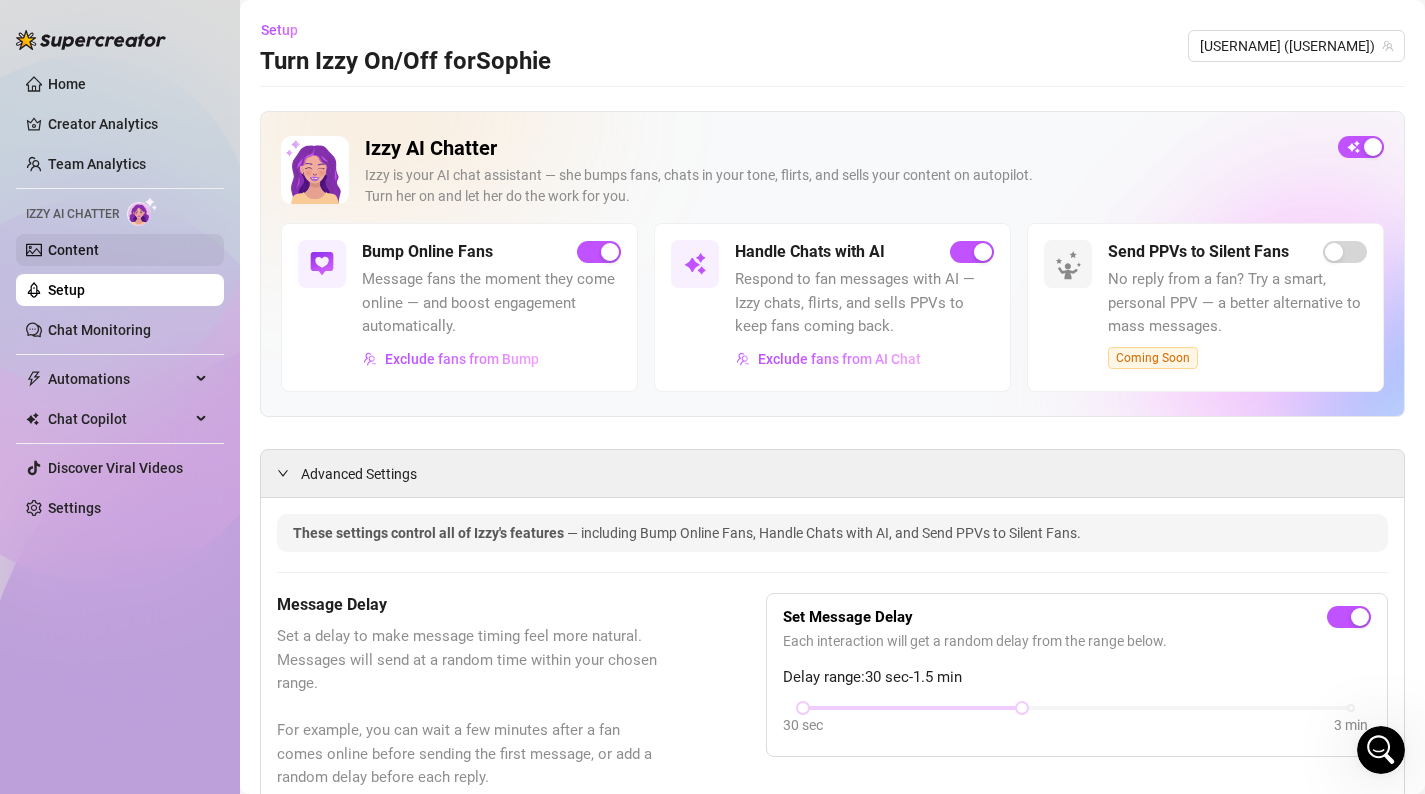 click on "Content" at bounding box center (73, 250) 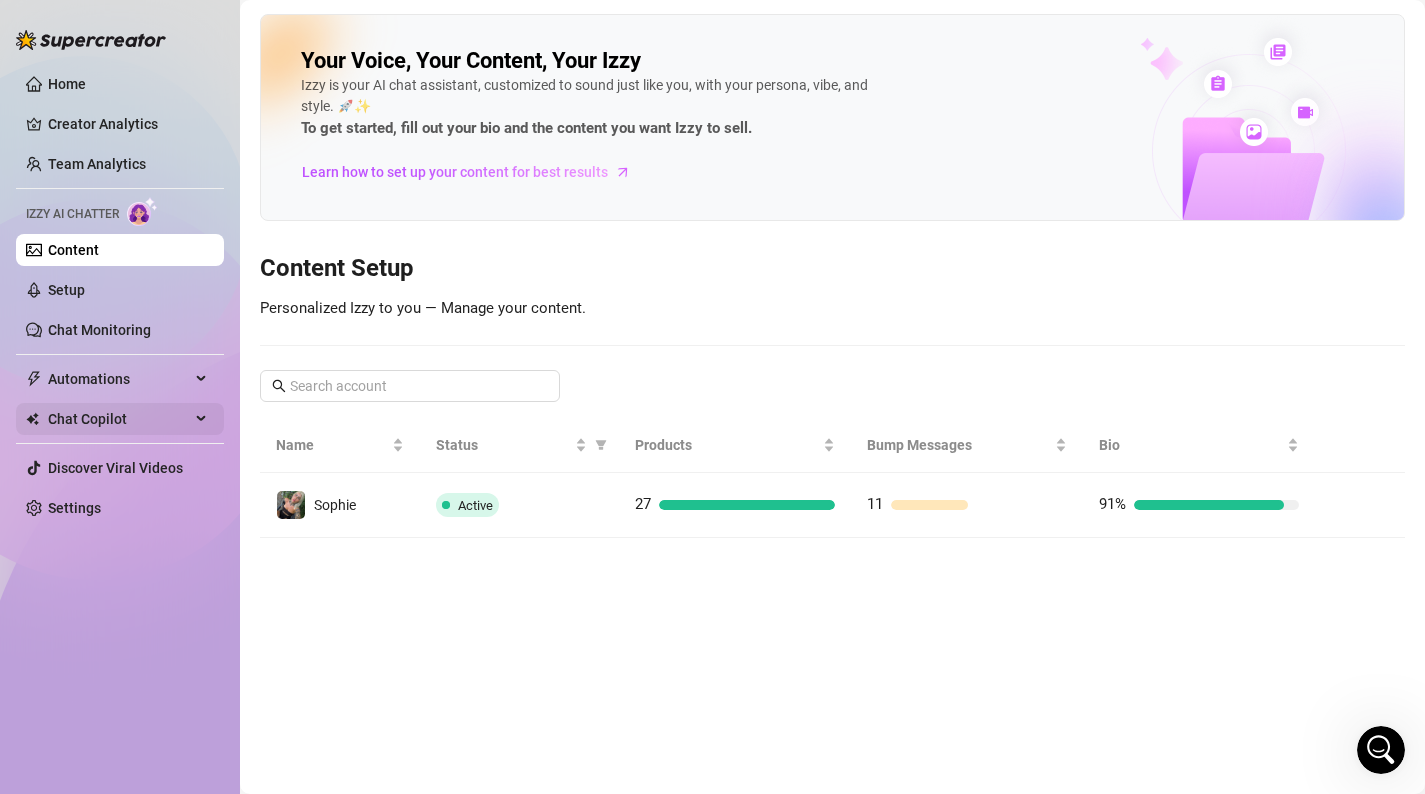 click on "Chat Copilot" at bounding box center (119, 419) 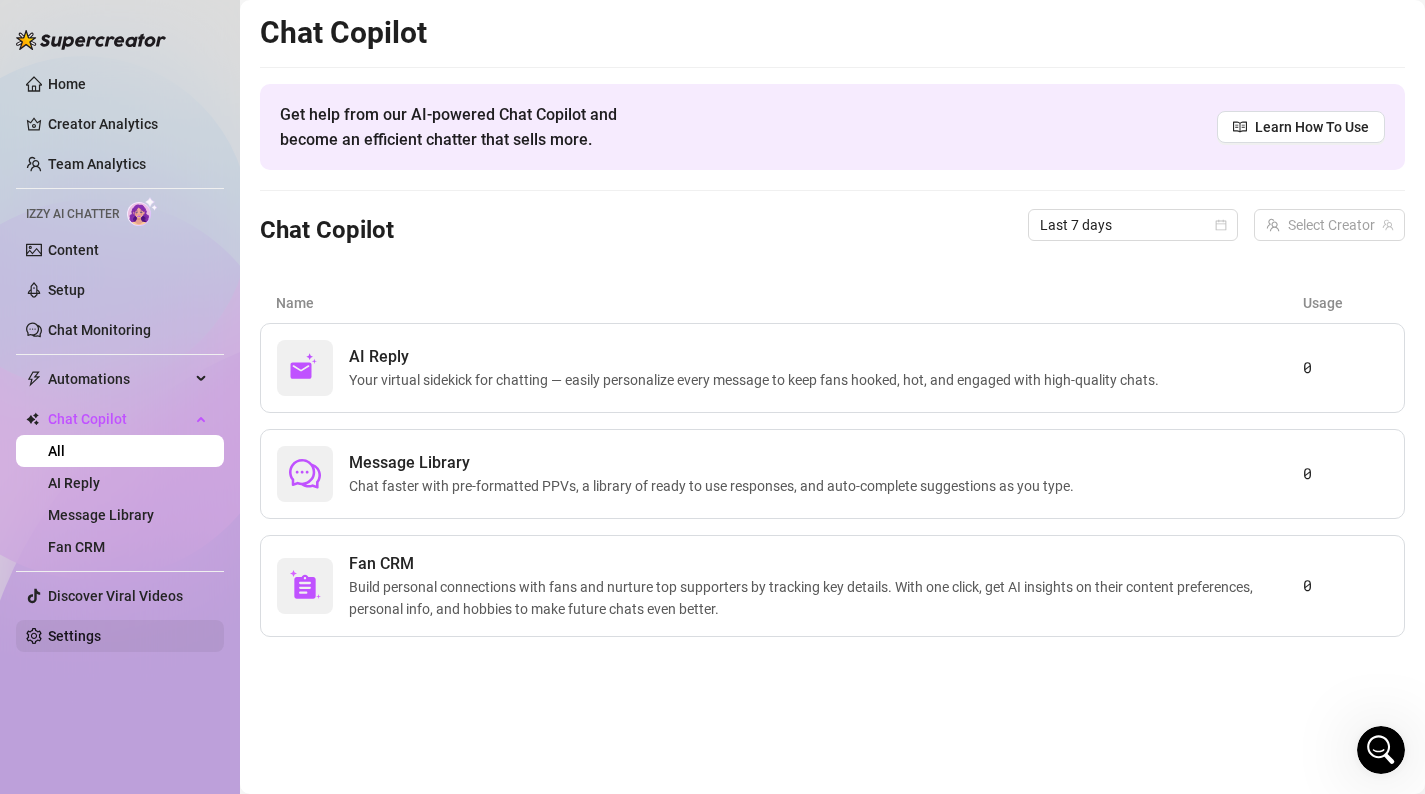 click on "Settings" at bounding box center (74, 636) 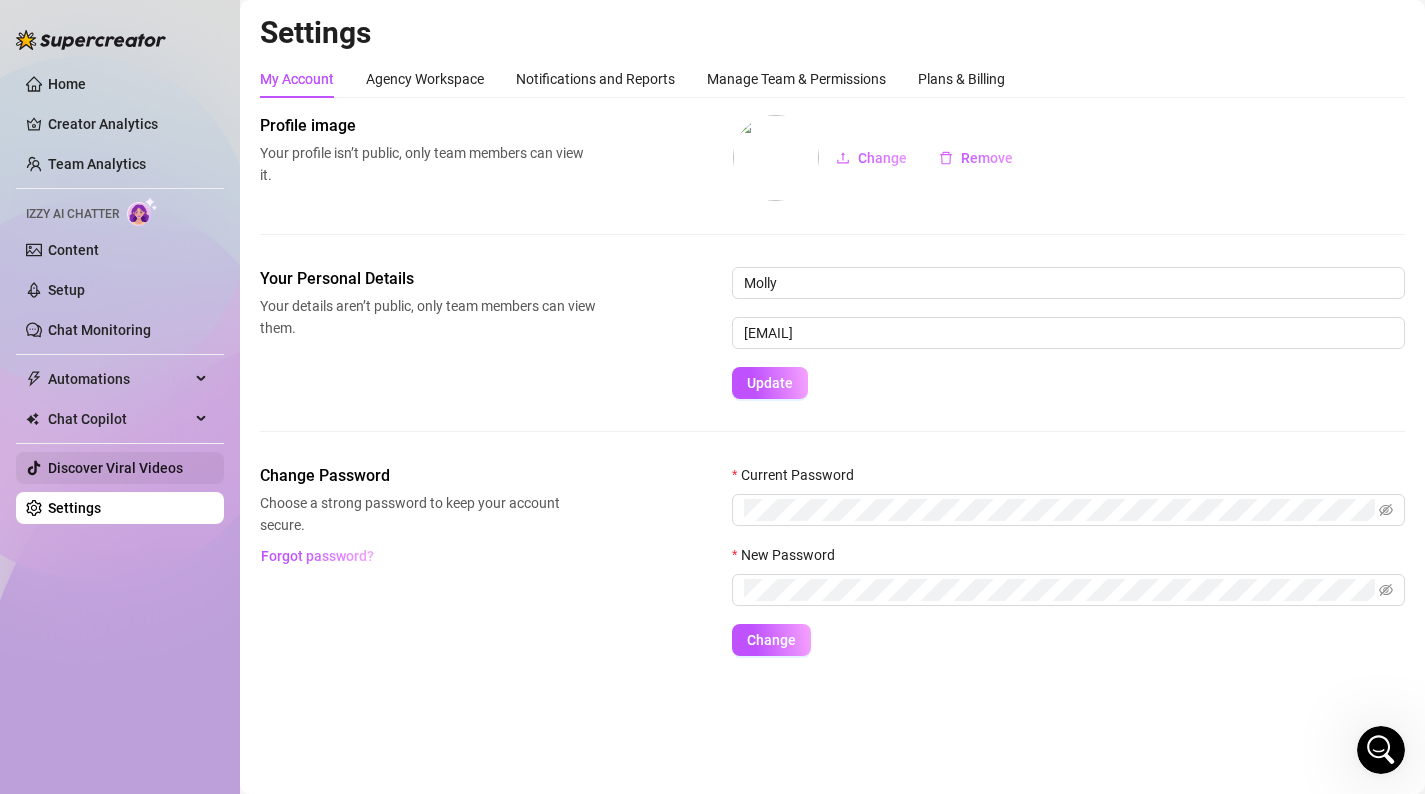 click on "Discover Viral Videos" at bounding box center [115, 468] 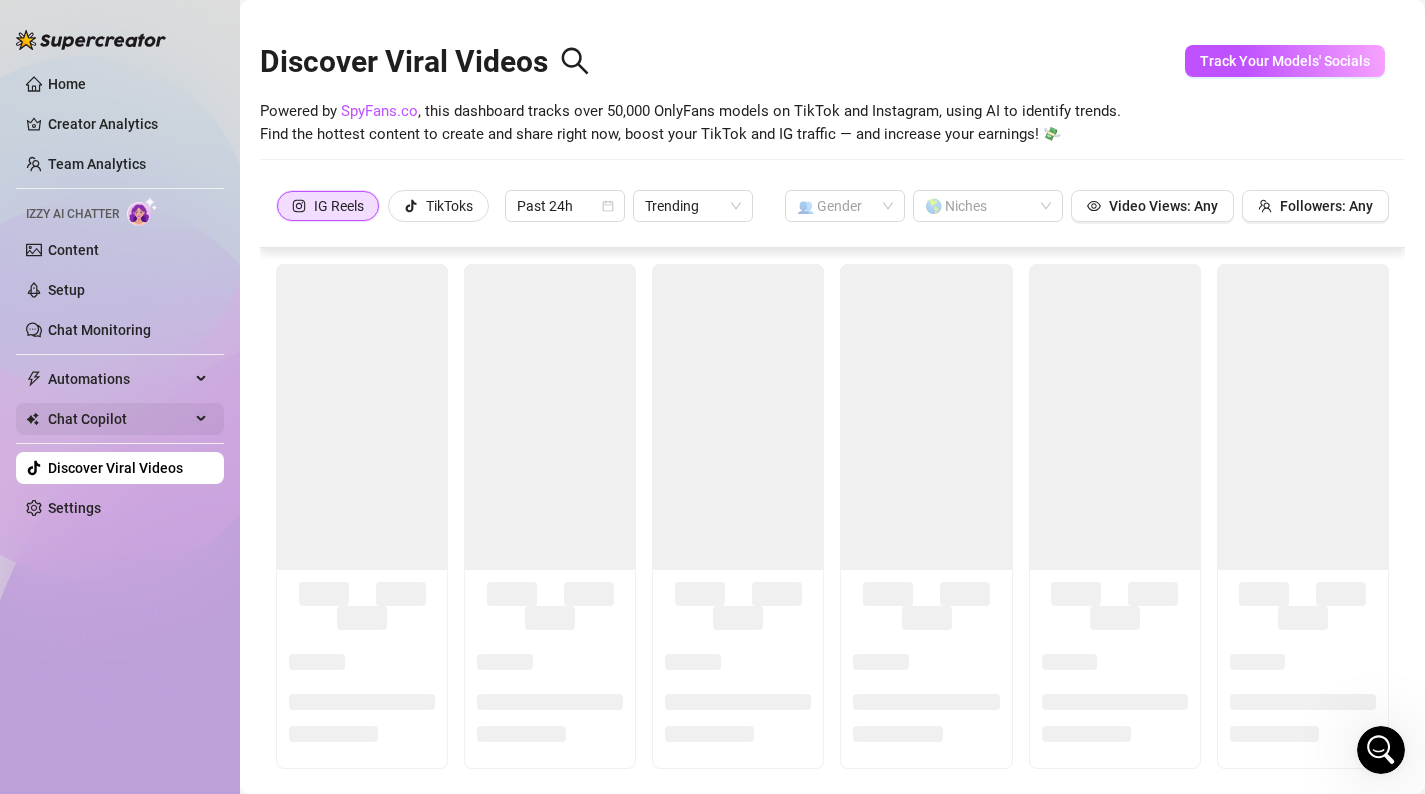 click on "Chat Copilot" at bounding box center (119, 419) 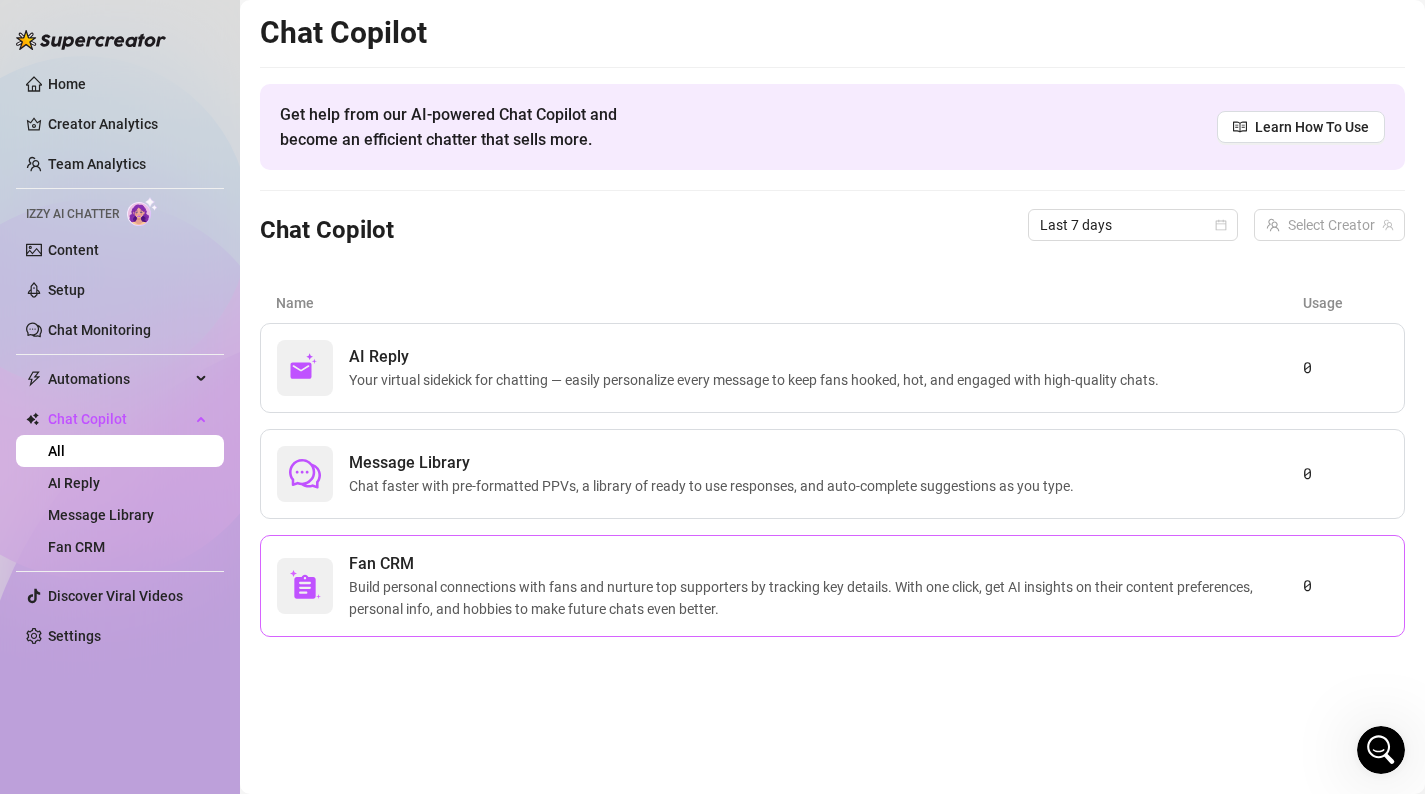 click on "Build personal connections with fans and nurture top supporters by tracking key details. With one click, get AI insights on their content preferences, personal info, and hobbies to make future chats even better." at bounding box center [826, 598] 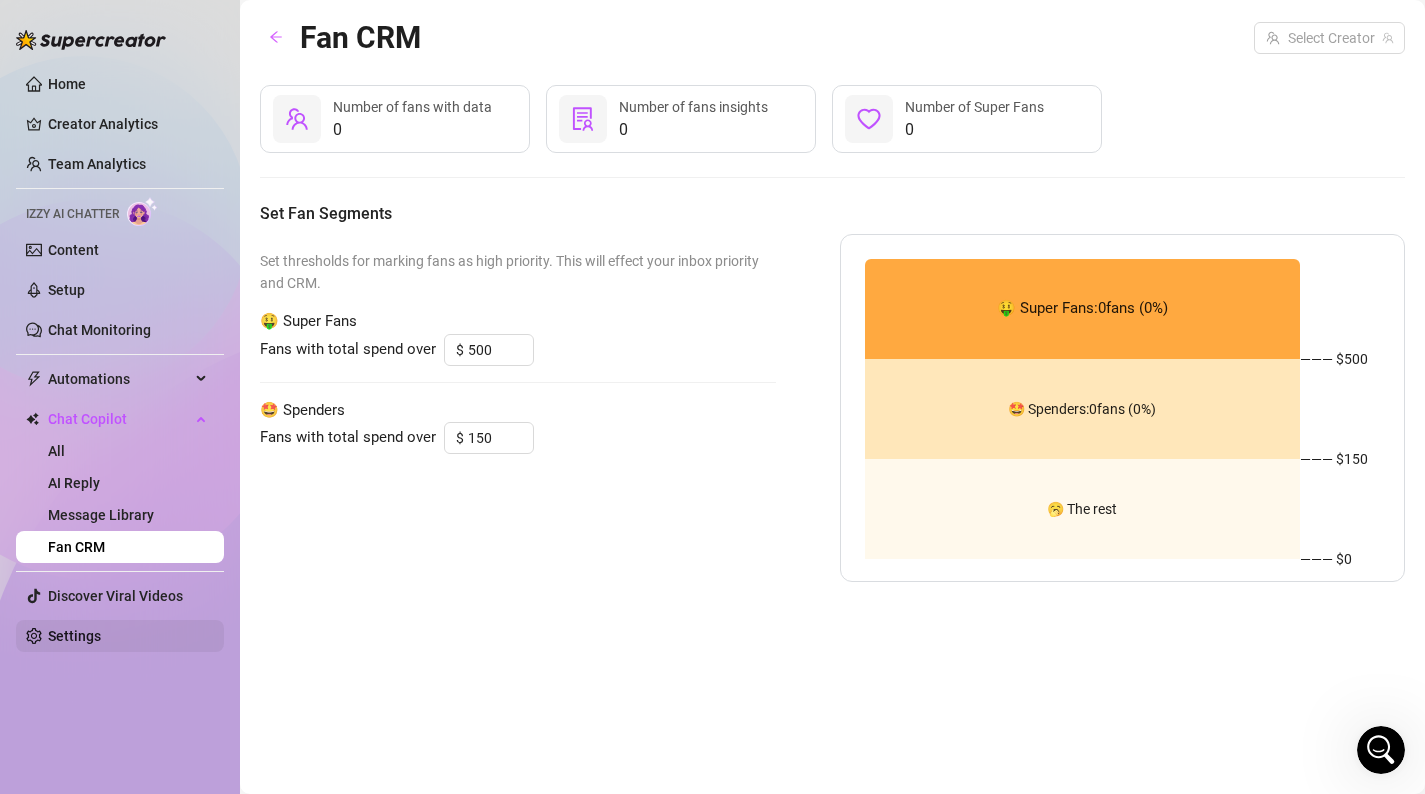 click on "Settings" at bounding box center (74, 636) 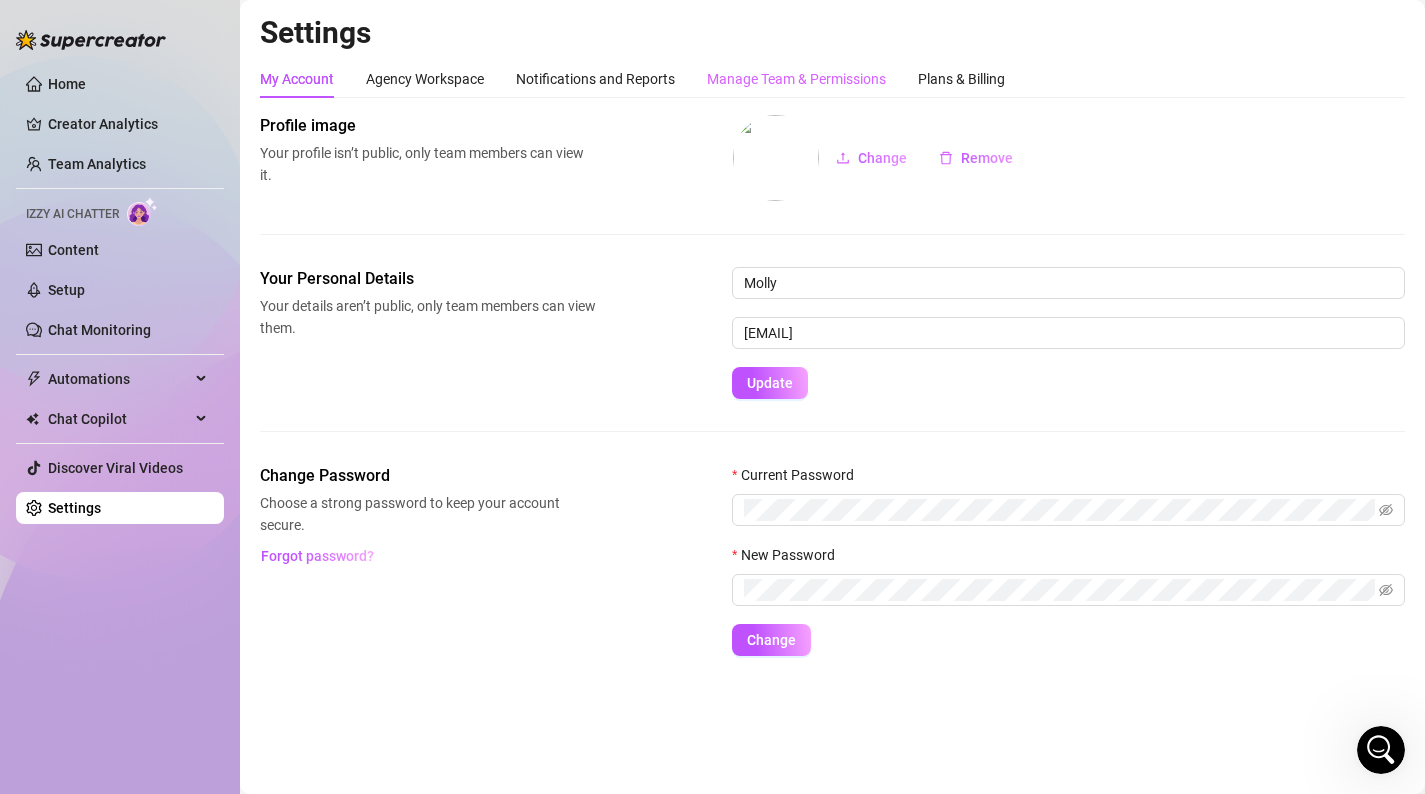 click on "Manage Team & Permissions" at bounding box center [796, 79] 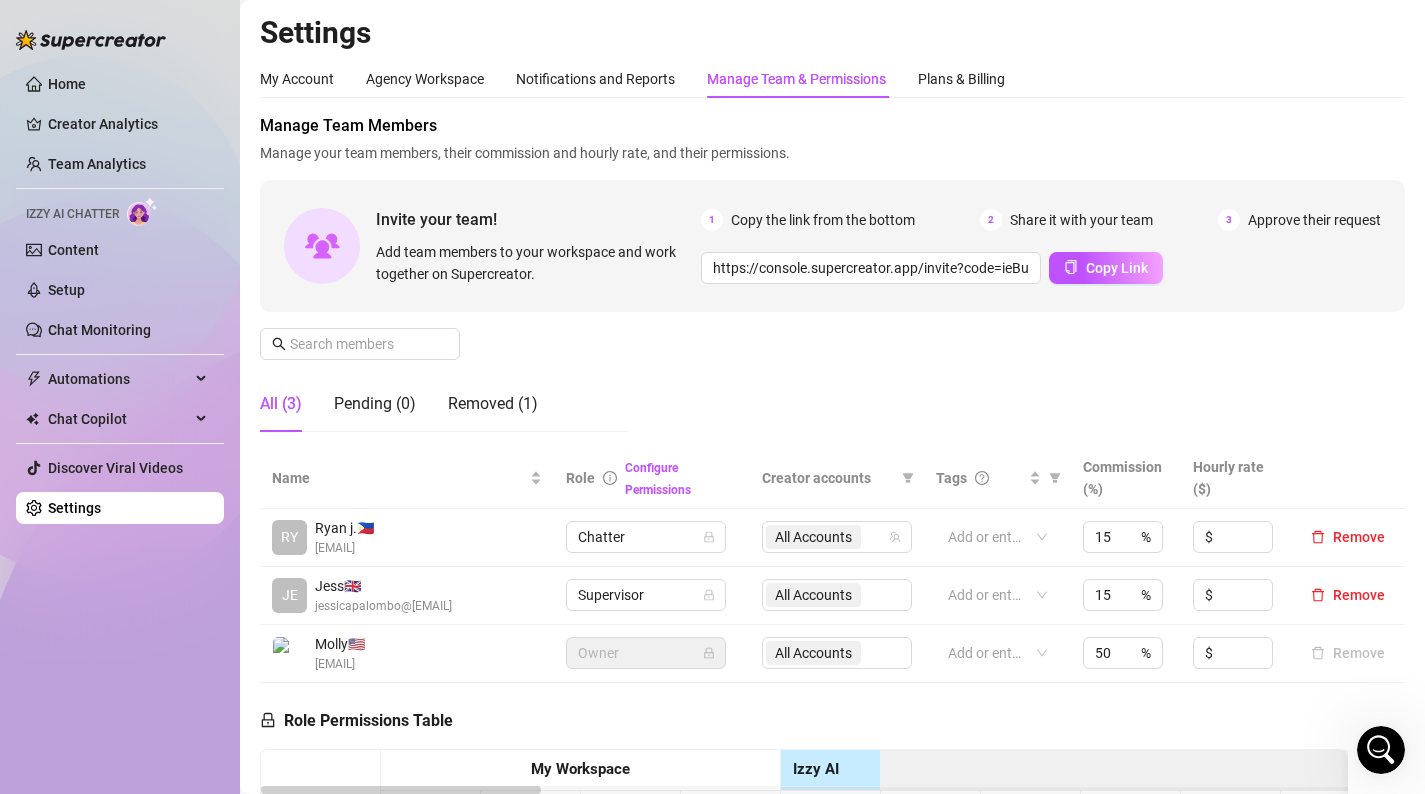scroll, scrollTop: 29, scrollLeft: 0, axis: vertical 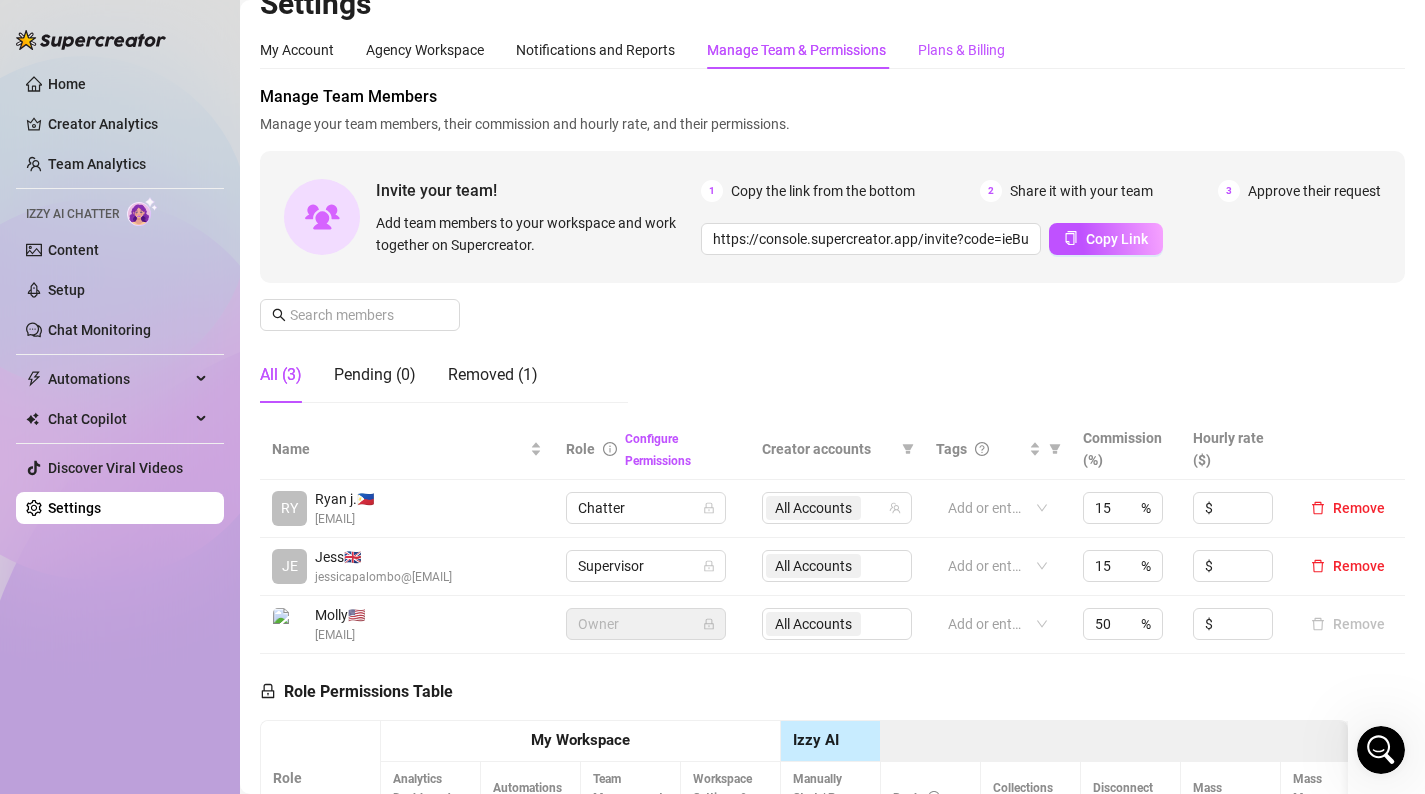 click on "Plans & Billing" at bounding box center (961, 50) 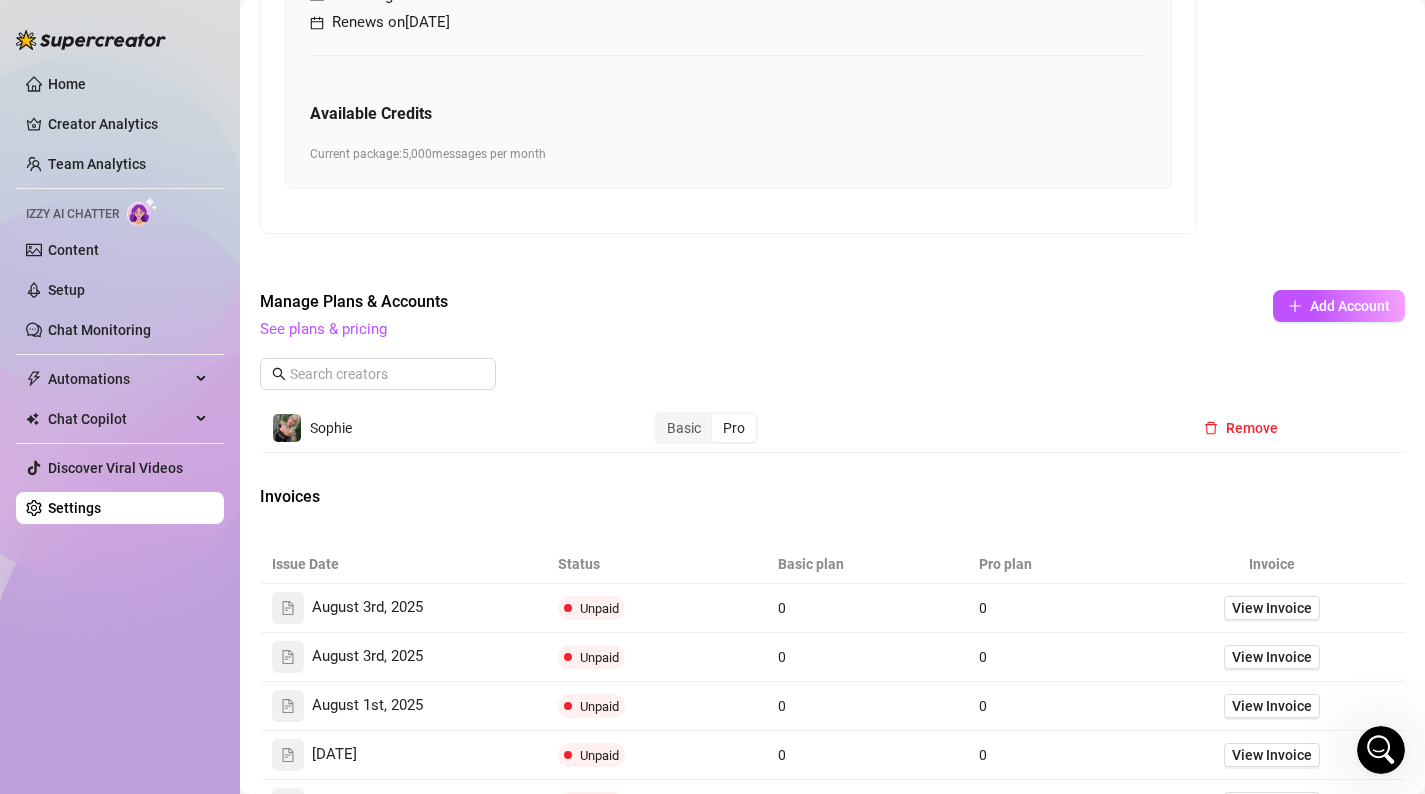 scroll, scrollTop: 864, scrollLeft: 0, axis: vertical 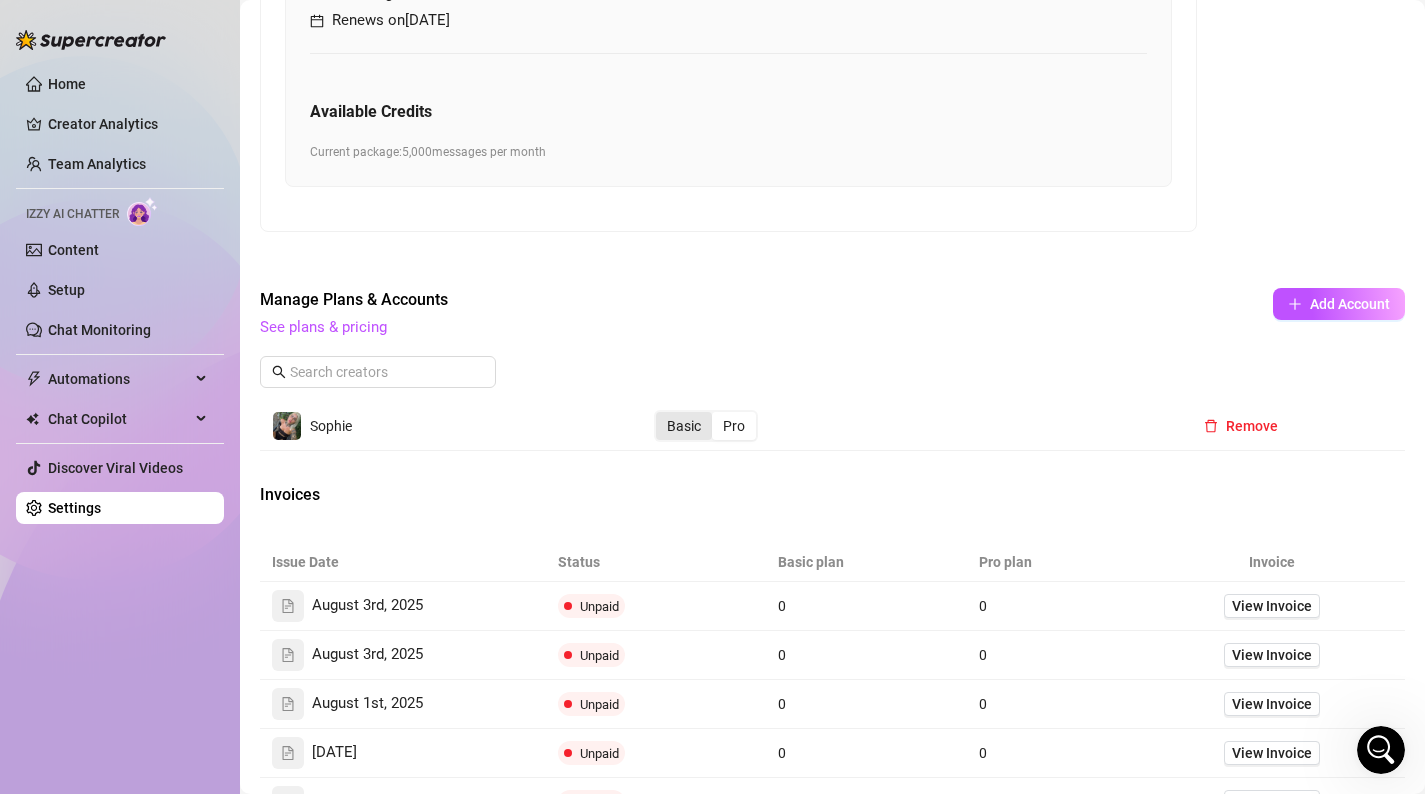 click on "Basic" at bounding box center (684, 426) 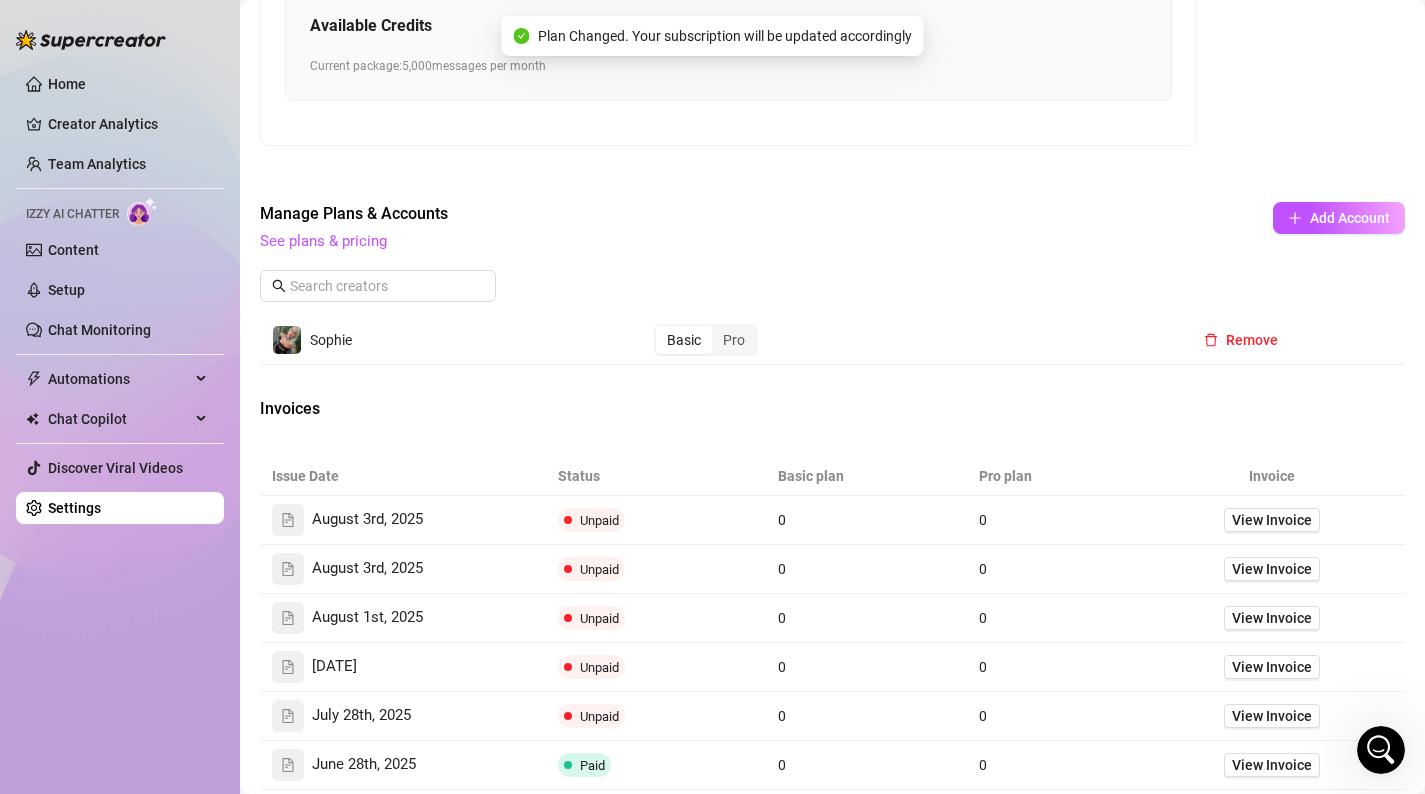 scroll, scrollTop: 958, scrollLeft: 0, axis: vertical 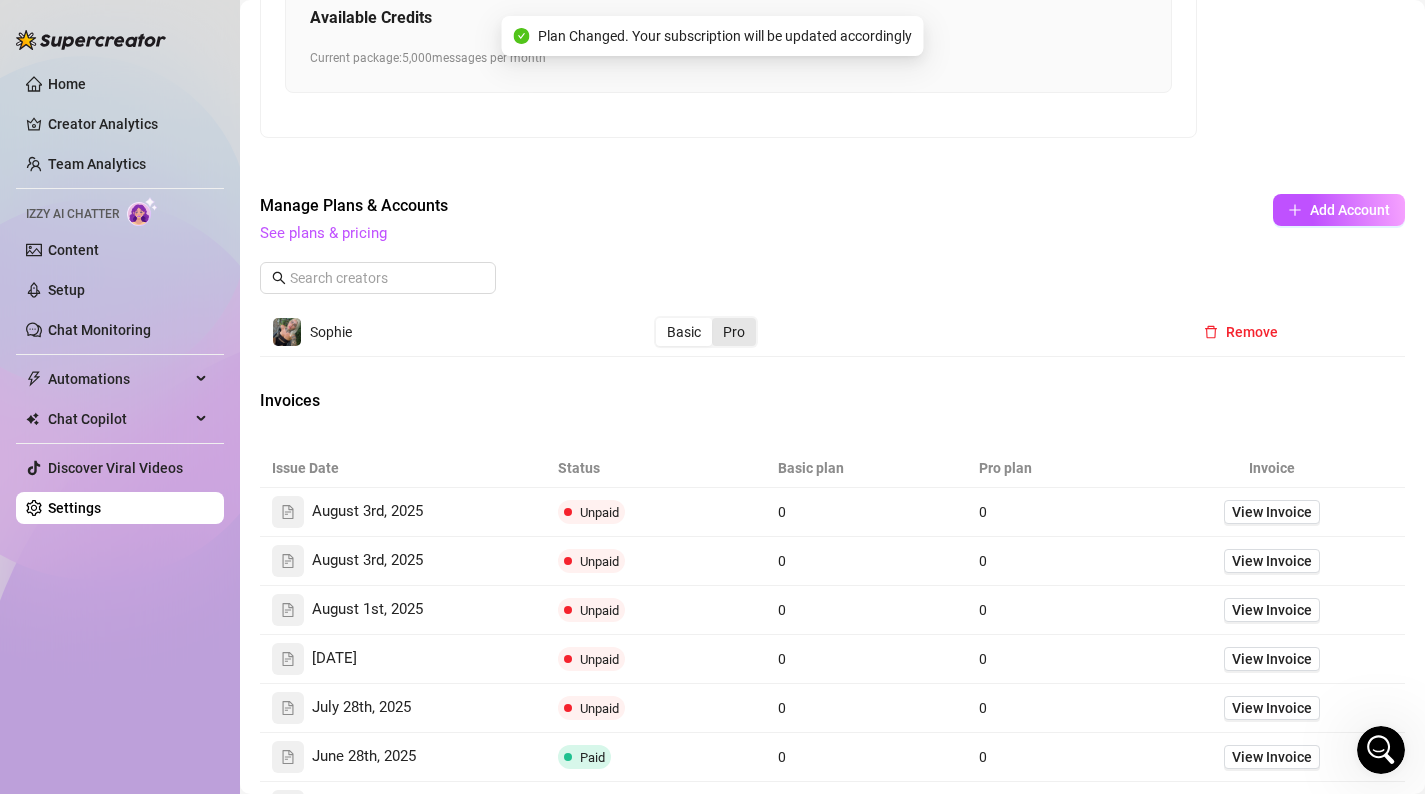 click on "Pro" at bounding box center [734, 332] 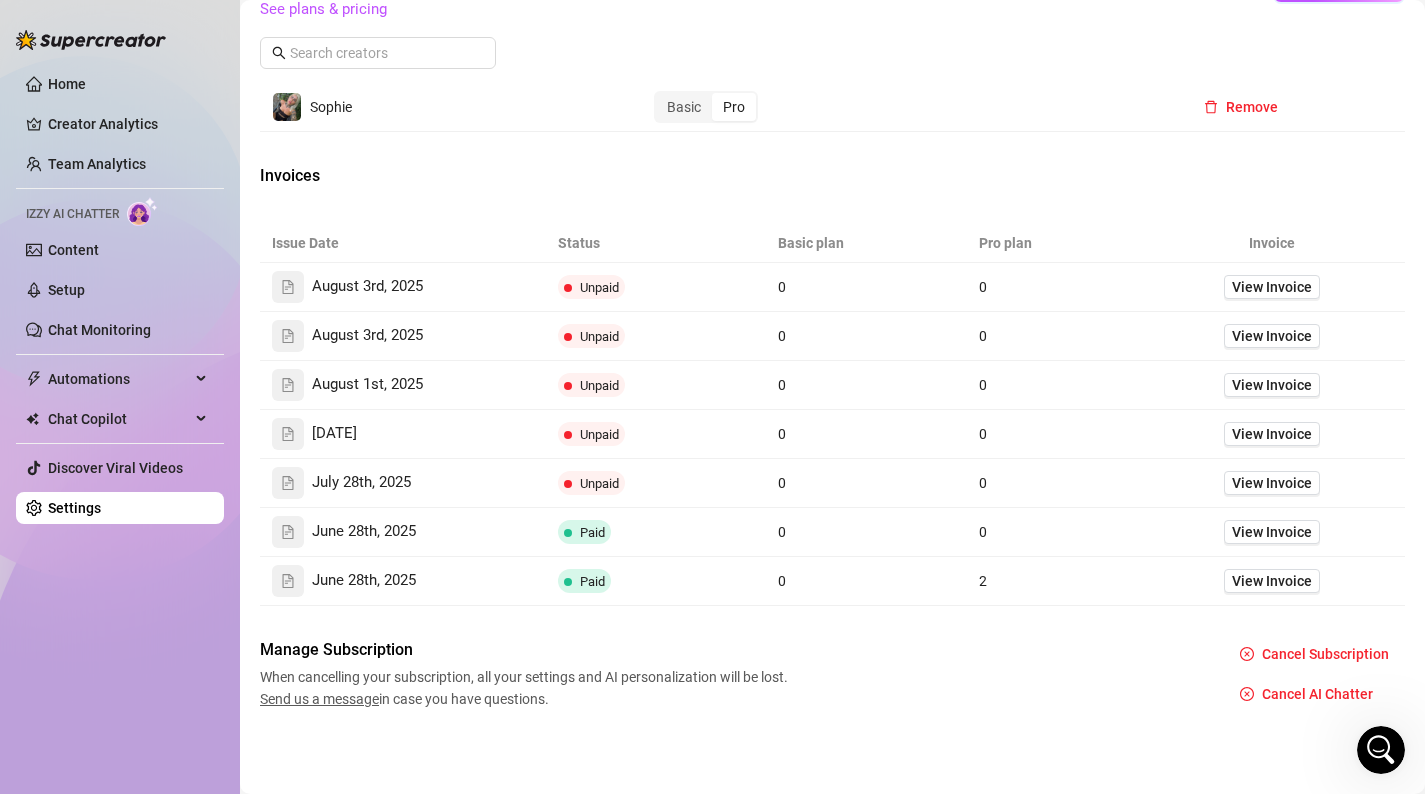scroll, scrollTop: 1183, scrollLeft: 0, axis: vertical 